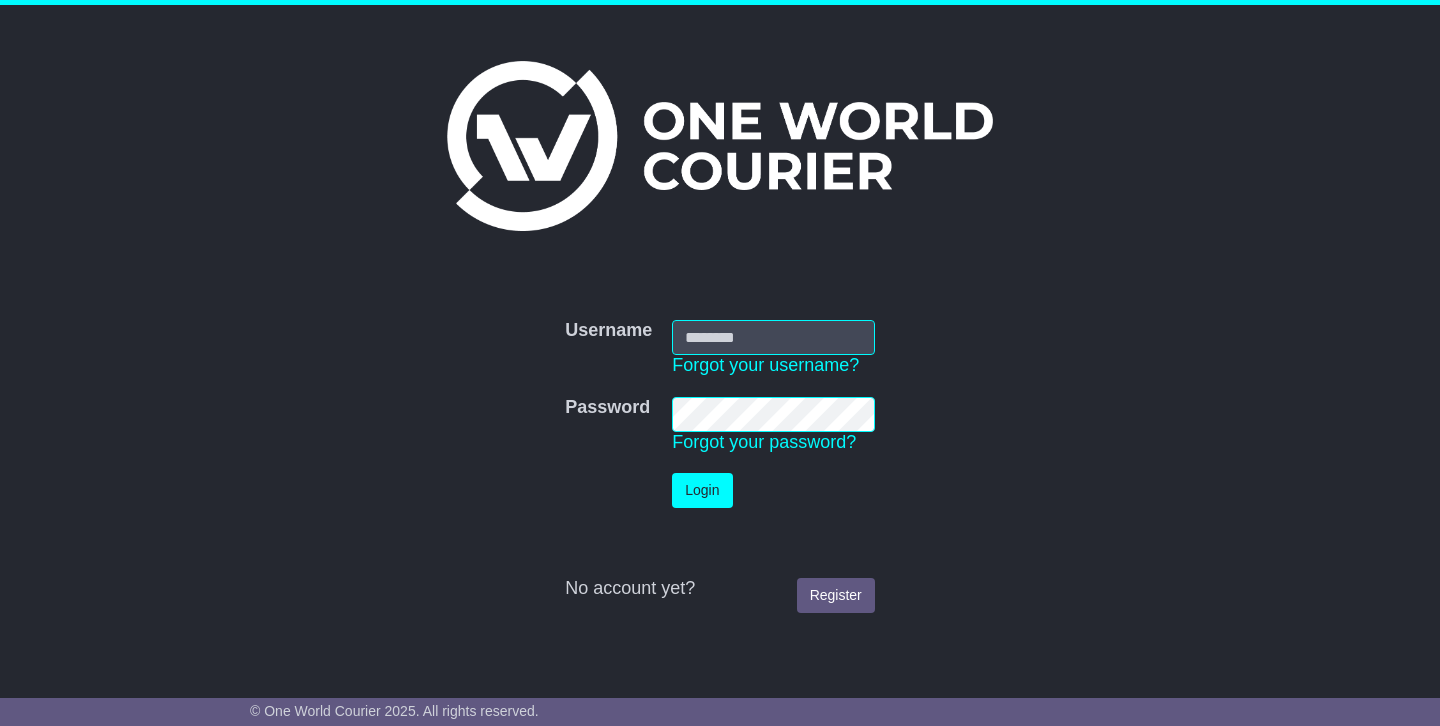scroll, scrollTop: 0, scrollLeft: 0, axis: both 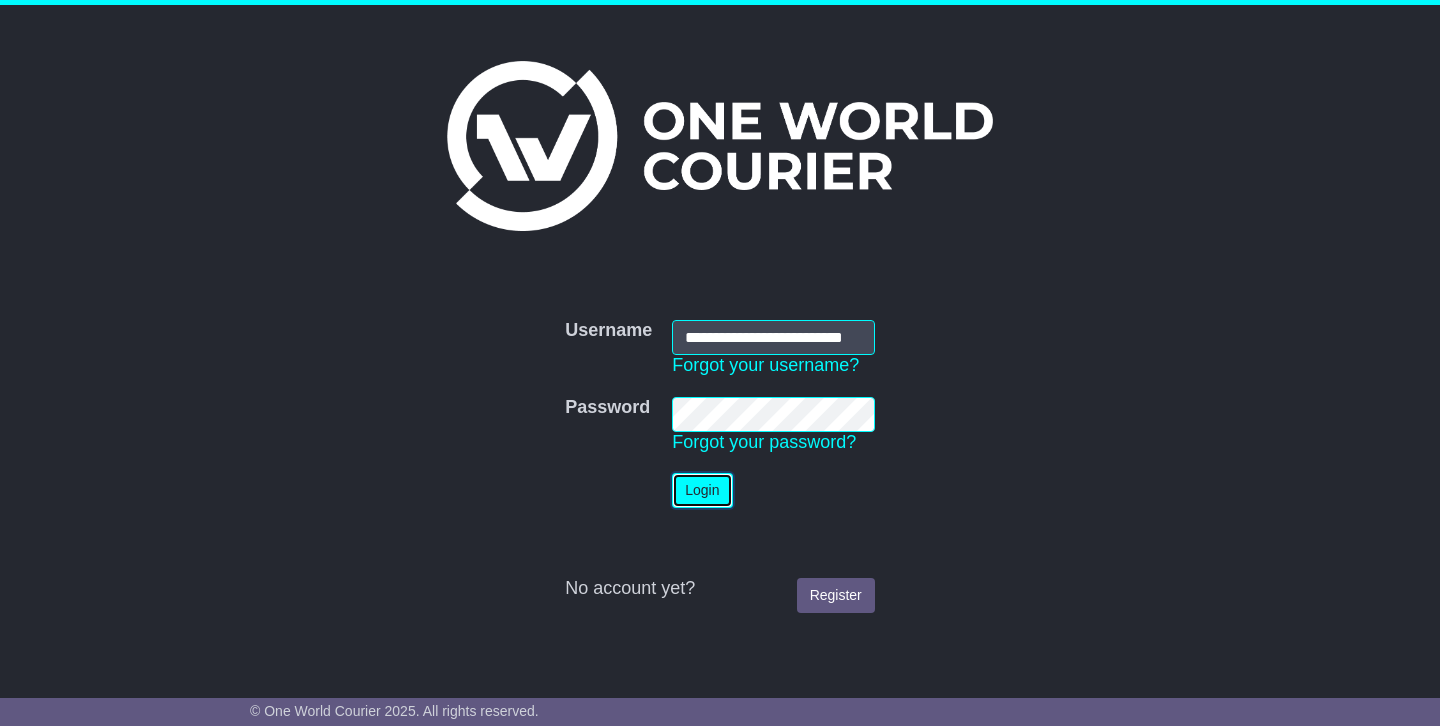 click on "Login" at bounding box center (702, 490) 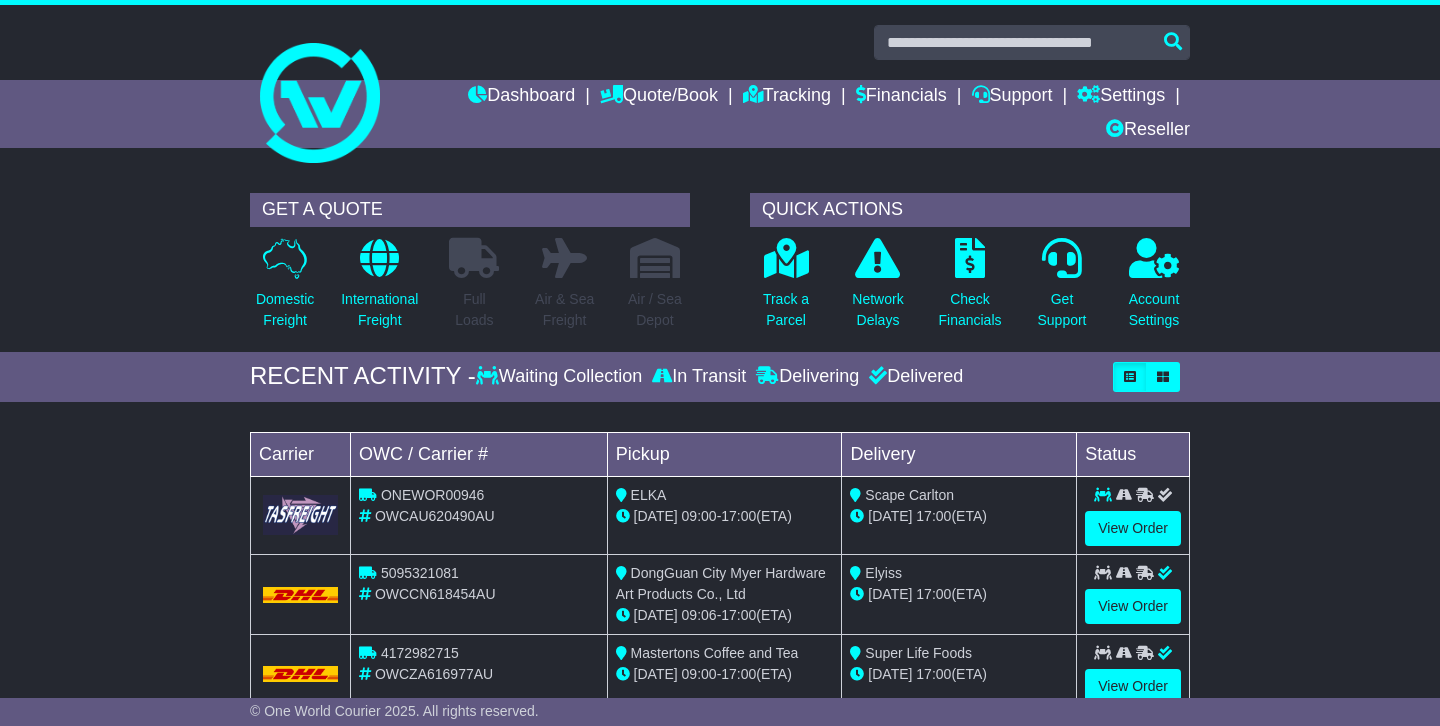 scroll, scrollTop: 0, scrollLeft: 0, axis: both 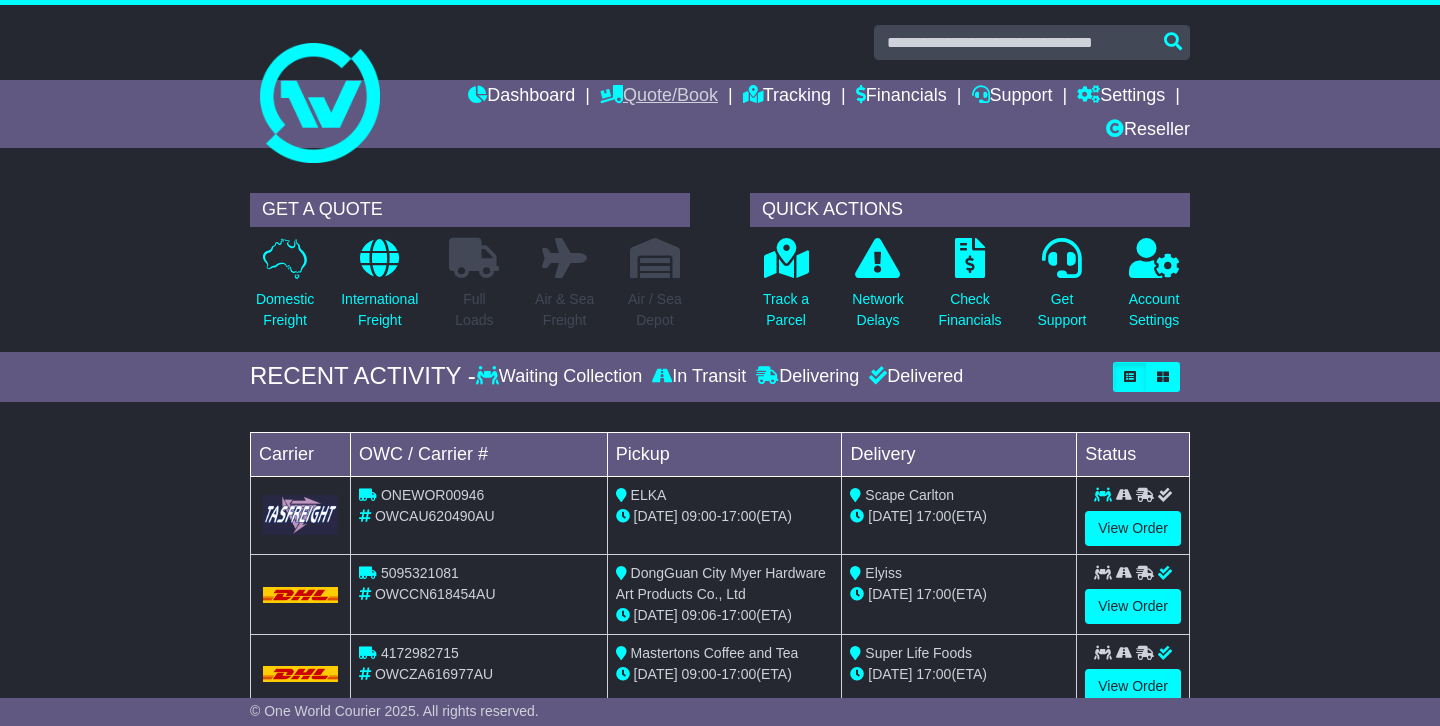click on "Quote/Book" at bounding box center (659, 97) 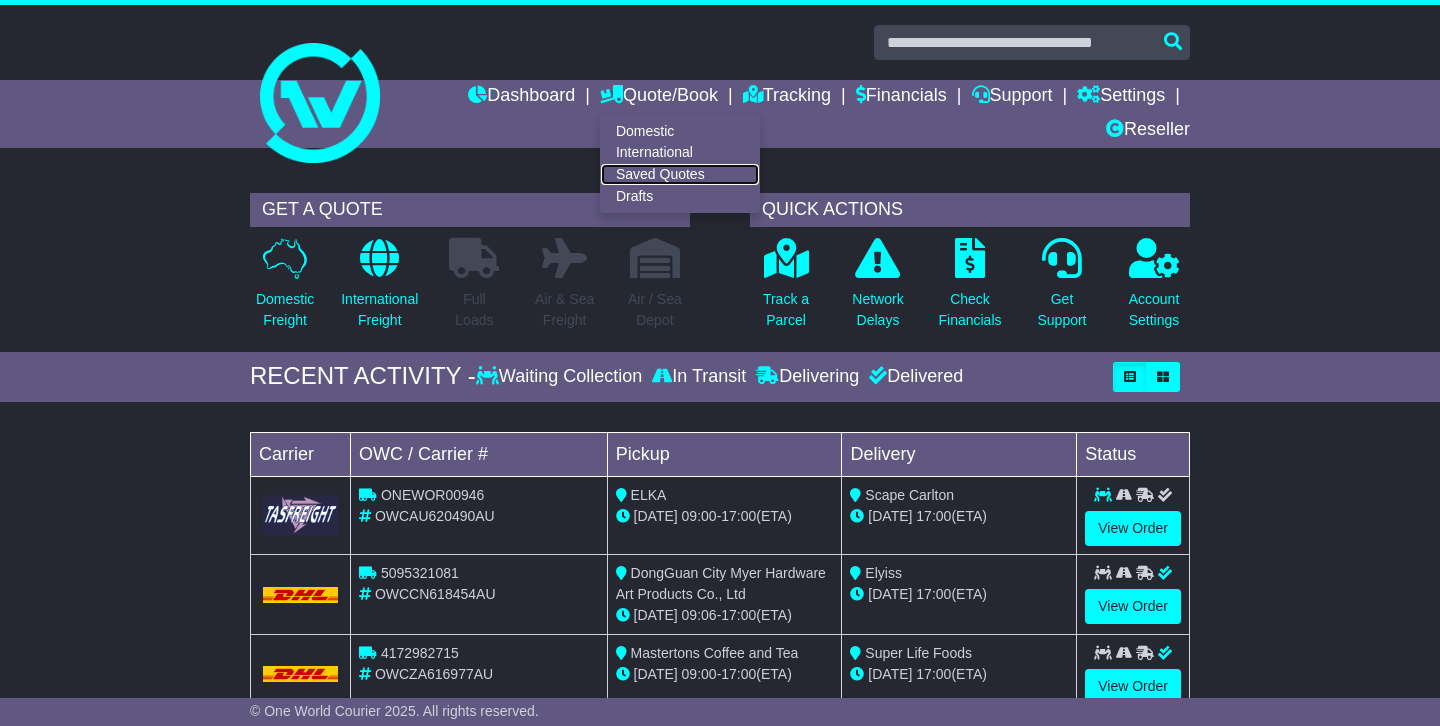 click on "Saved Quotes" at bounding box center [680, 175] 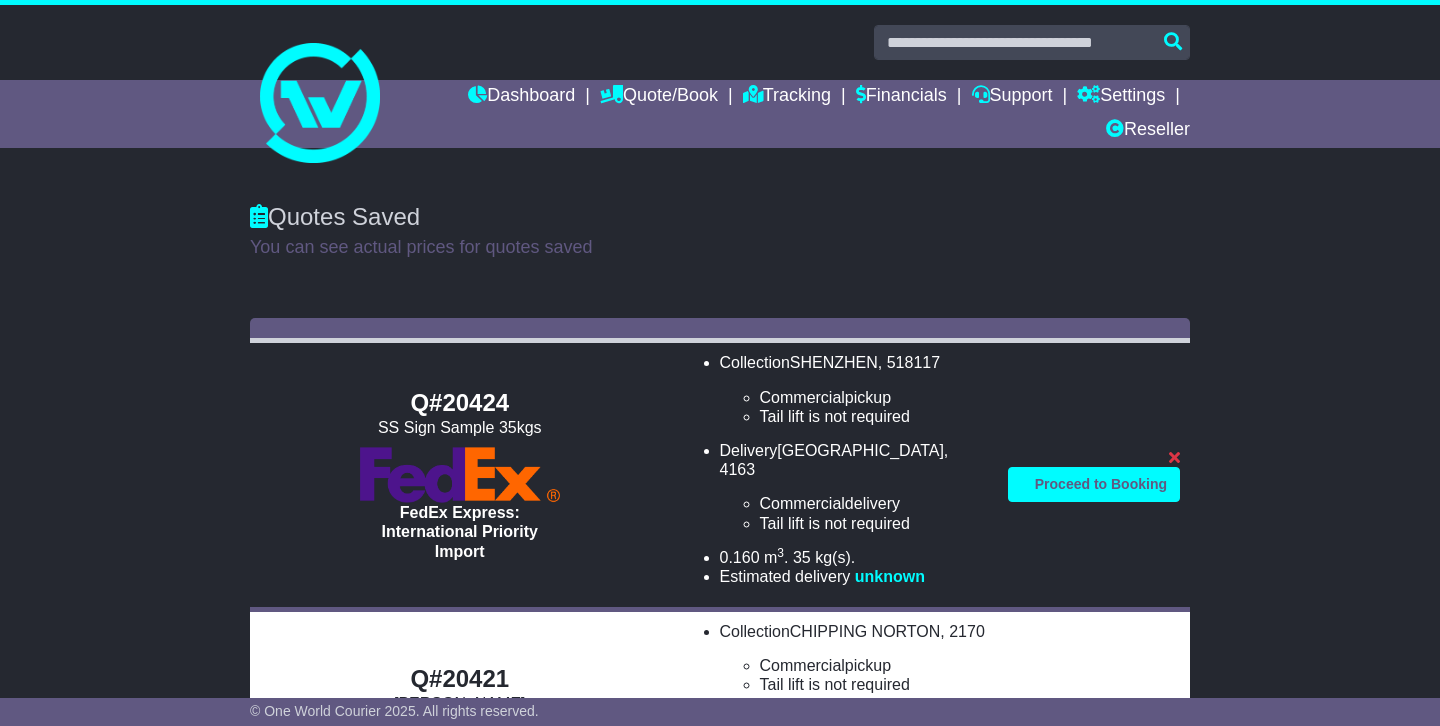 scroll, scrollTop: 0, scrollLeft: 0, axis: both 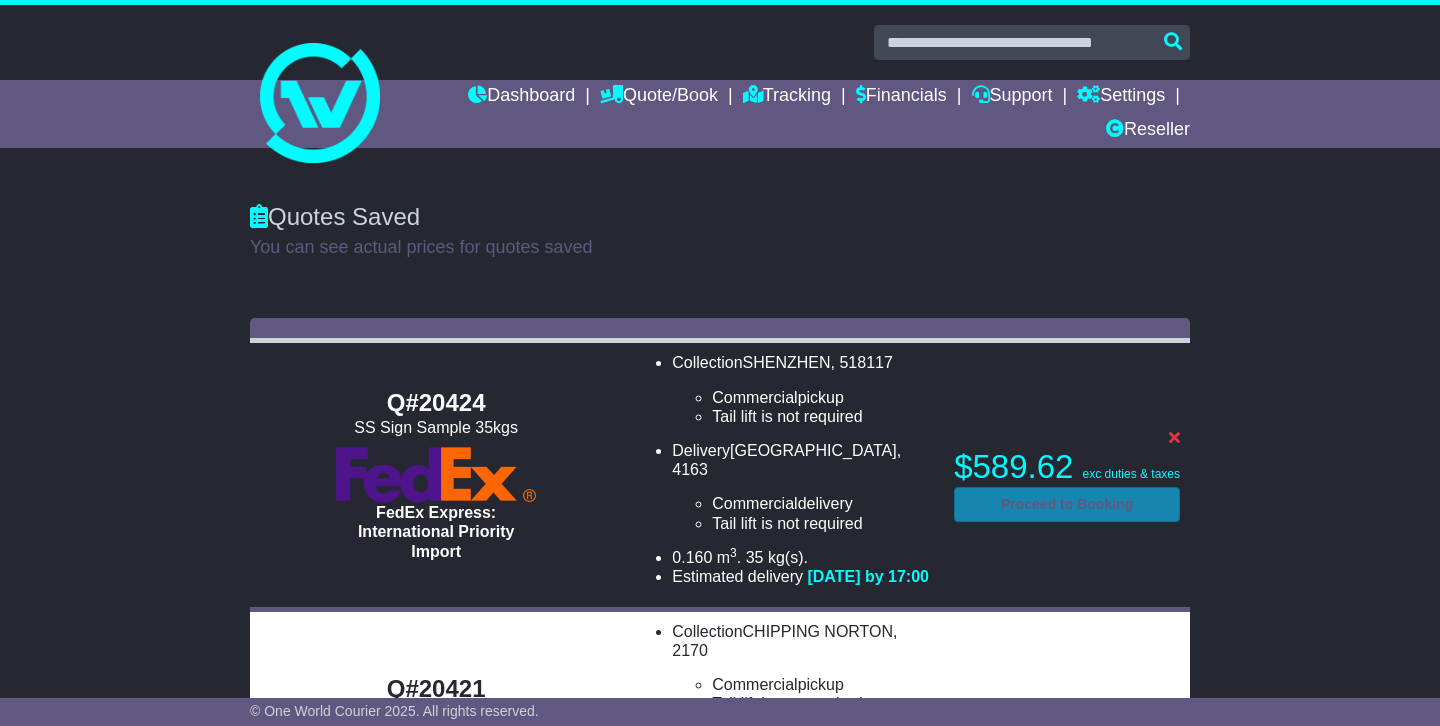click on "Proceed to Booking" at bounding box center [1067, 504] 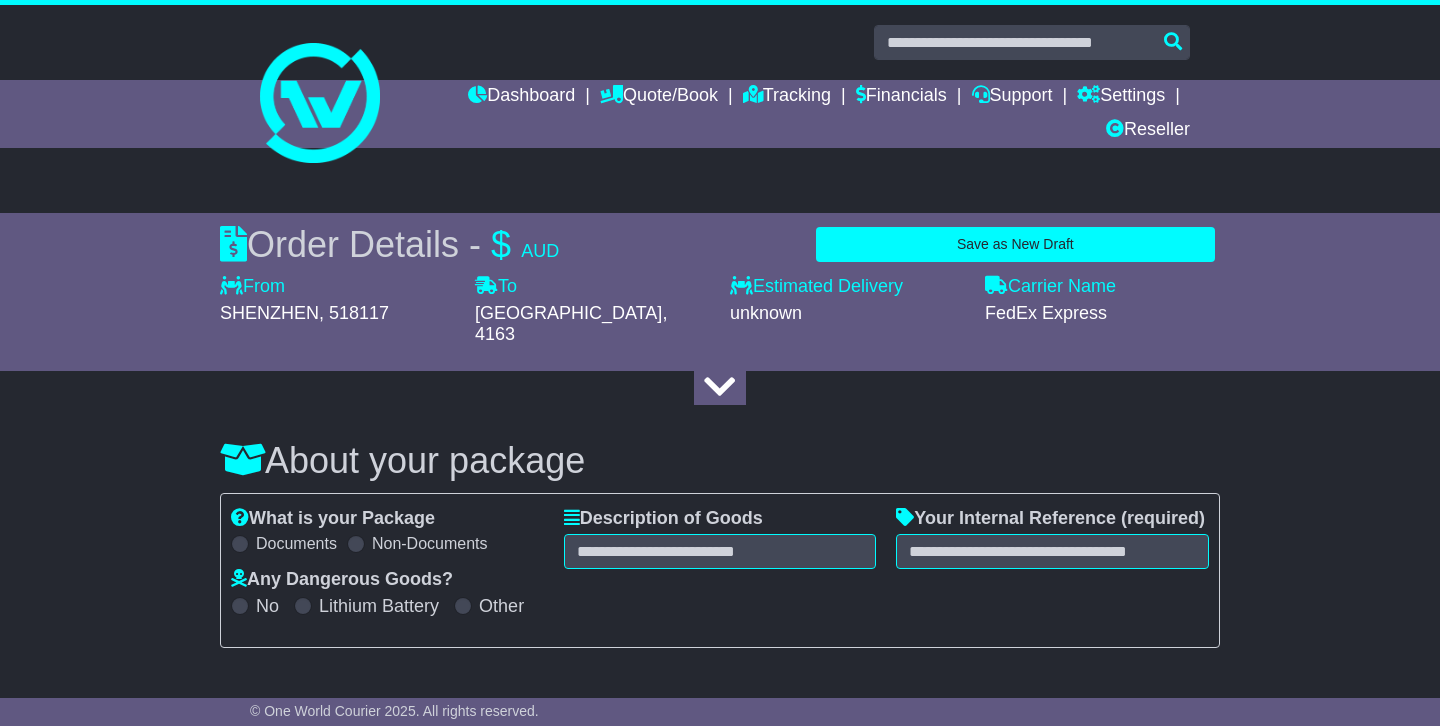 select on "***" 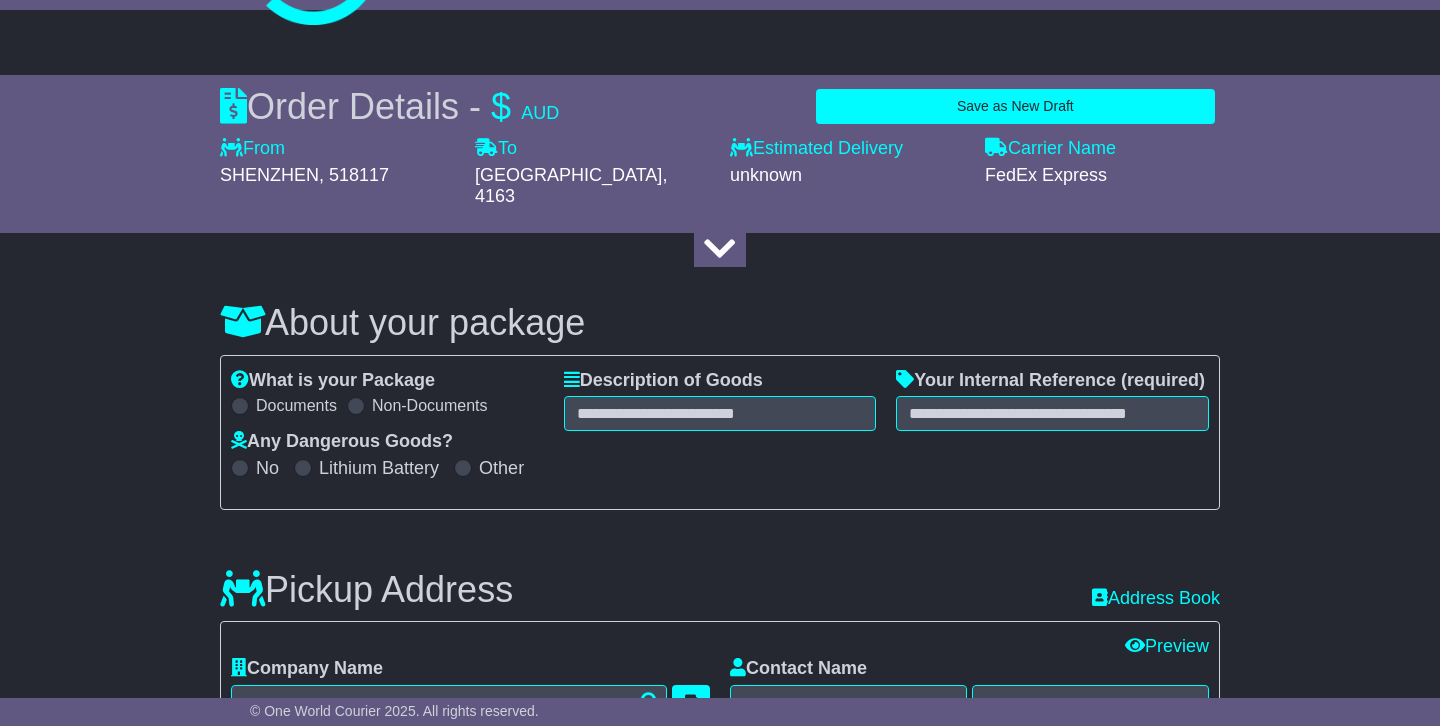 scroll, scrollTop: 140, scrollLeft: 0, axis: vertical 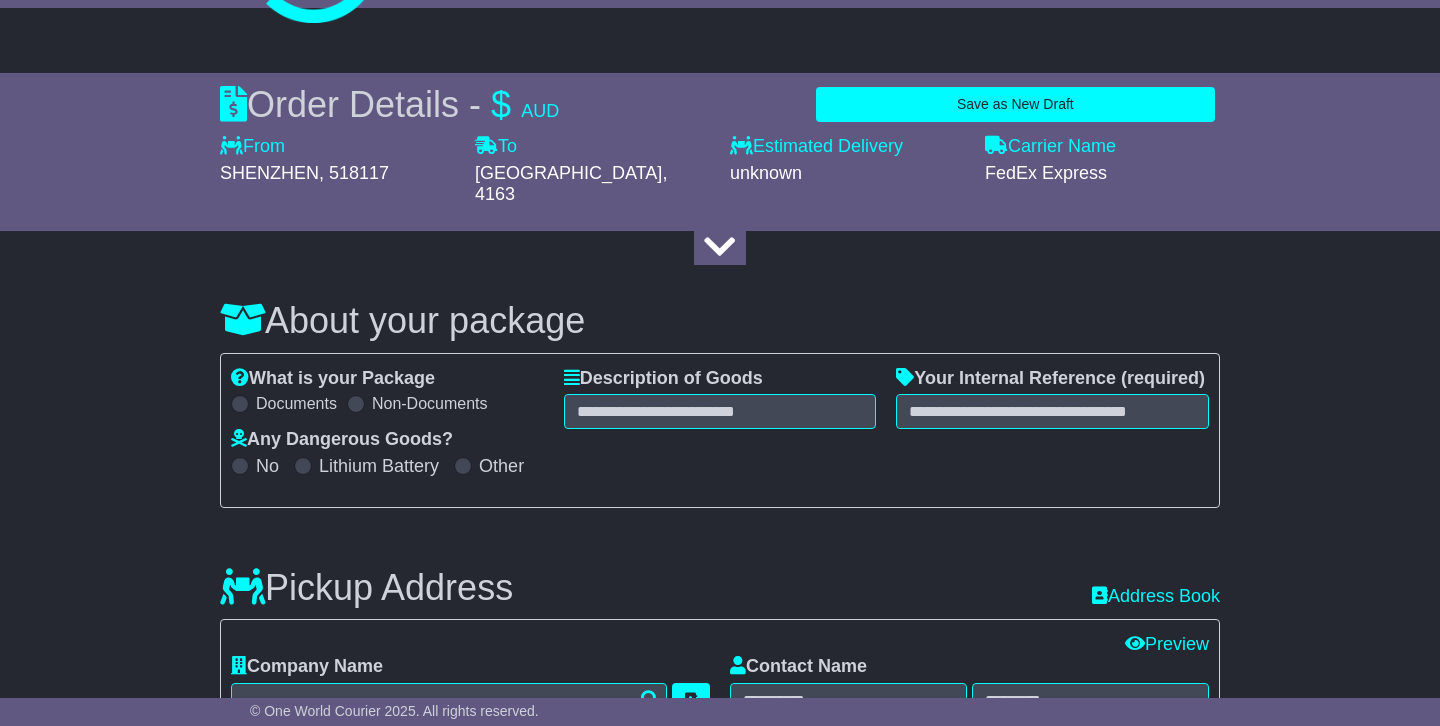 select on "***" 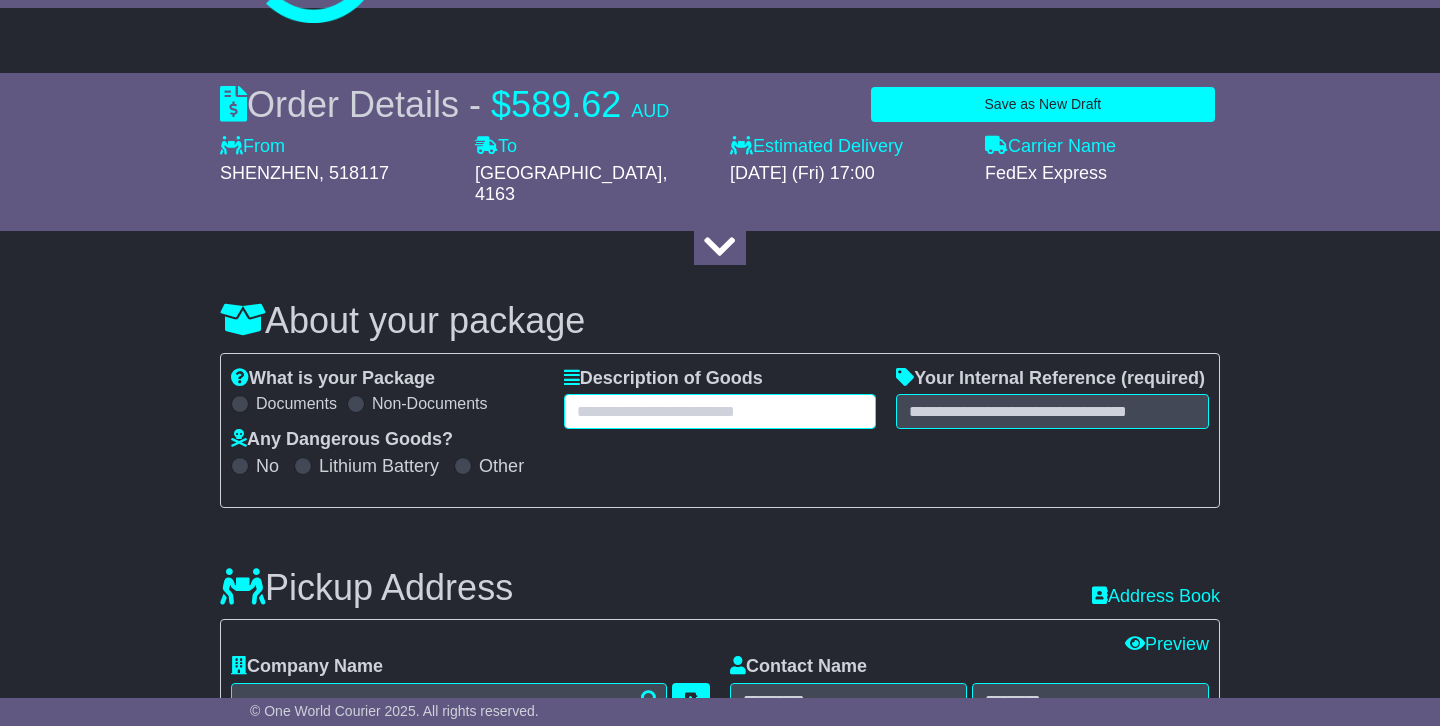 click at bounding box center [720, 411] 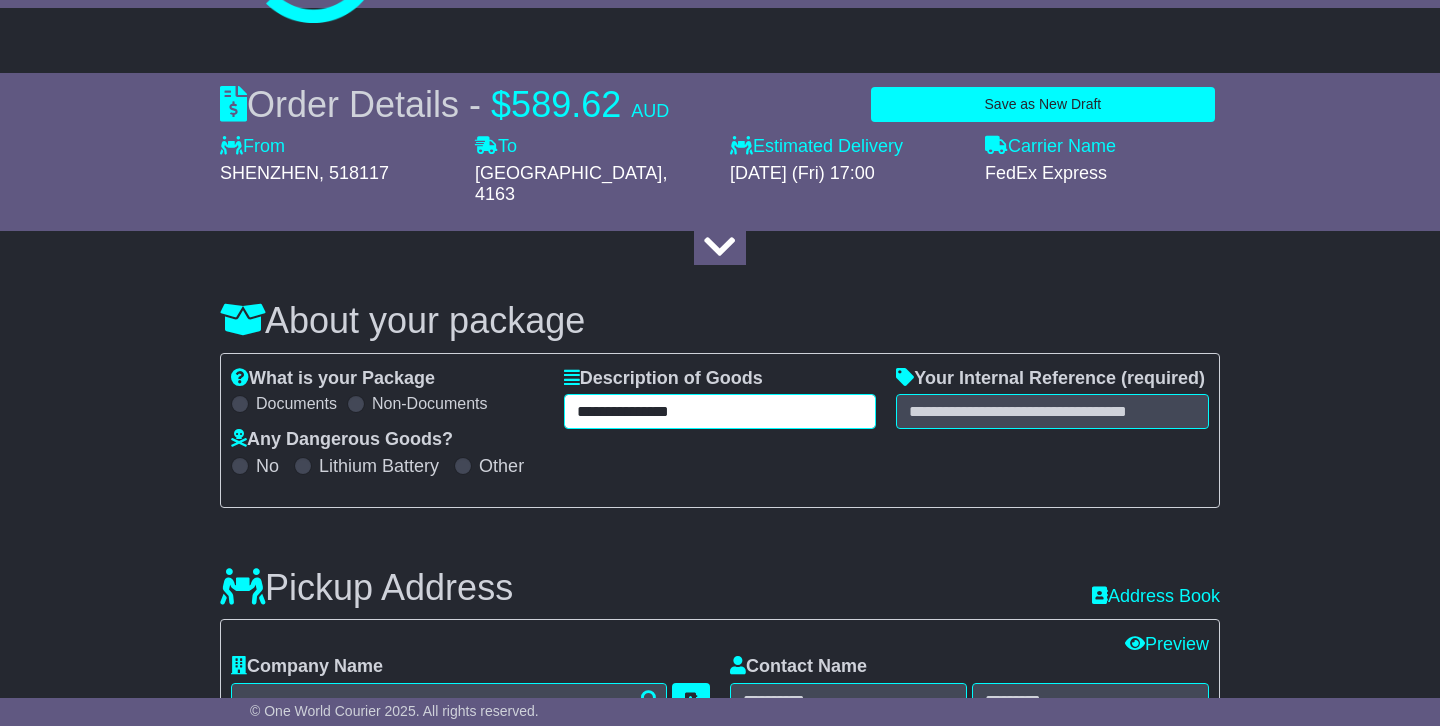 type on "**********" 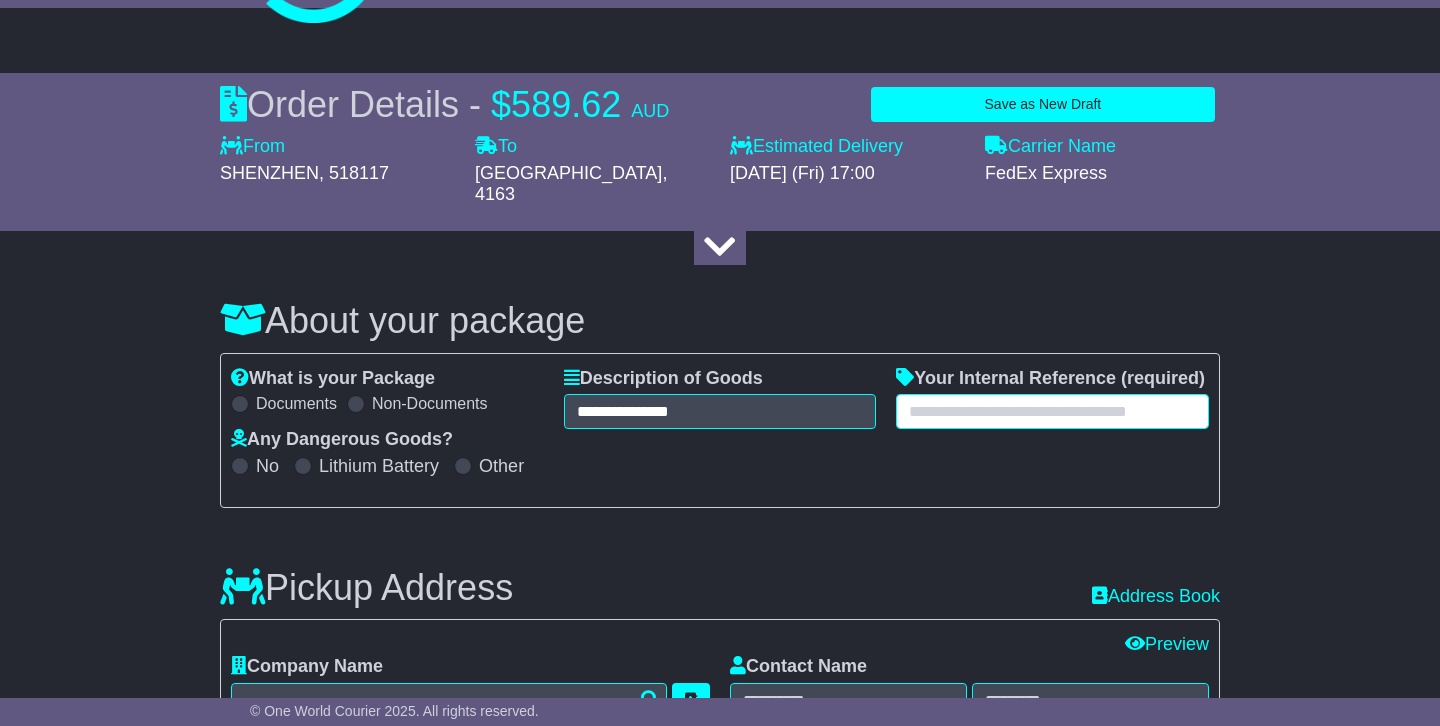 click at bounding box center (1052, 411) 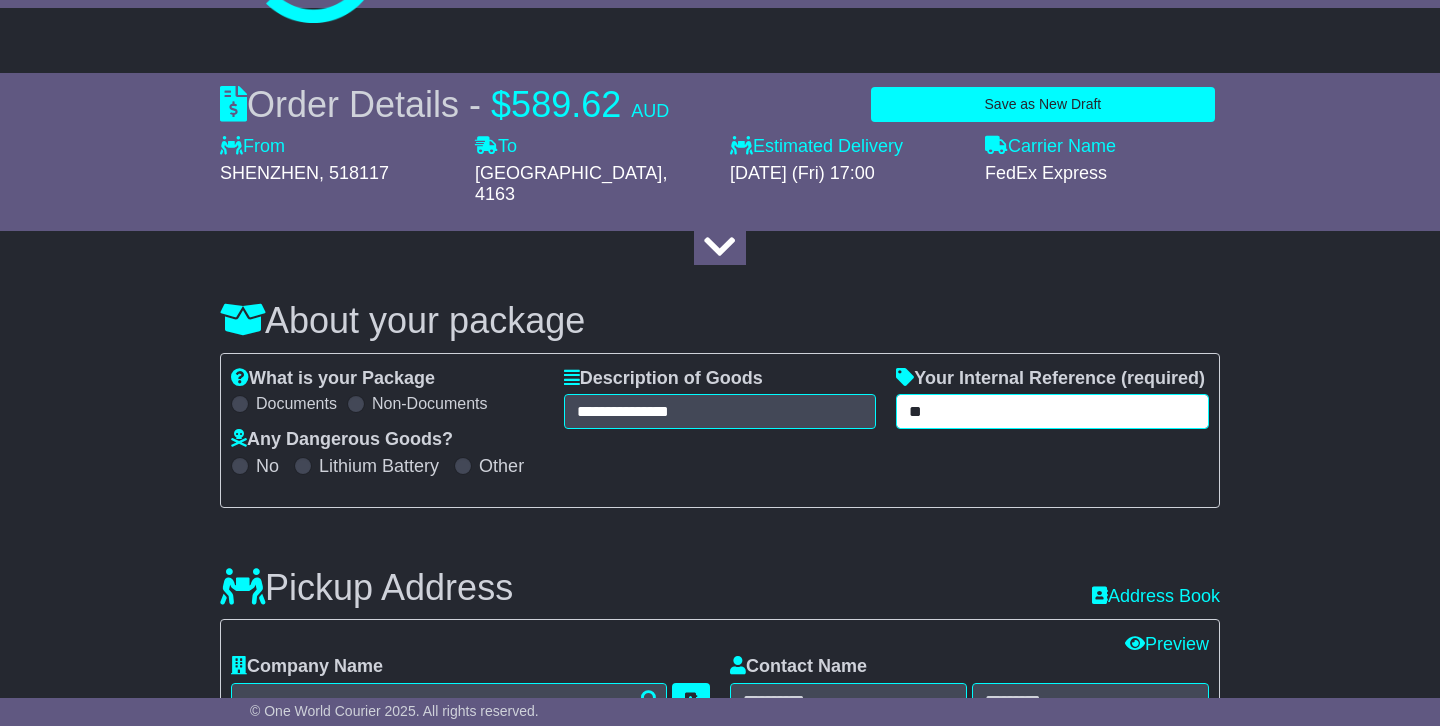 type on "*" 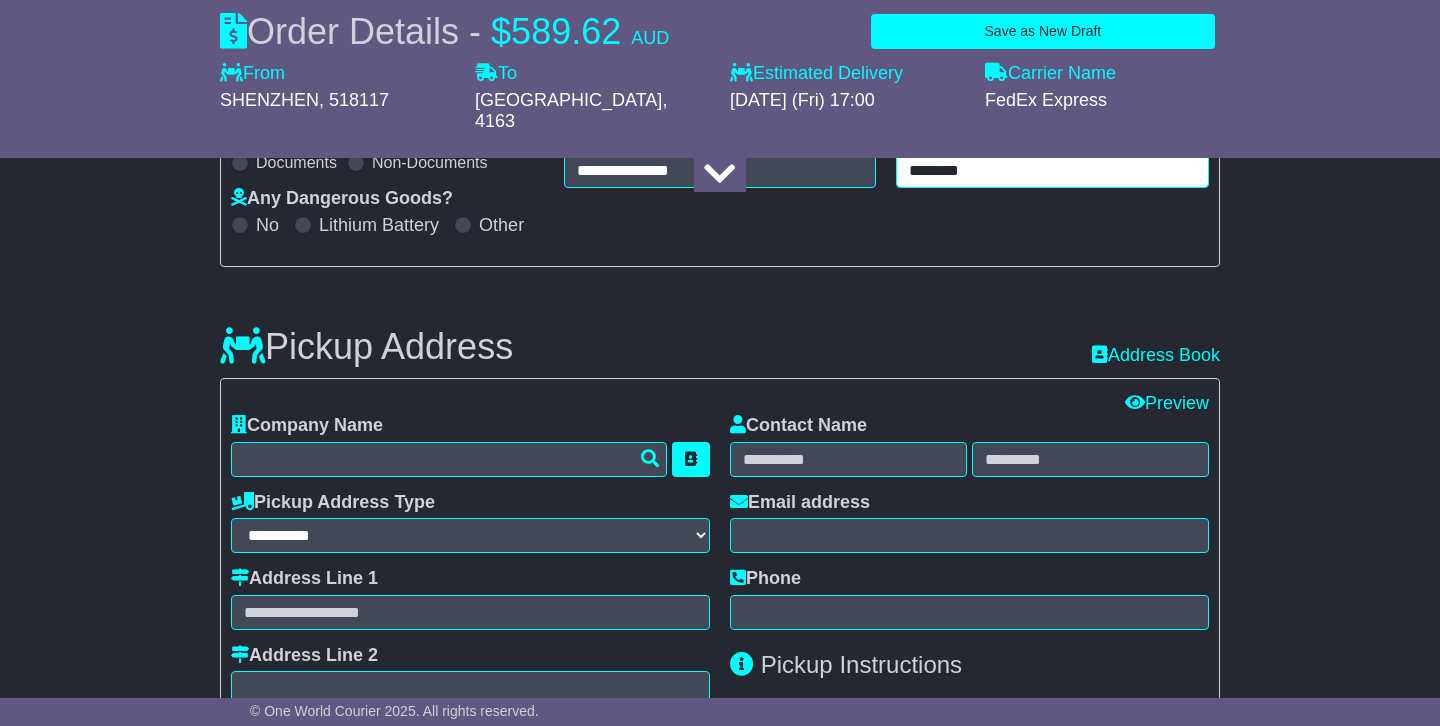 scroll, scrollTop: 386, scrollLeft: 0, axis: vertical 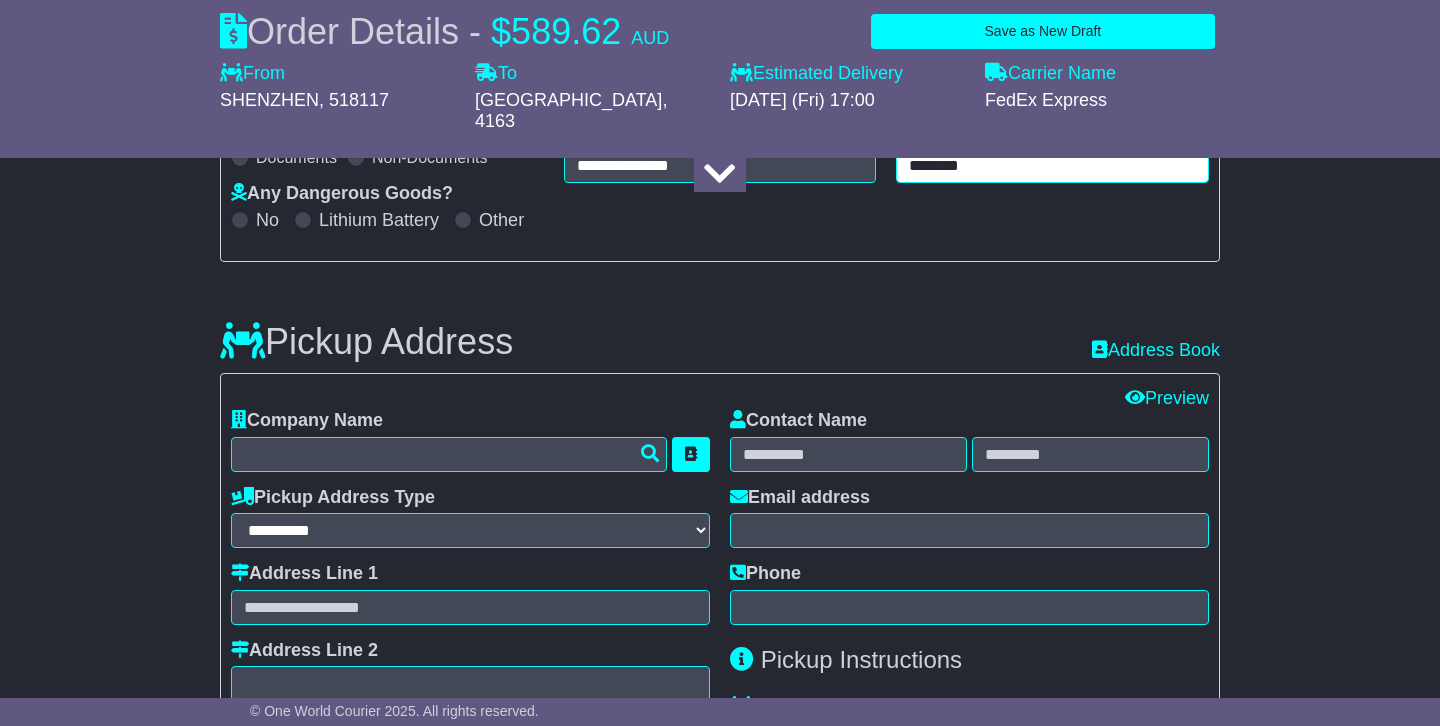 type on "********" 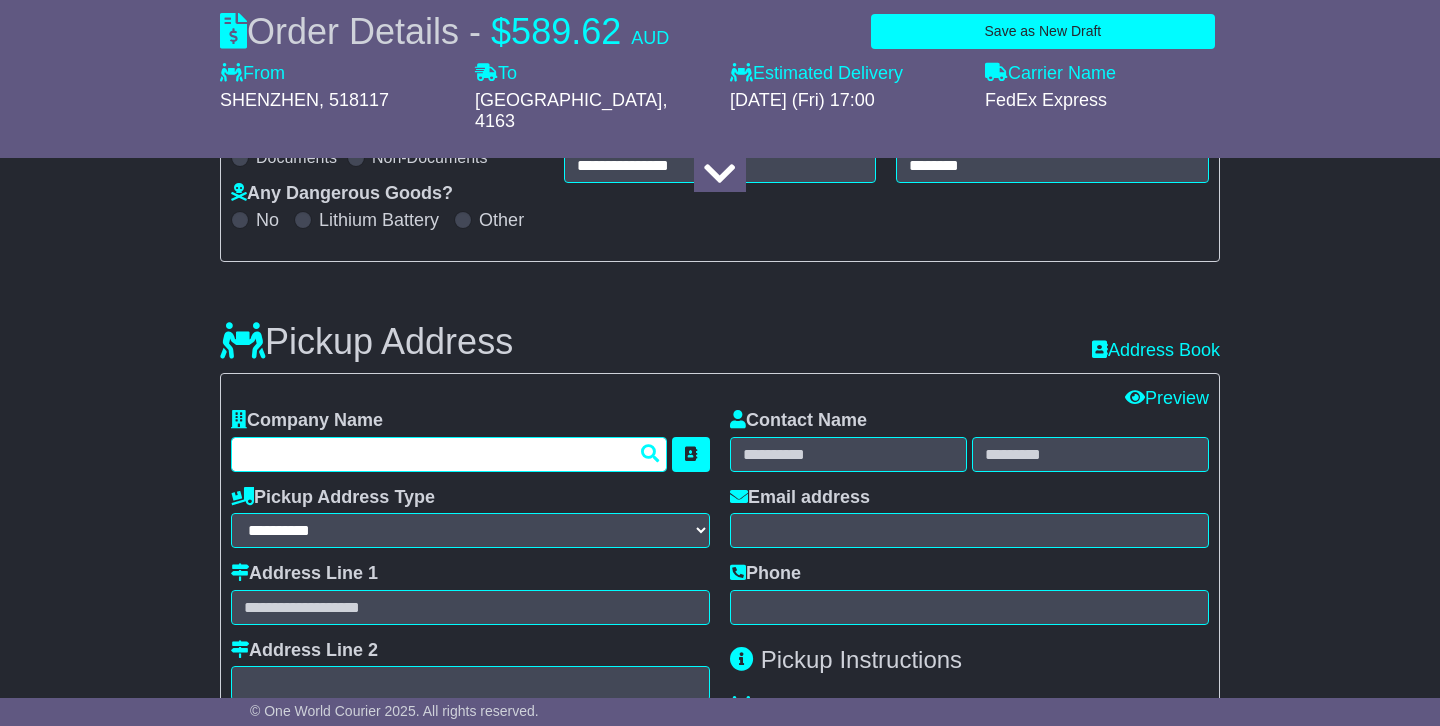 click at bounding box center (449, 454) 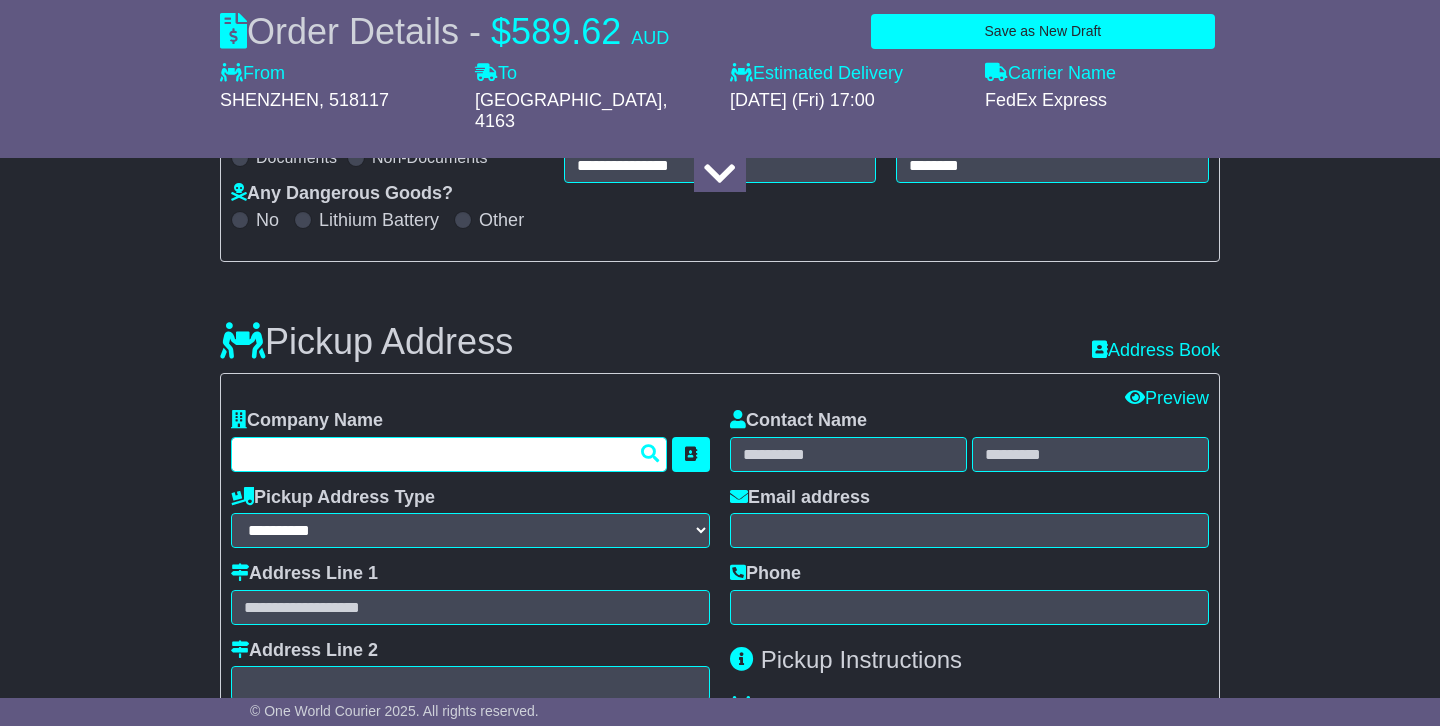 paste on "**********" 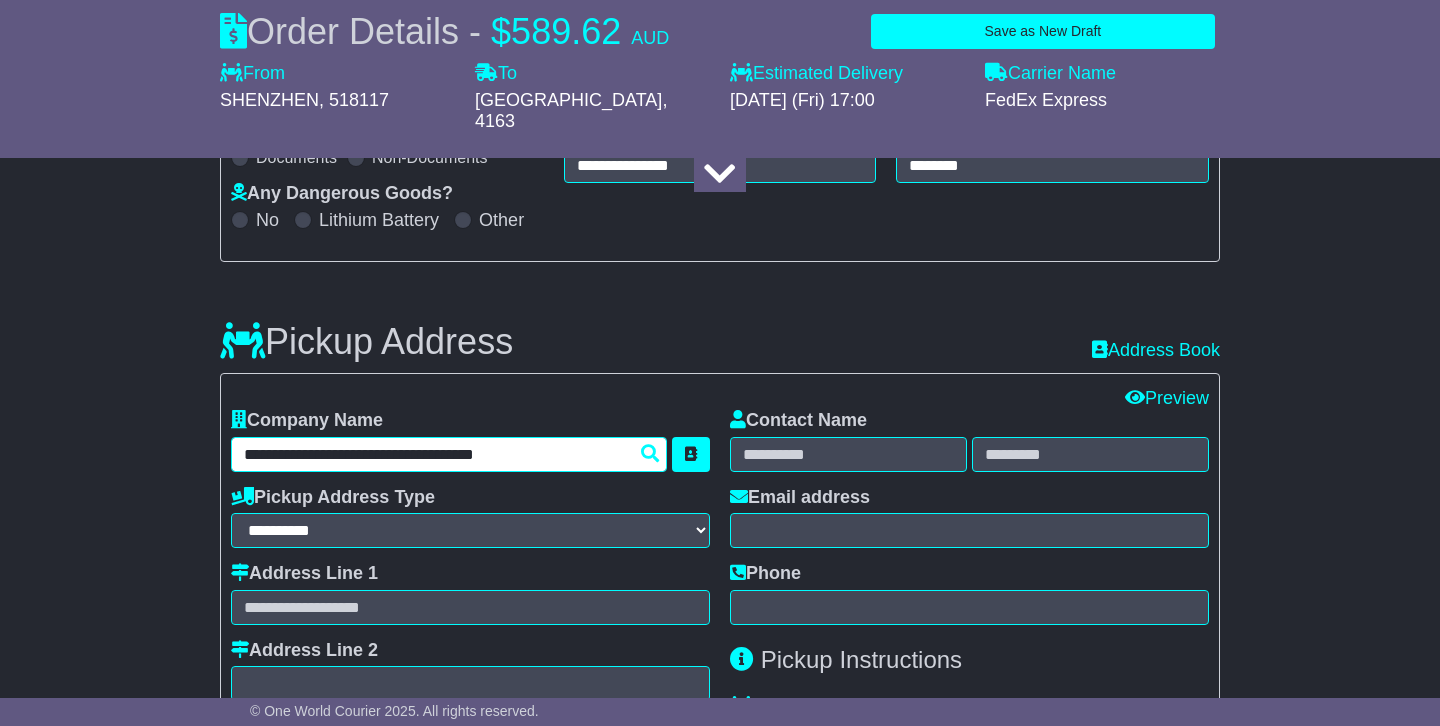 click on "**********" at bounding box center [449, 454] 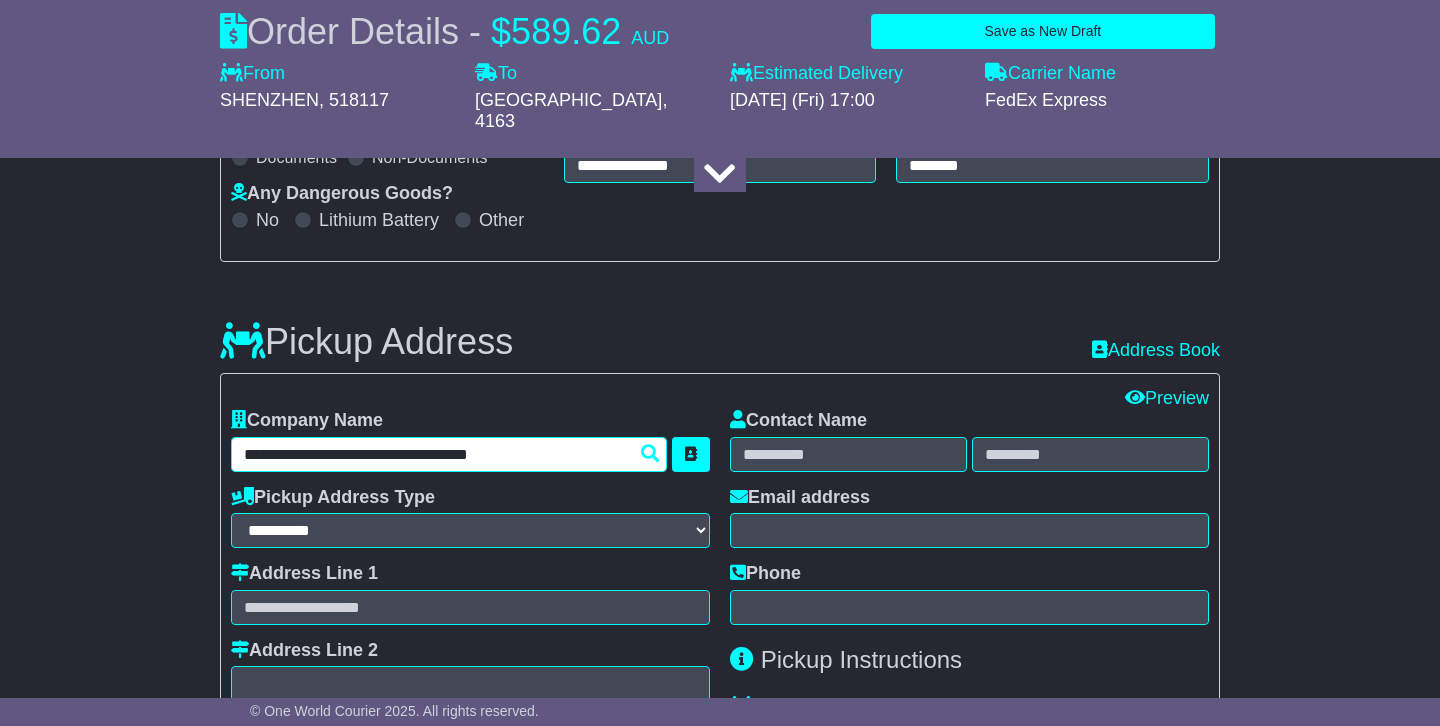 click on "**********" at bounding box center [449, 454] 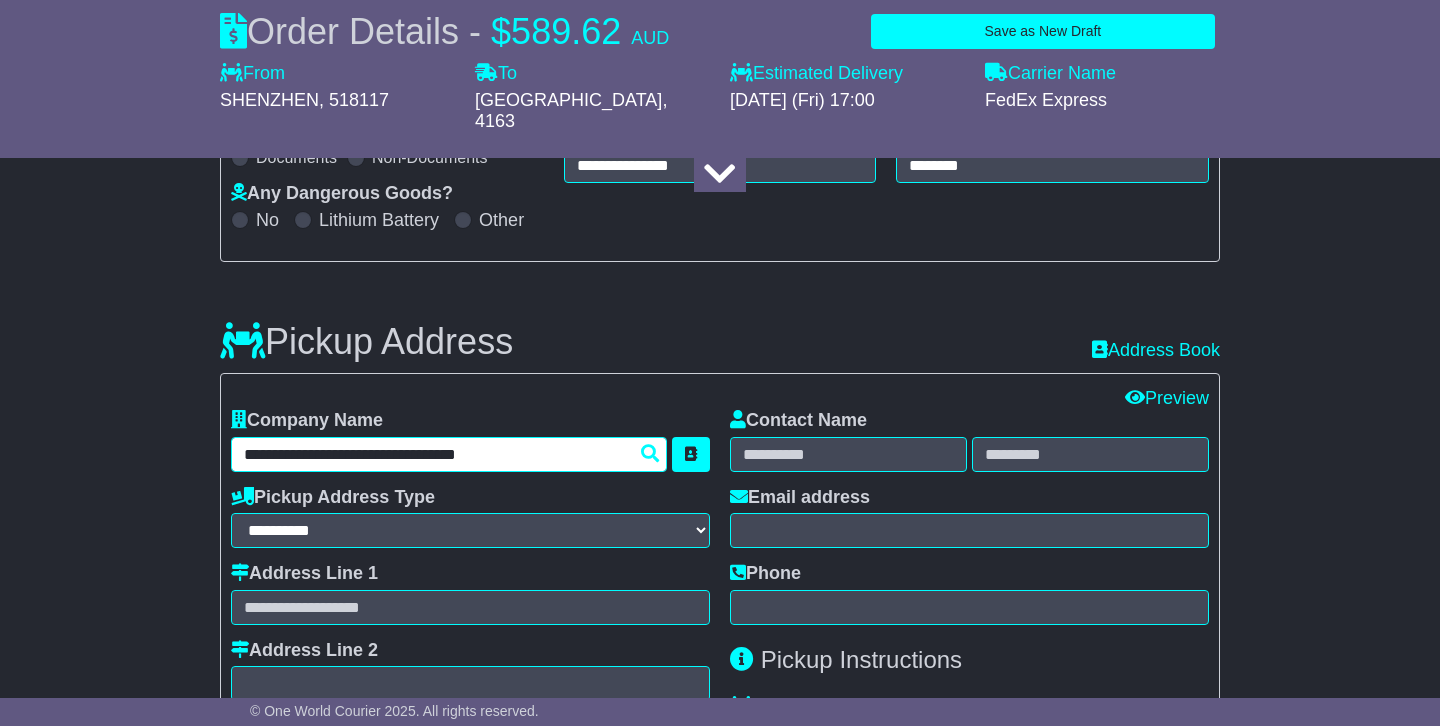 type on "**********" 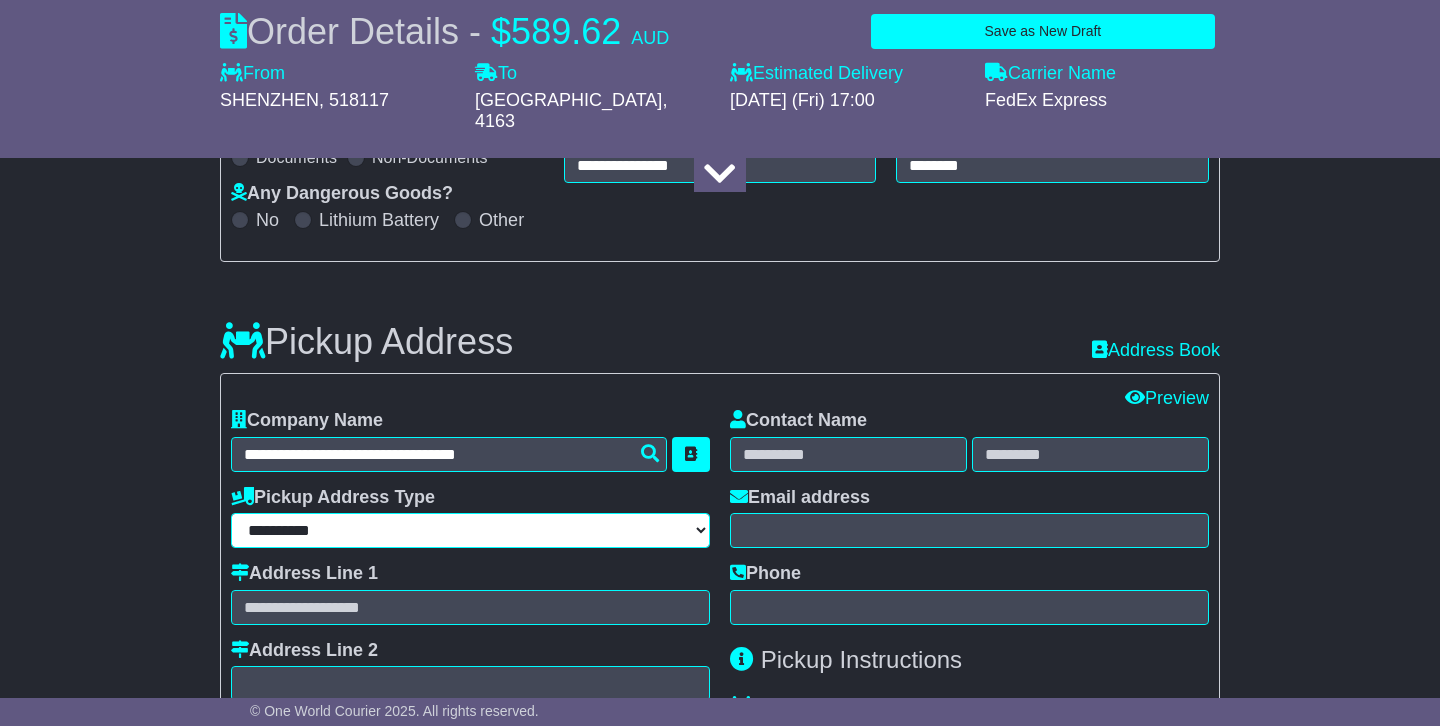click on "**********" at bounding box center [470, 530] 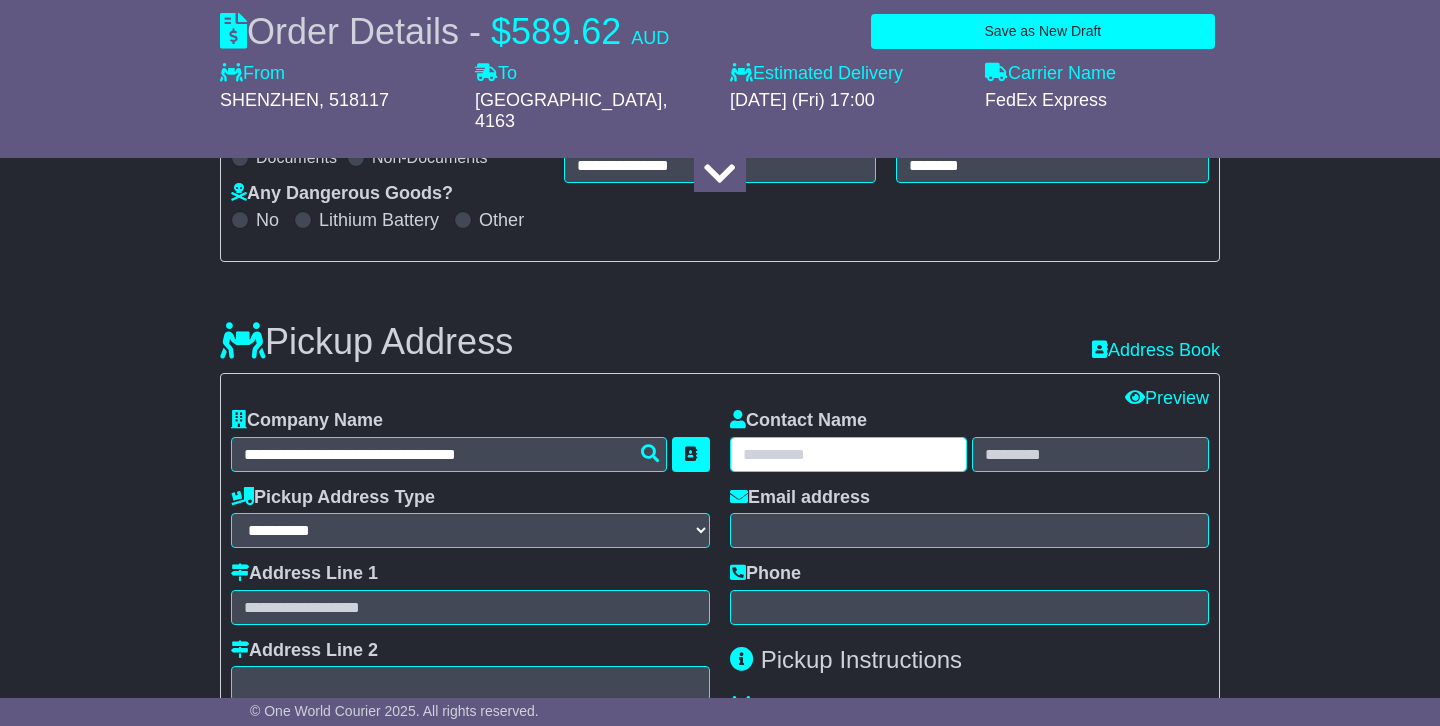 click at bounding box center [848, 454] 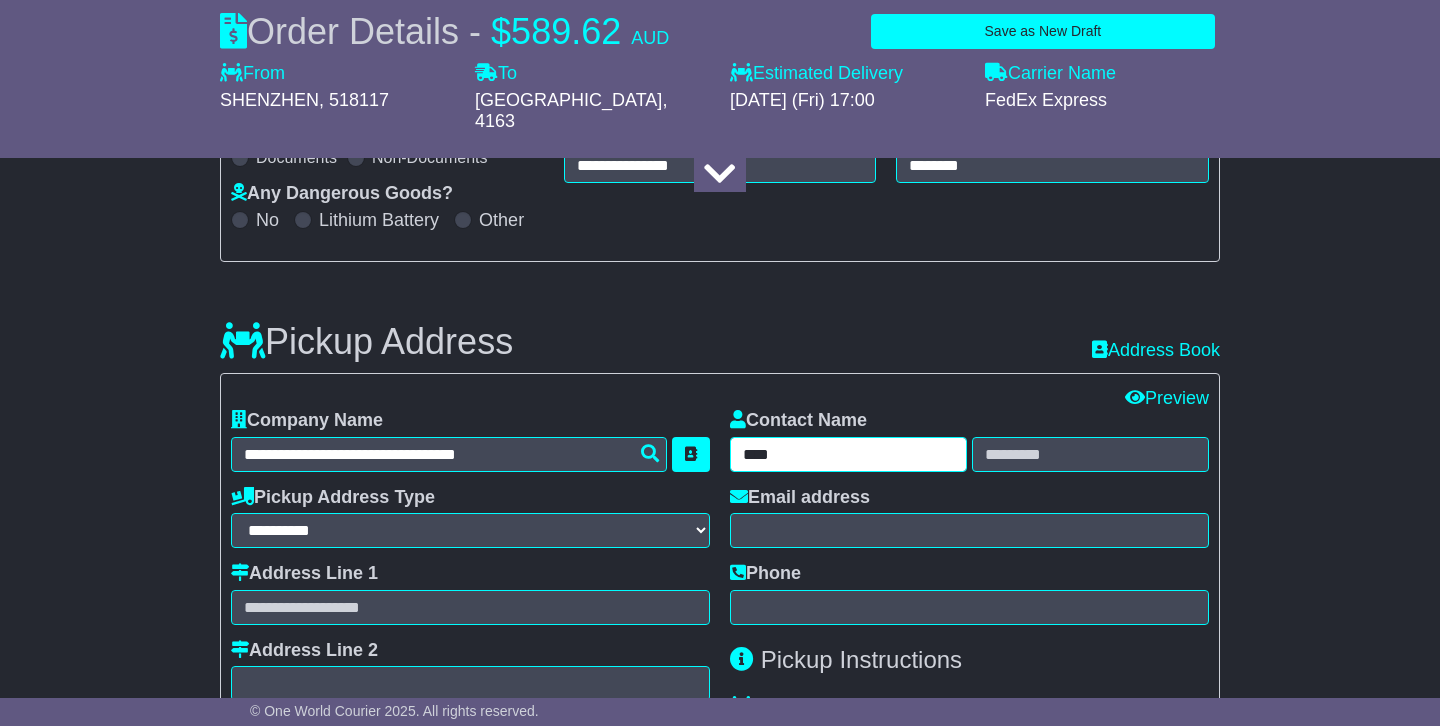 type on "****" 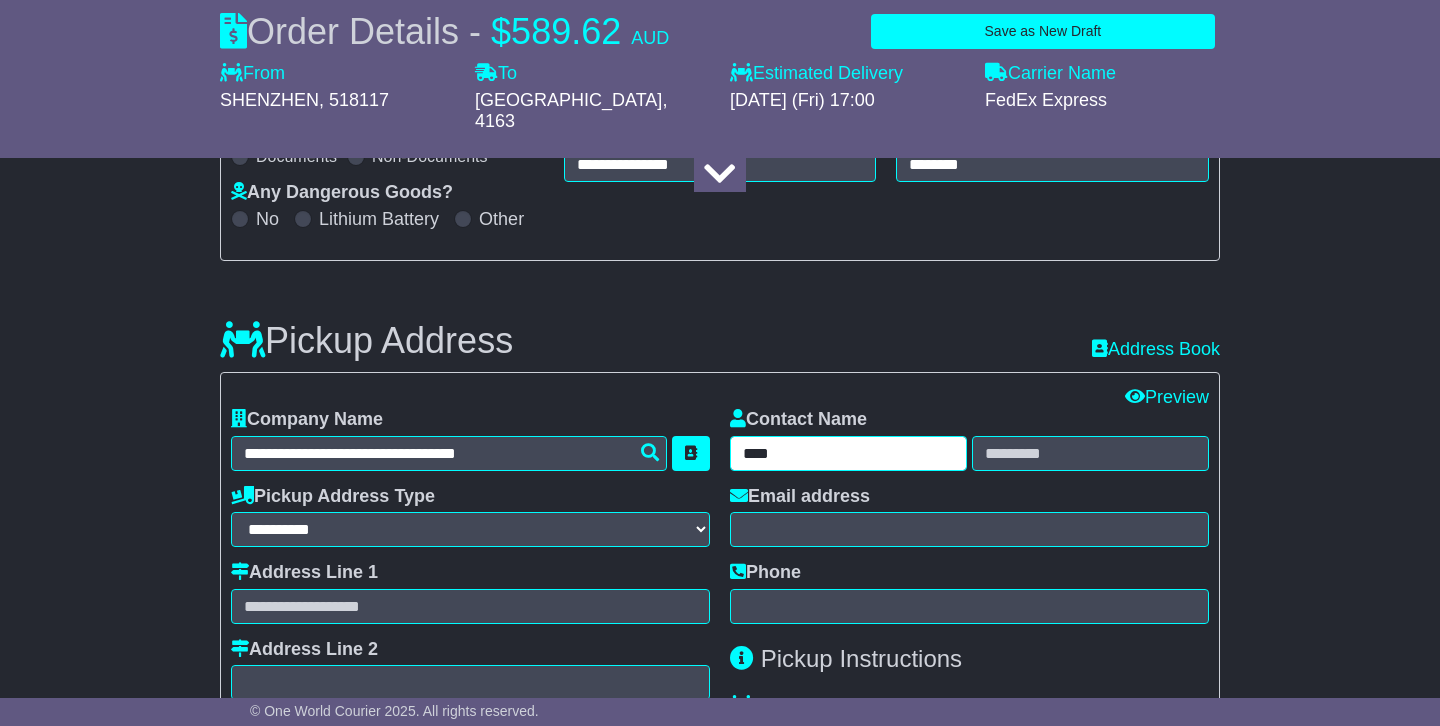 scroll, scrollTop: 445, scrollLeft: 0, axis: vertical 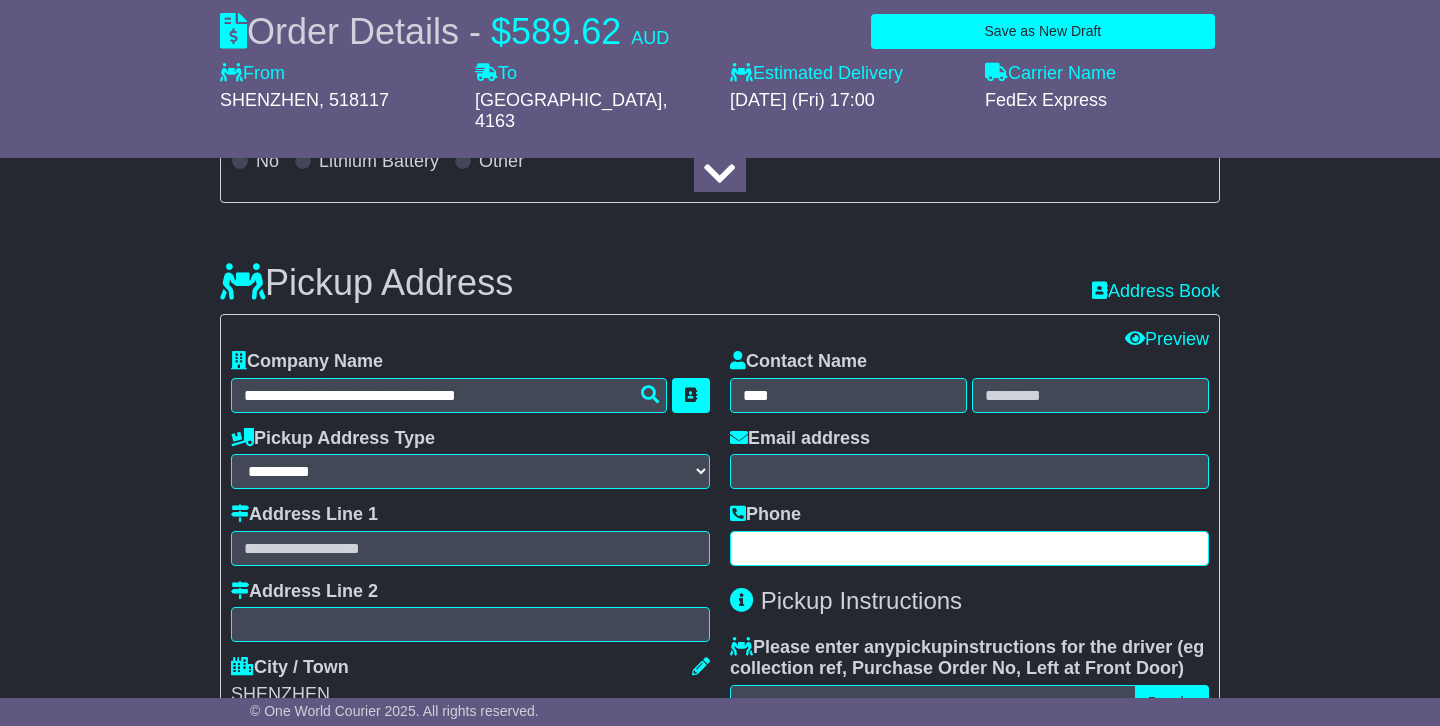 click at bounding box center [969, 548] 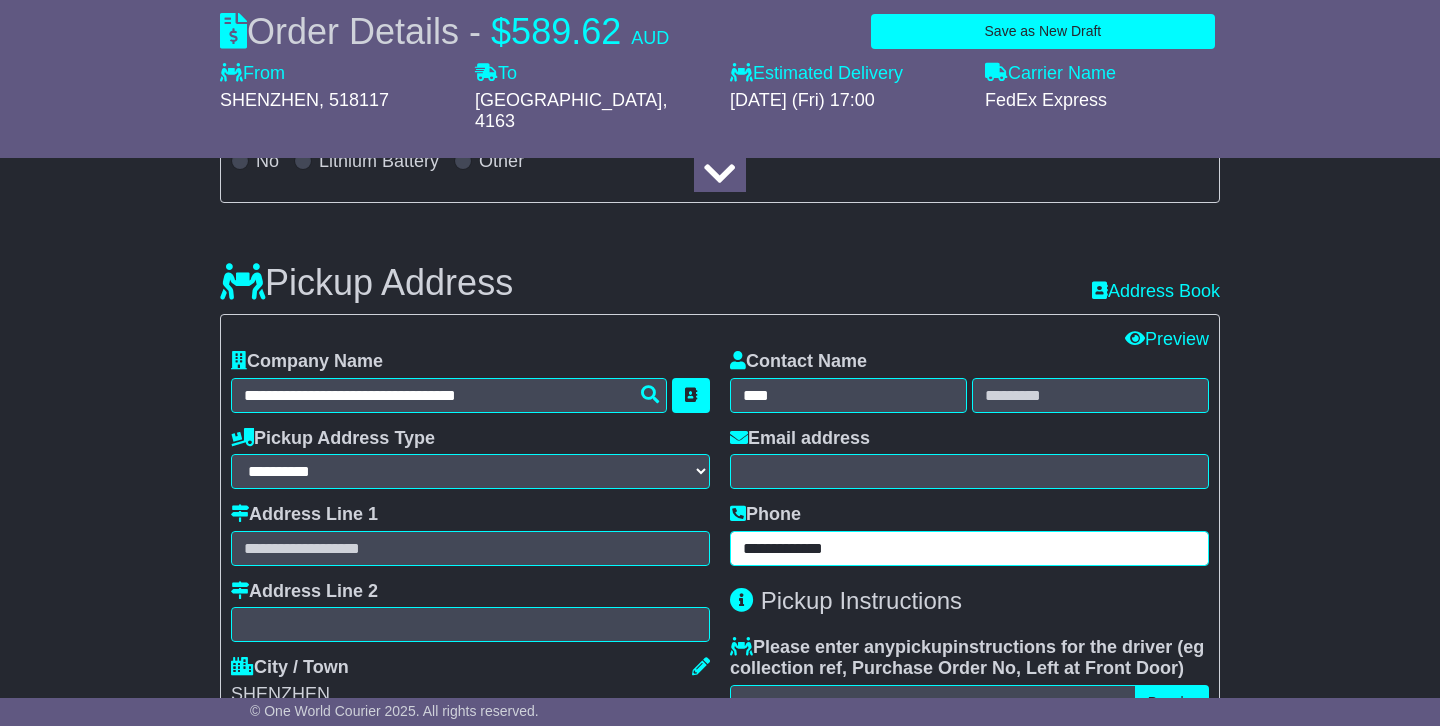 click on "**********" at bounding box center (969, 548) 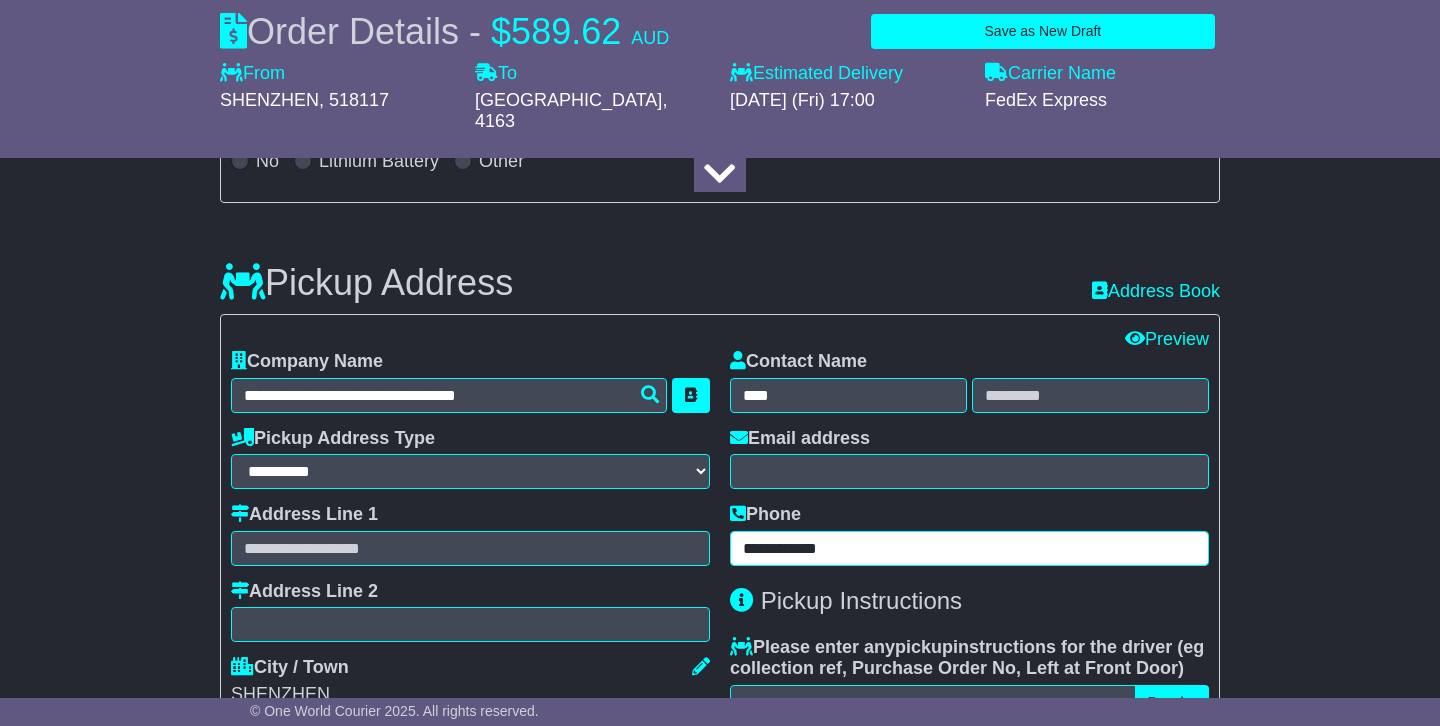 click on "**********" at bounding box center [969, 548] 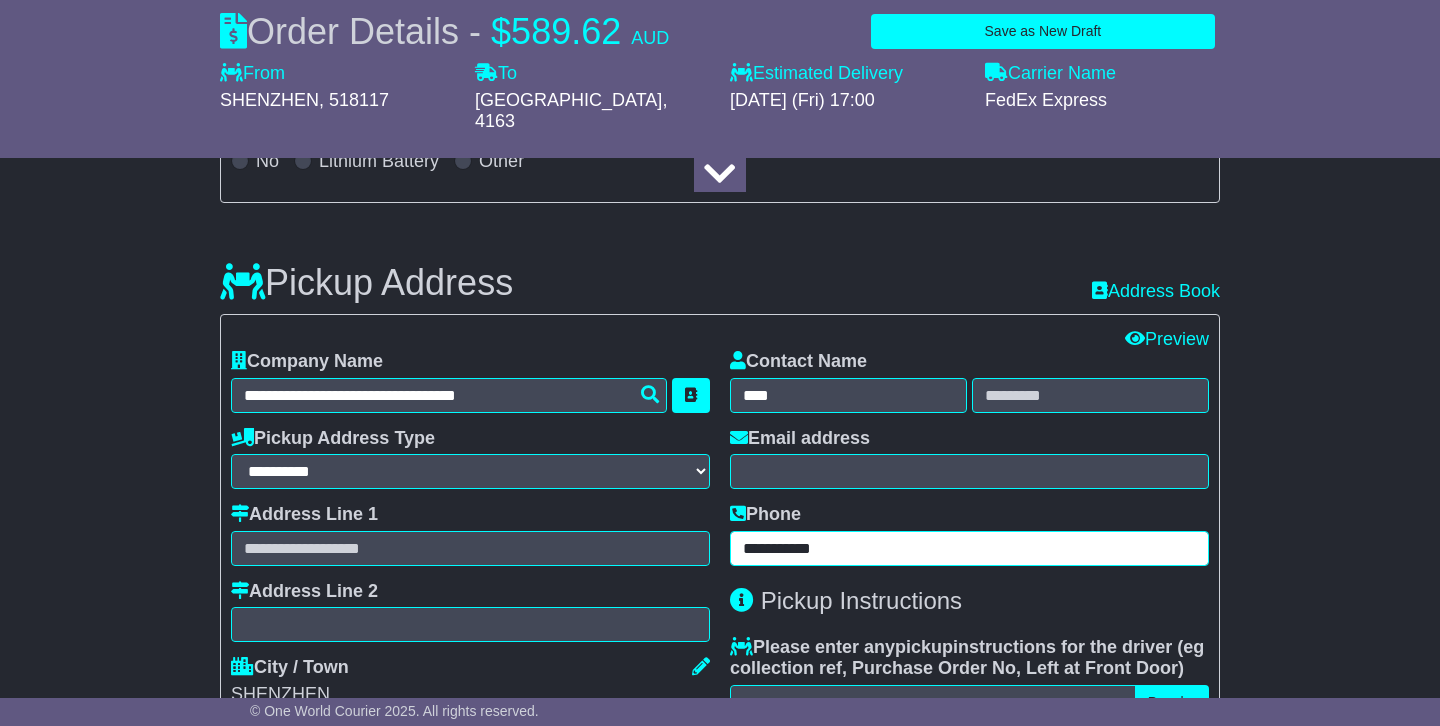 type on "**********" 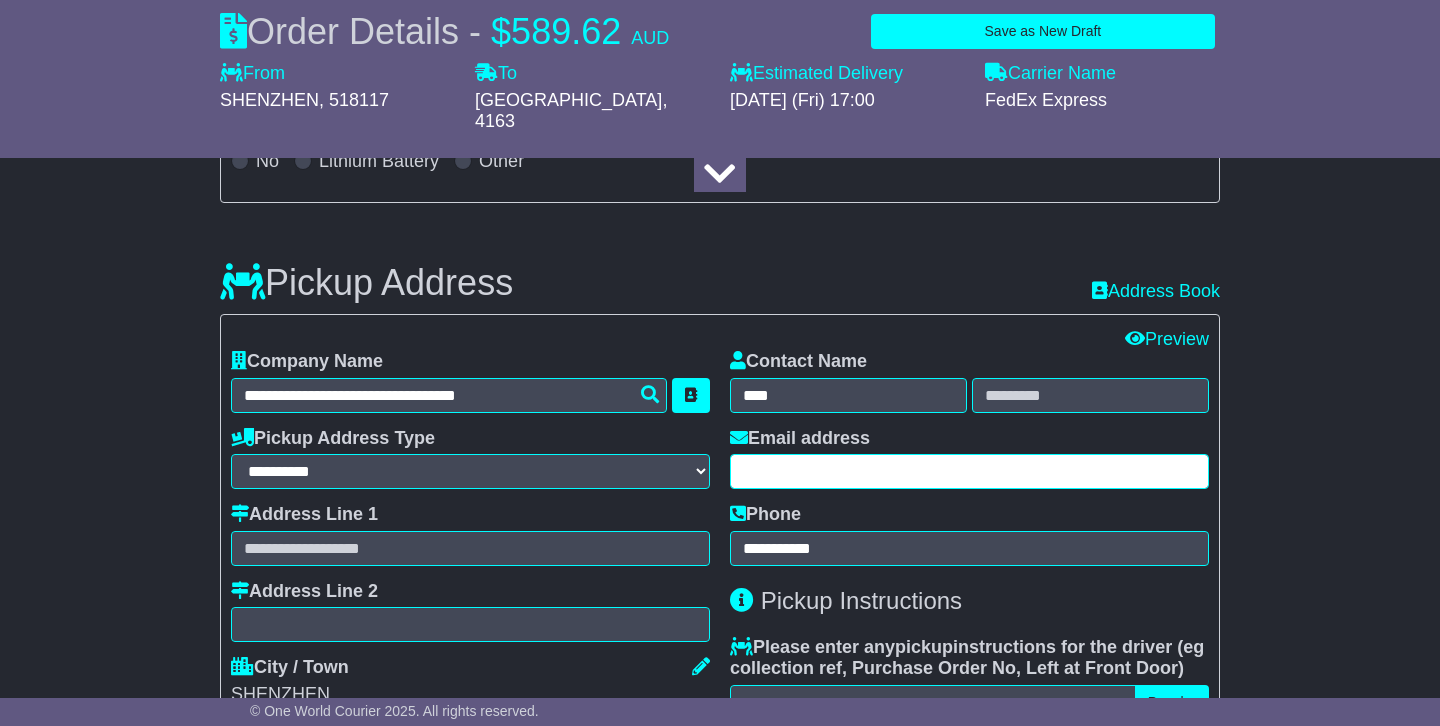 click at bounding box center [969, 471] 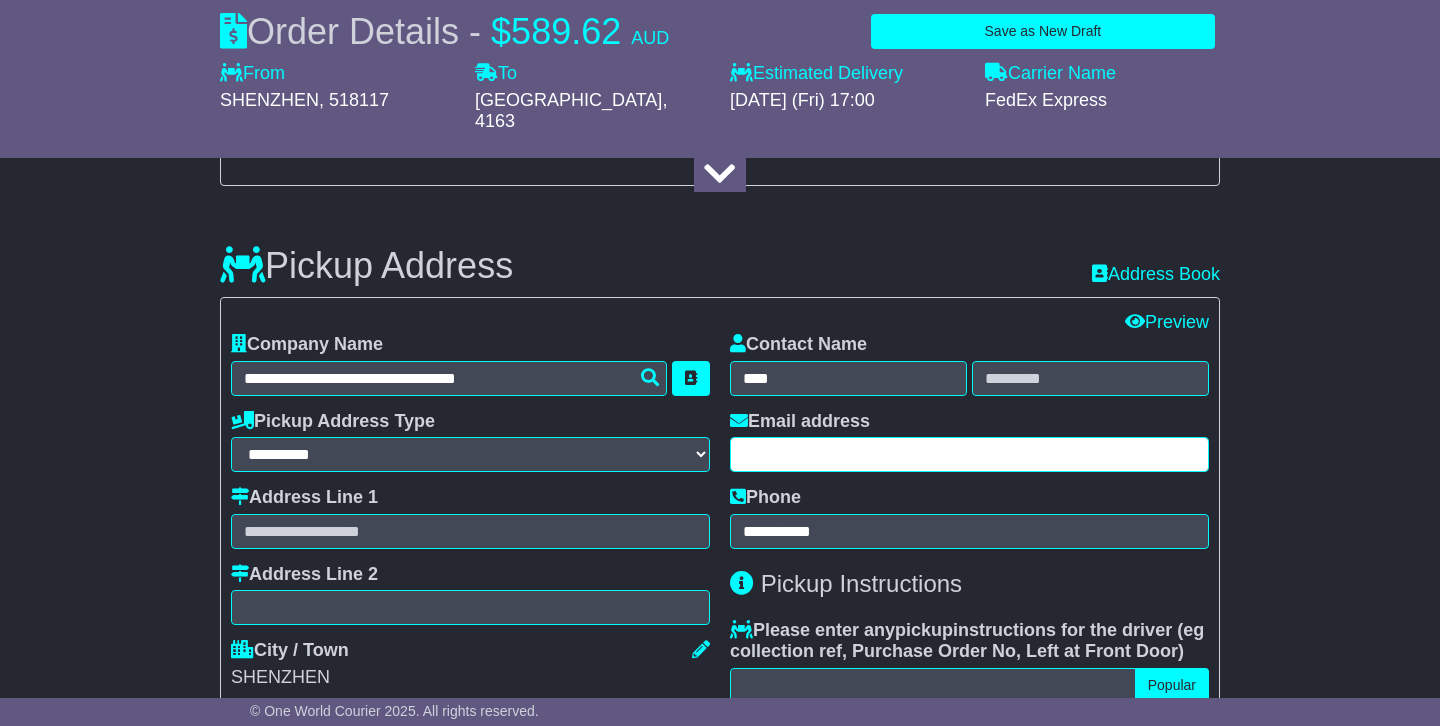 scroll, scrollTop: 465, scrollLeft: 0, axis: vertical 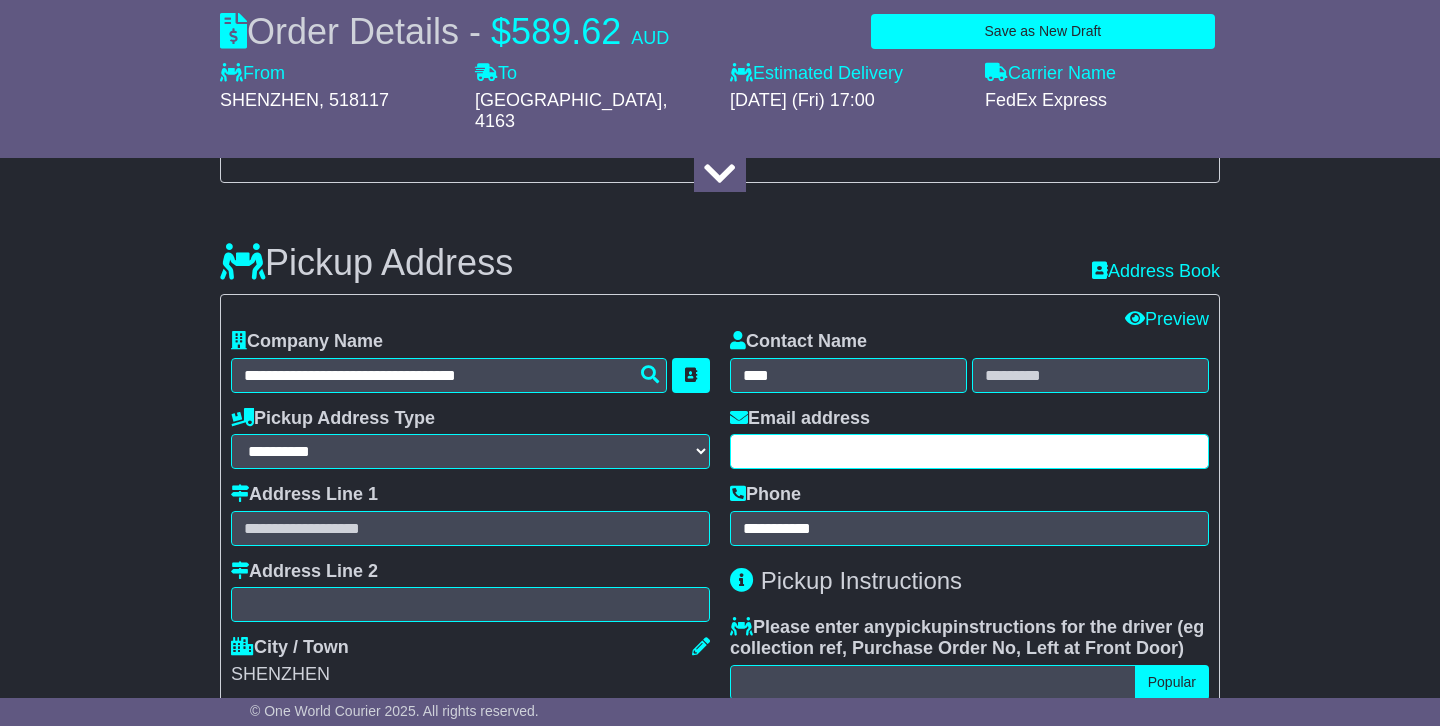 paste on "**********" 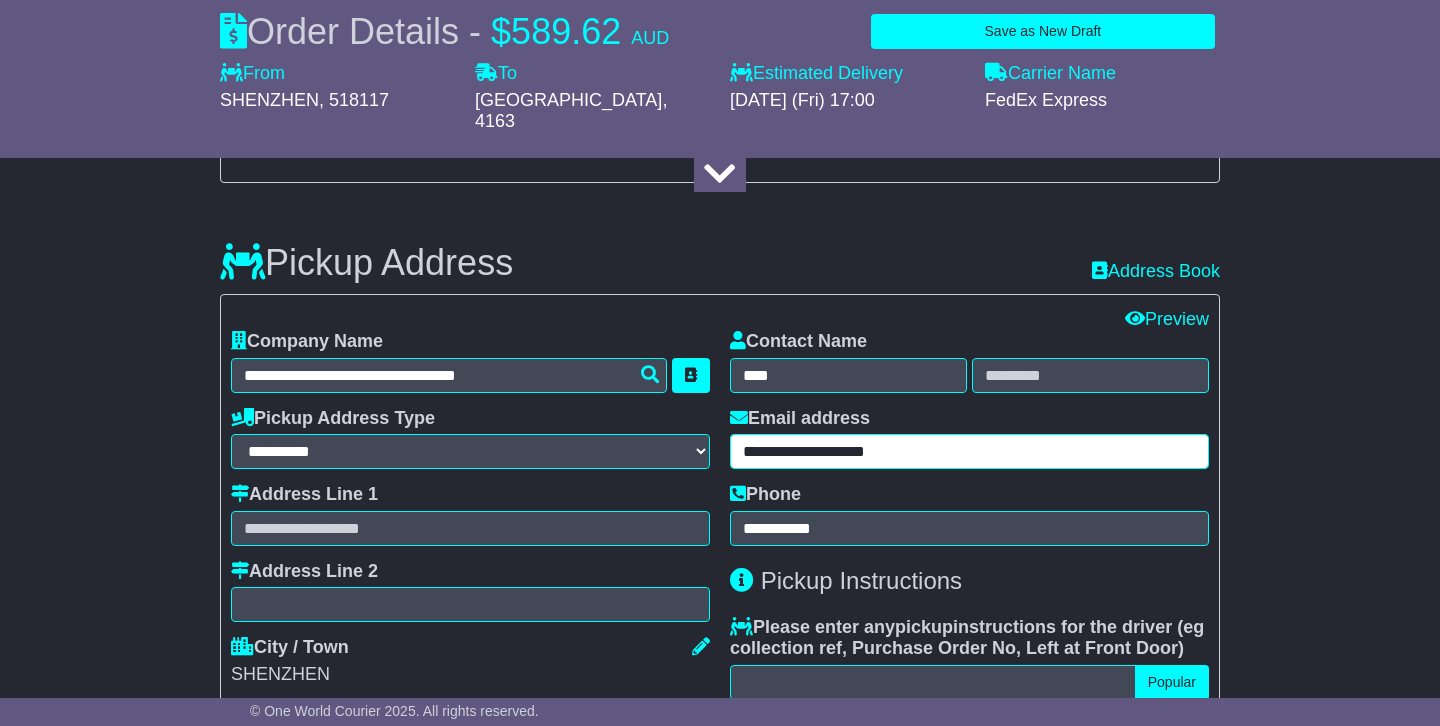type on "**********" 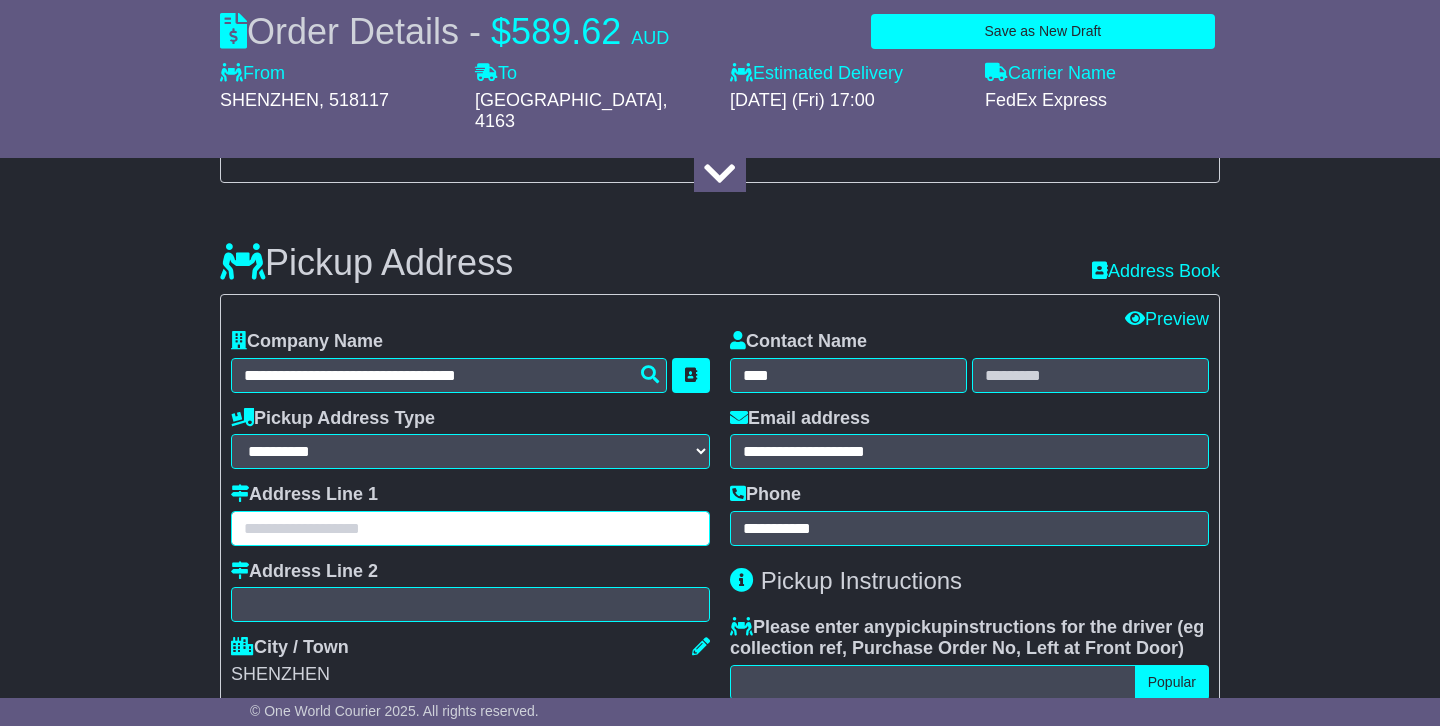 click at bounding box center (470, 528) 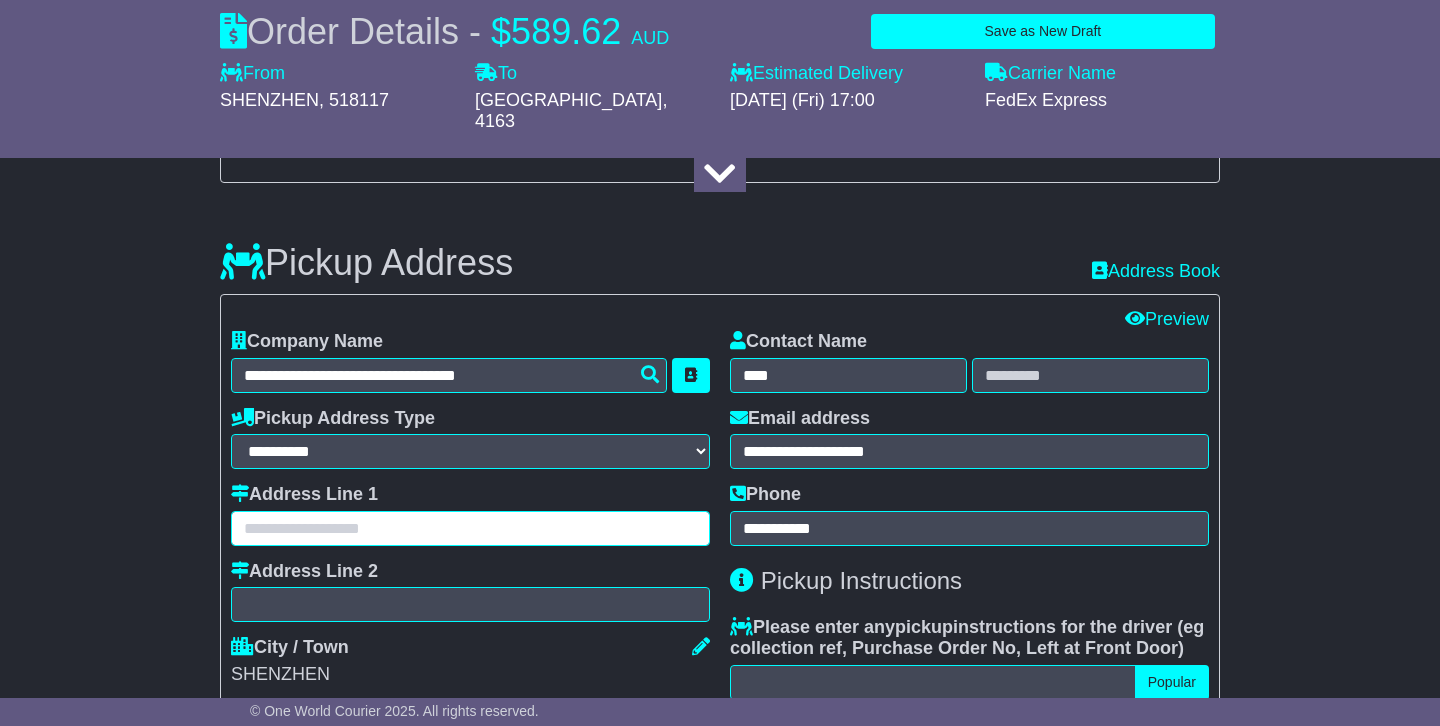 paste on "**********" 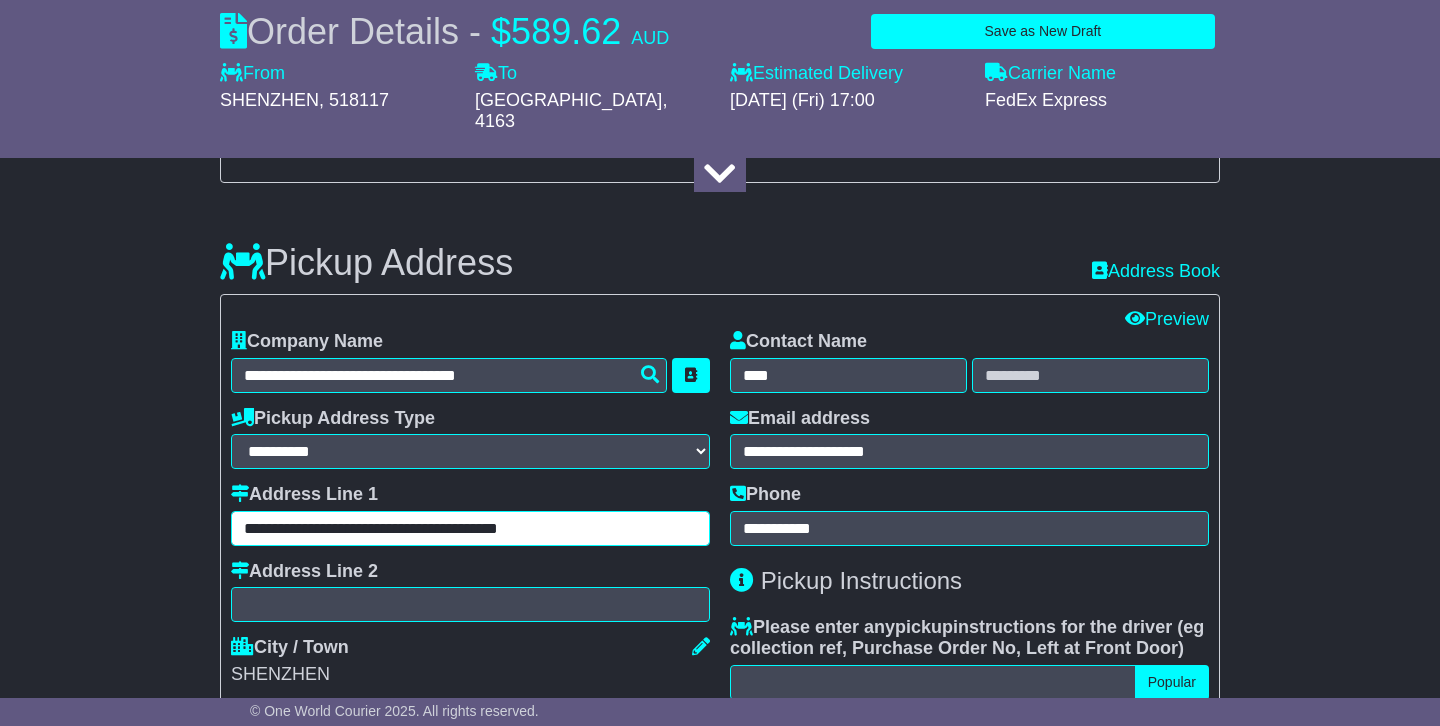 drag, startPoint x: 438, startPoint y: 509, endPoint x: 583, endPoint y: 514, distance: 145.08618 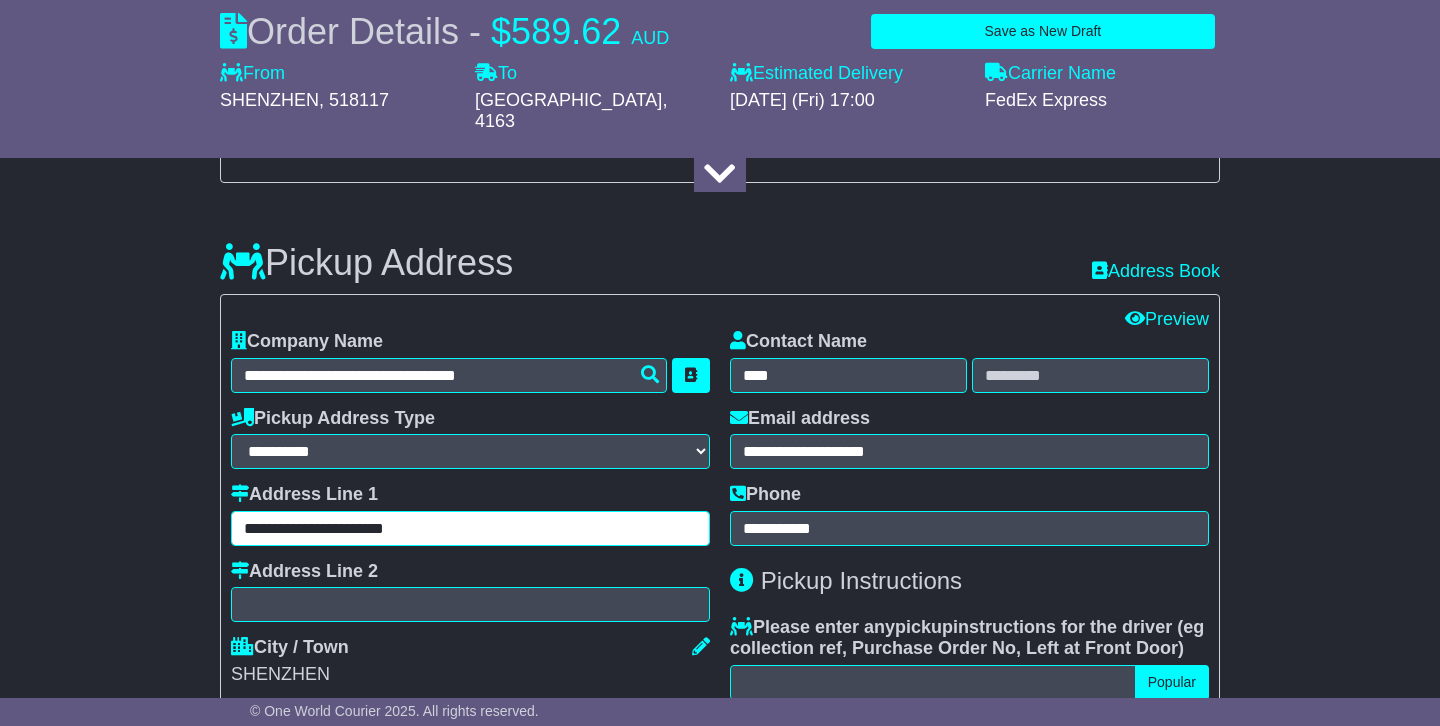 type on "**********" 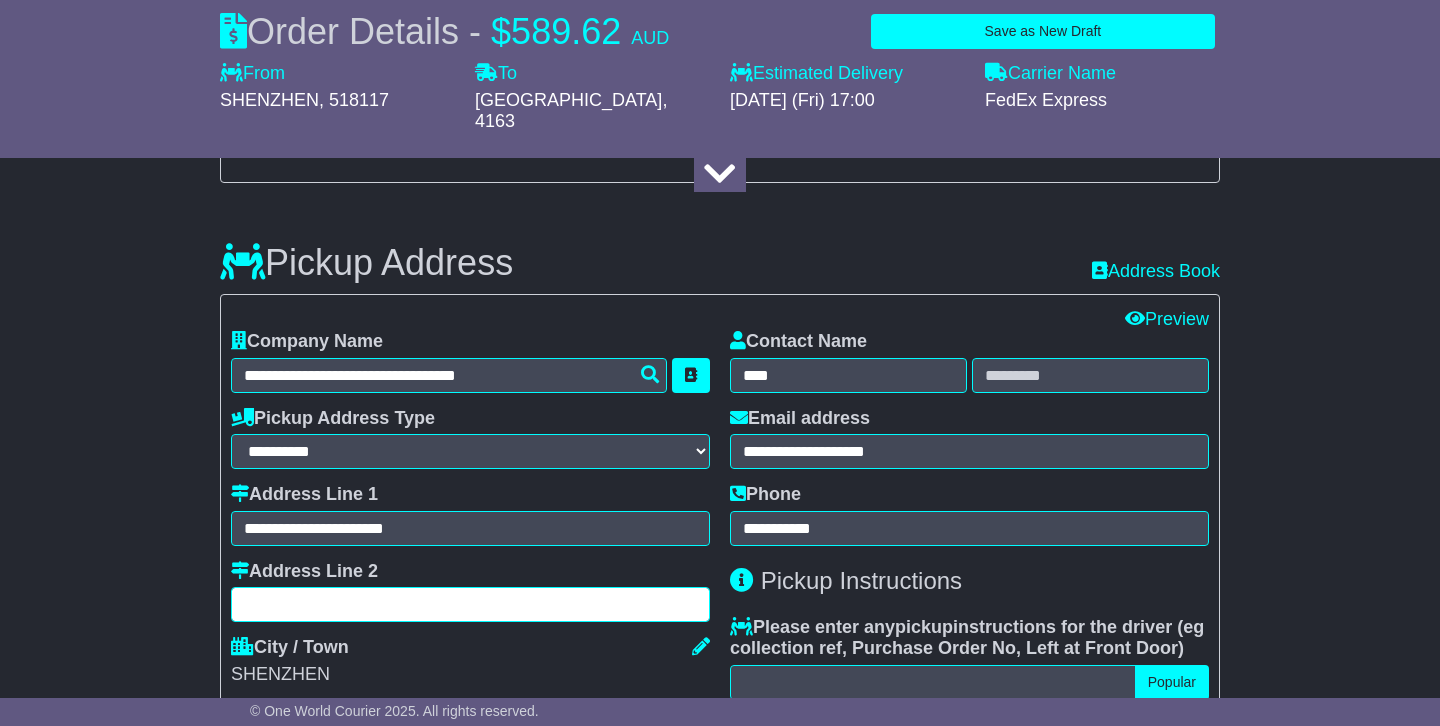 click at bounding box center [470, 604] 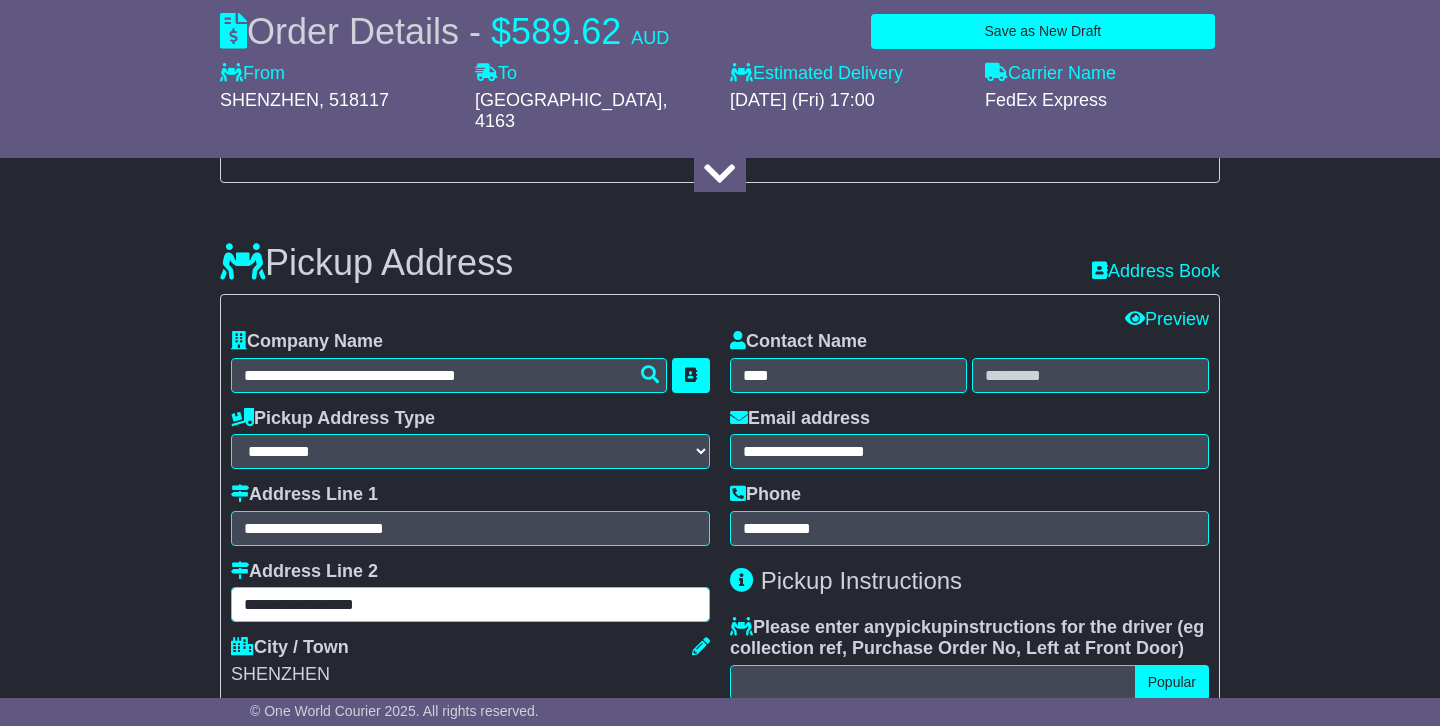 type on "**********" 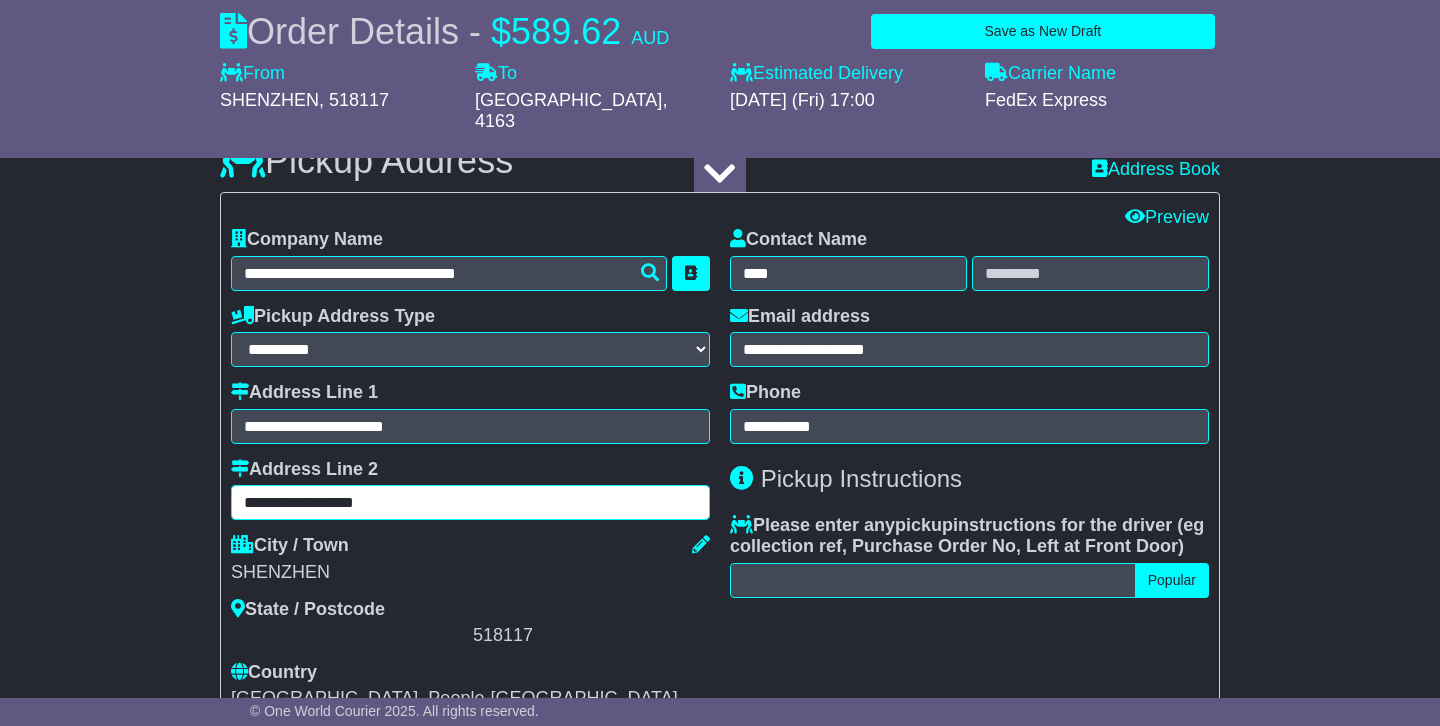 scroll, scrollTop: 652, scrollLeft: 0, axis: vertical 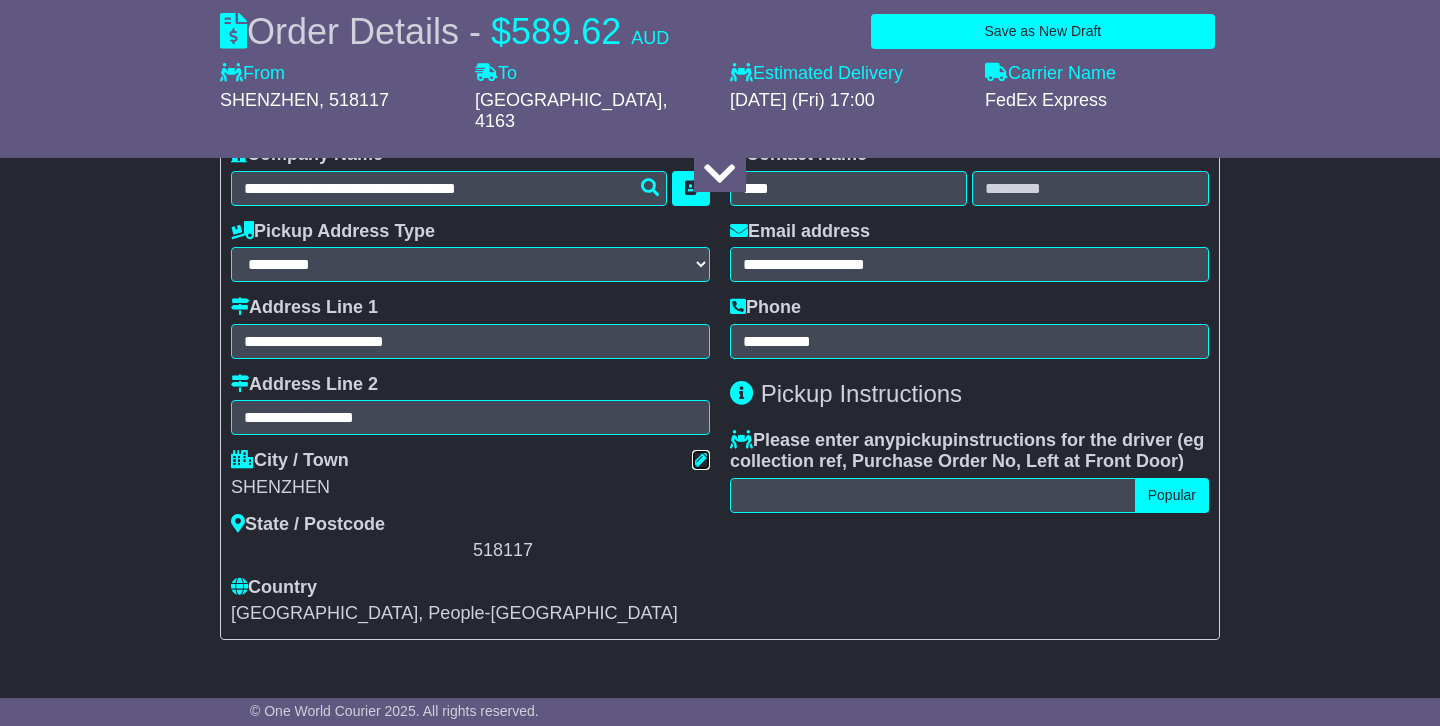 click at bounding box center (701, 459) 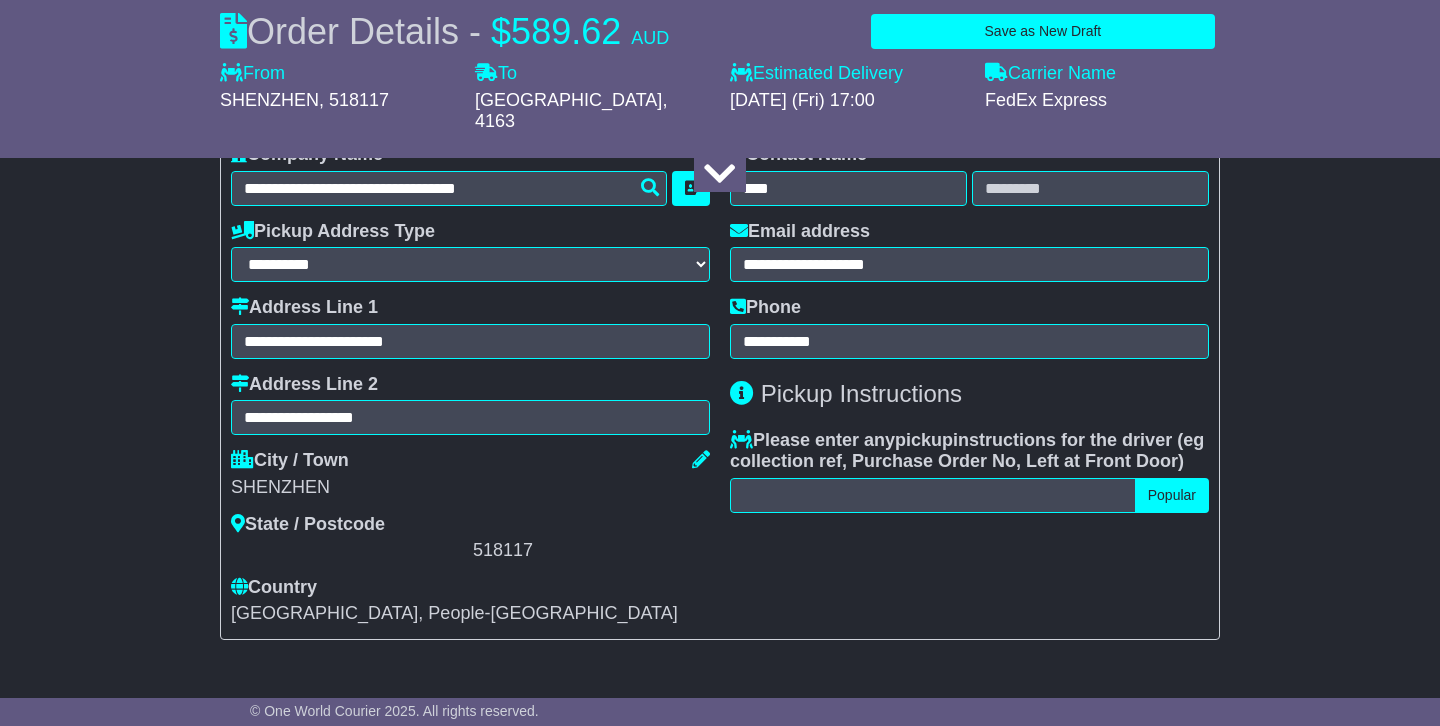 select on "**" 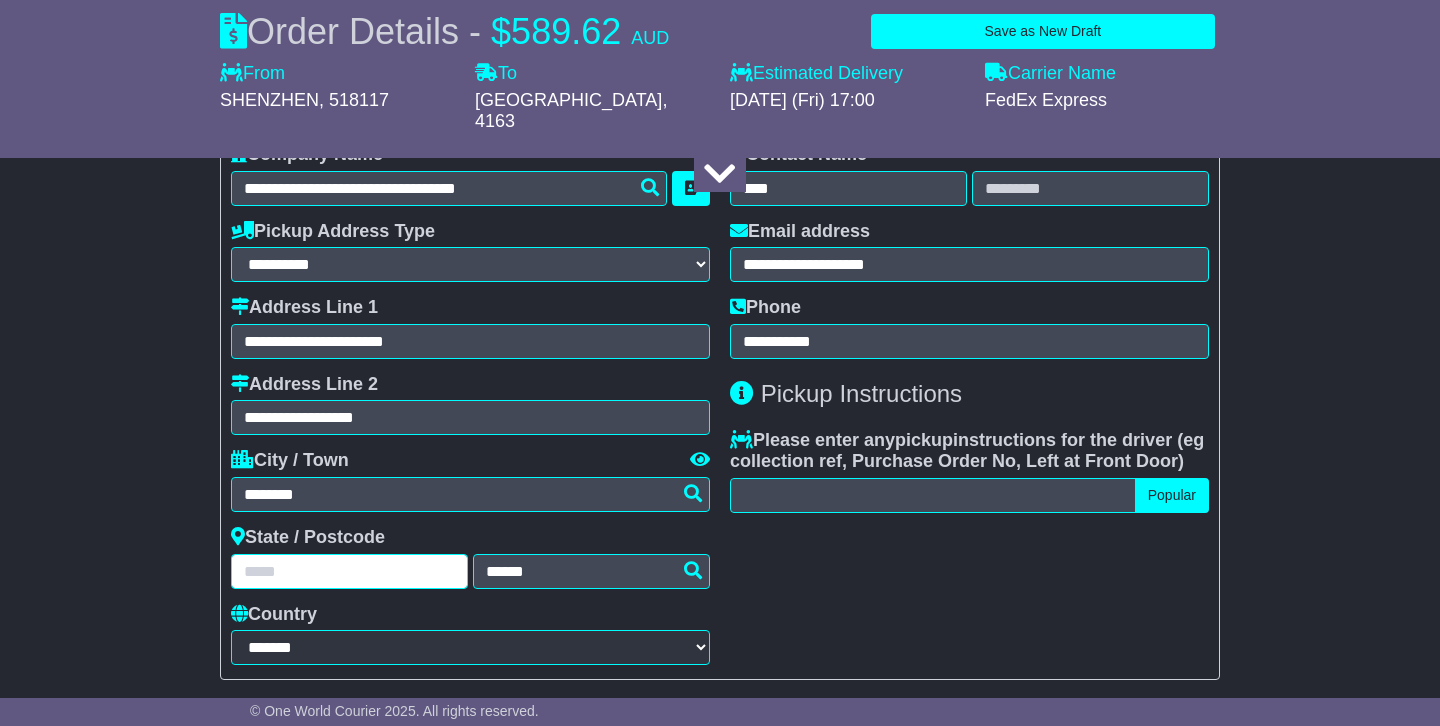 click at bounding box center [349, 571] 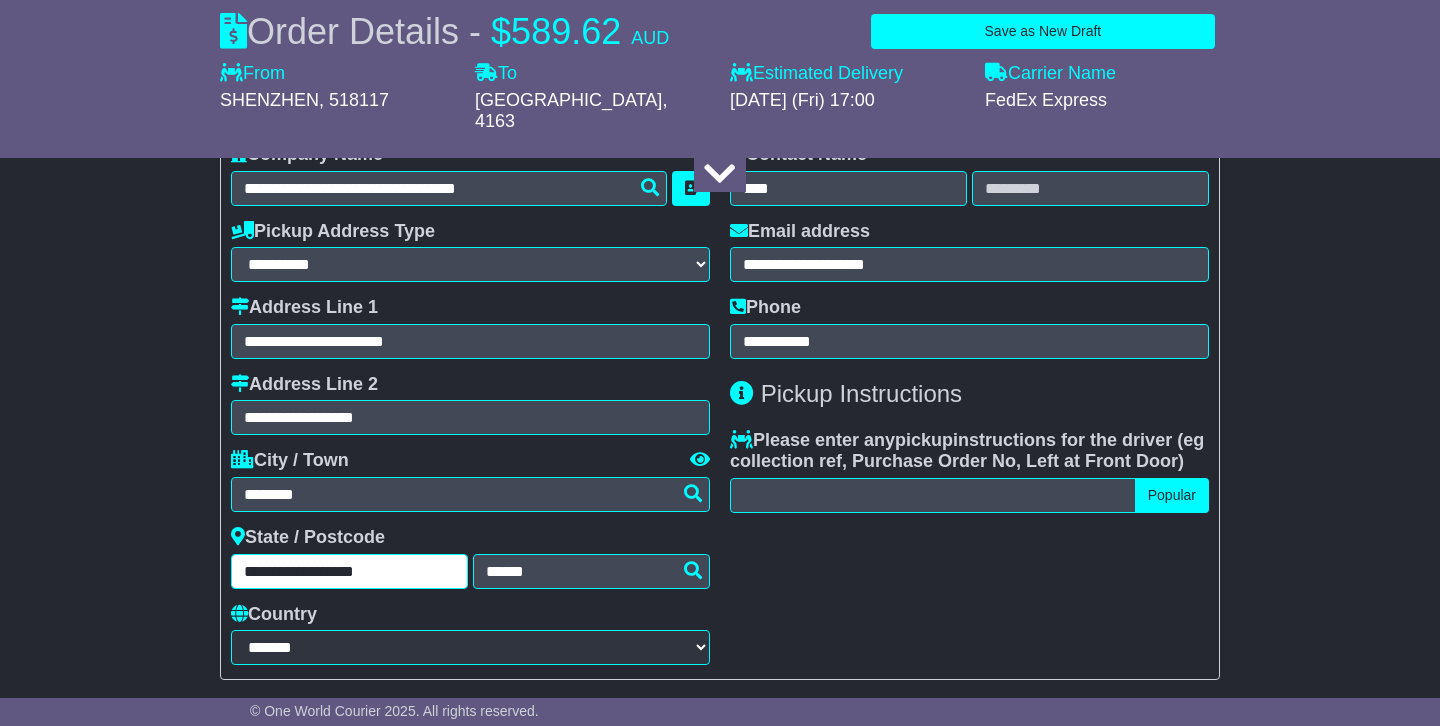 type on "**********" 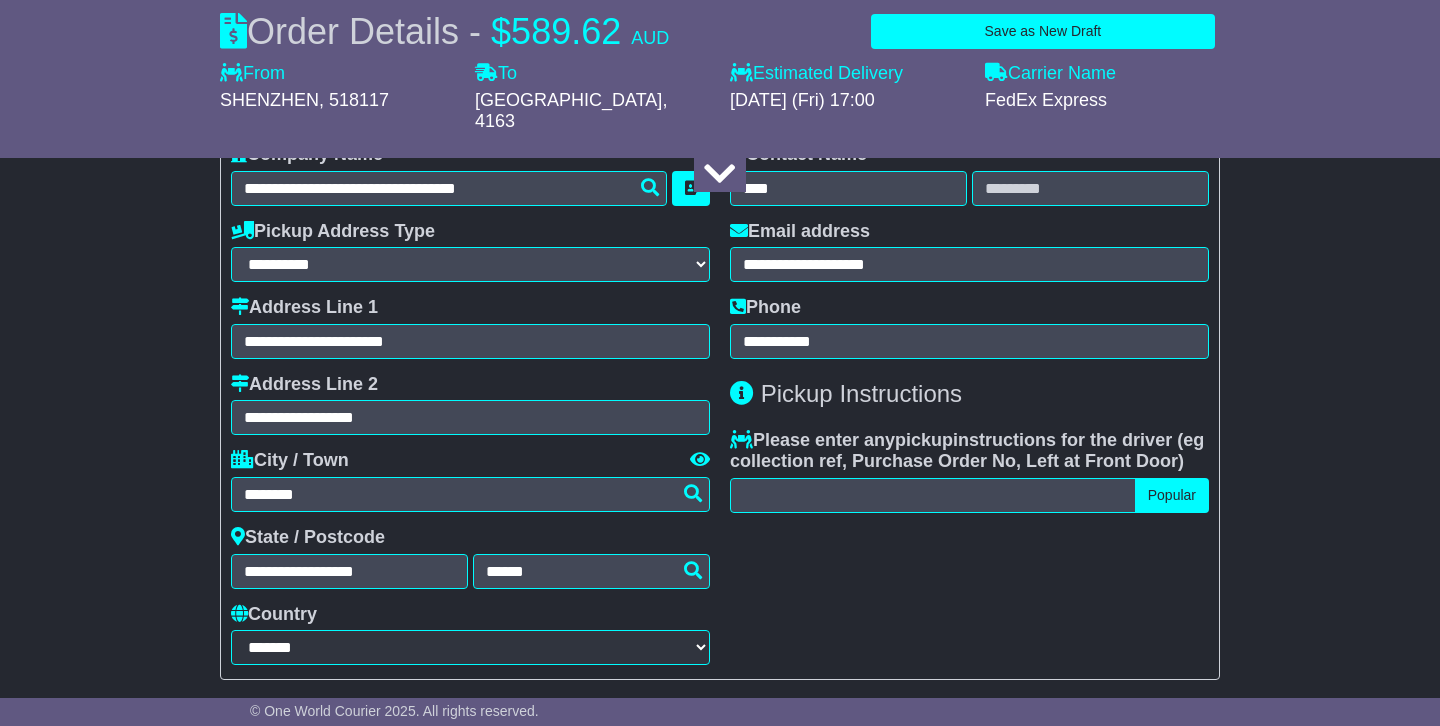 click on "**********" at bounding box center [969, 404] 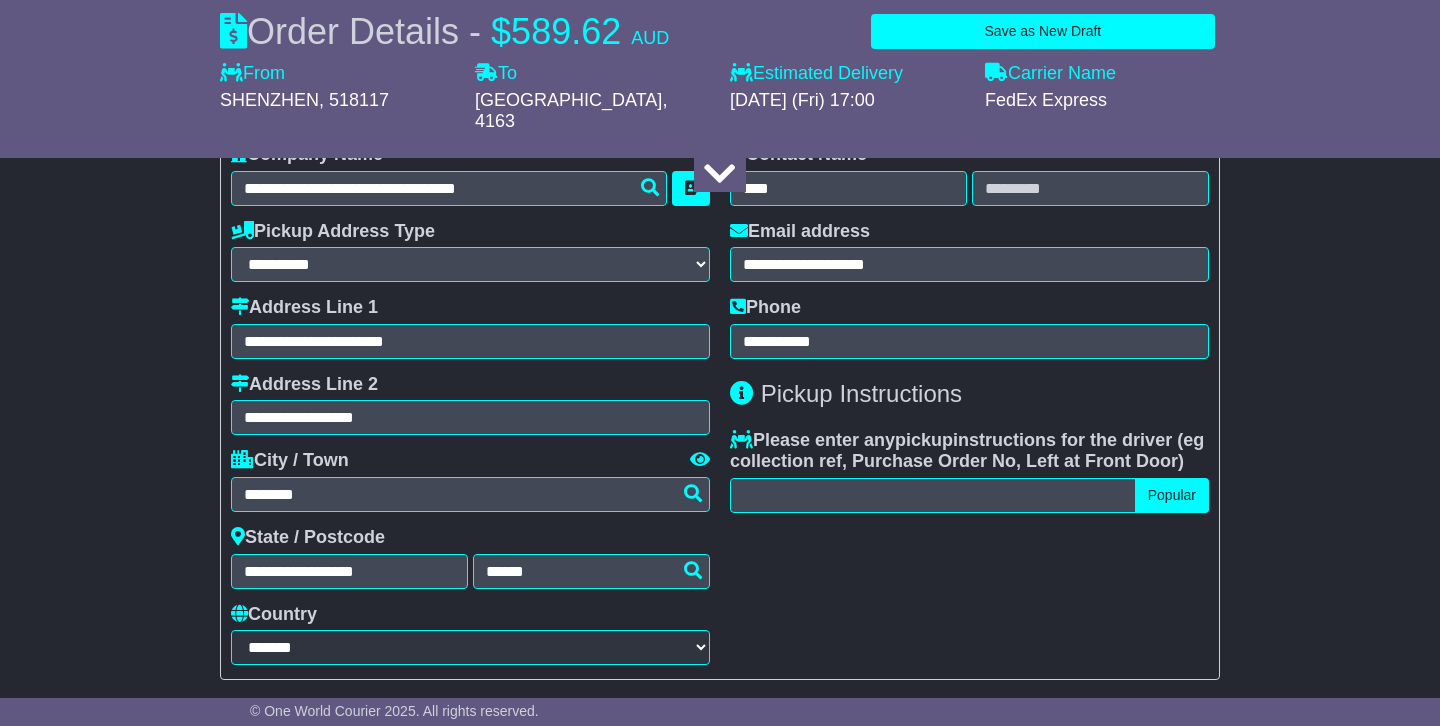 click on "**********" at bounding box center (969, 404) 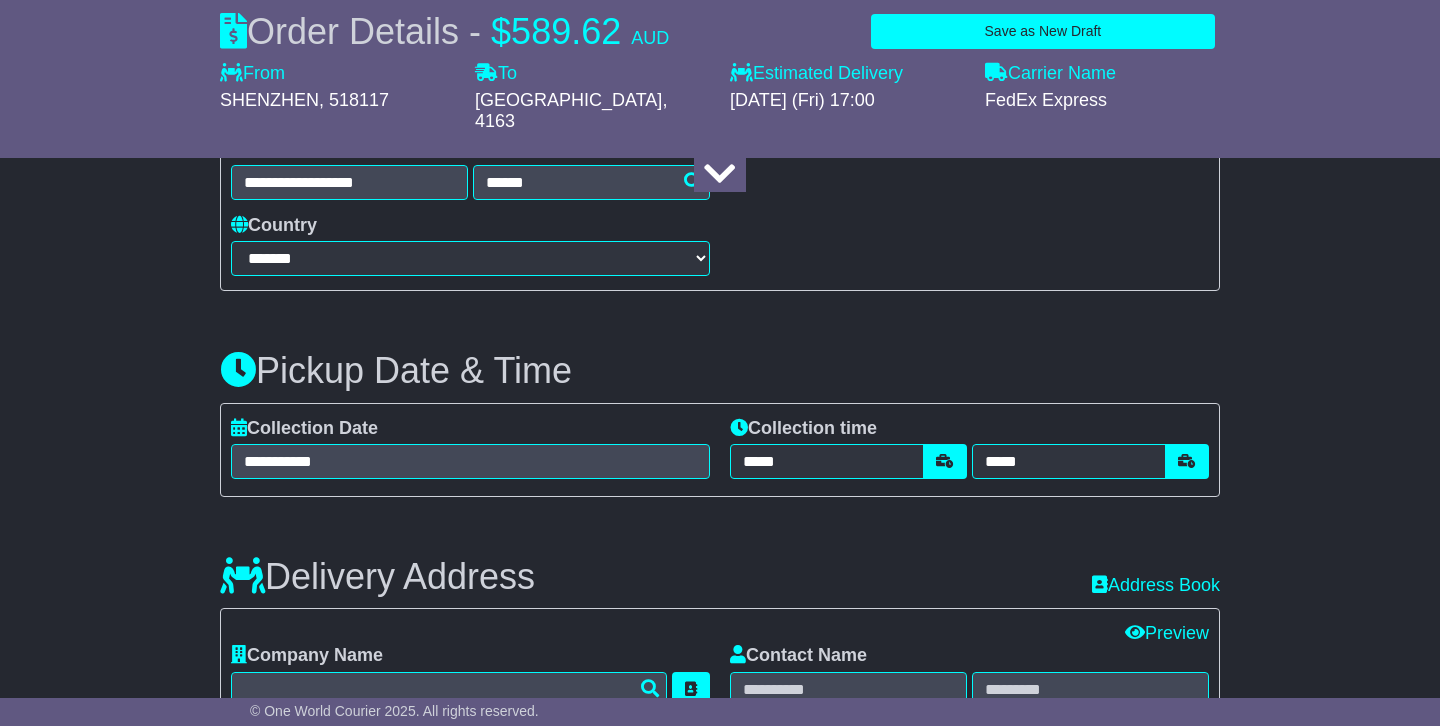 scroll, scrollTop: 1057, scrollLeft: 0, axis: vertical 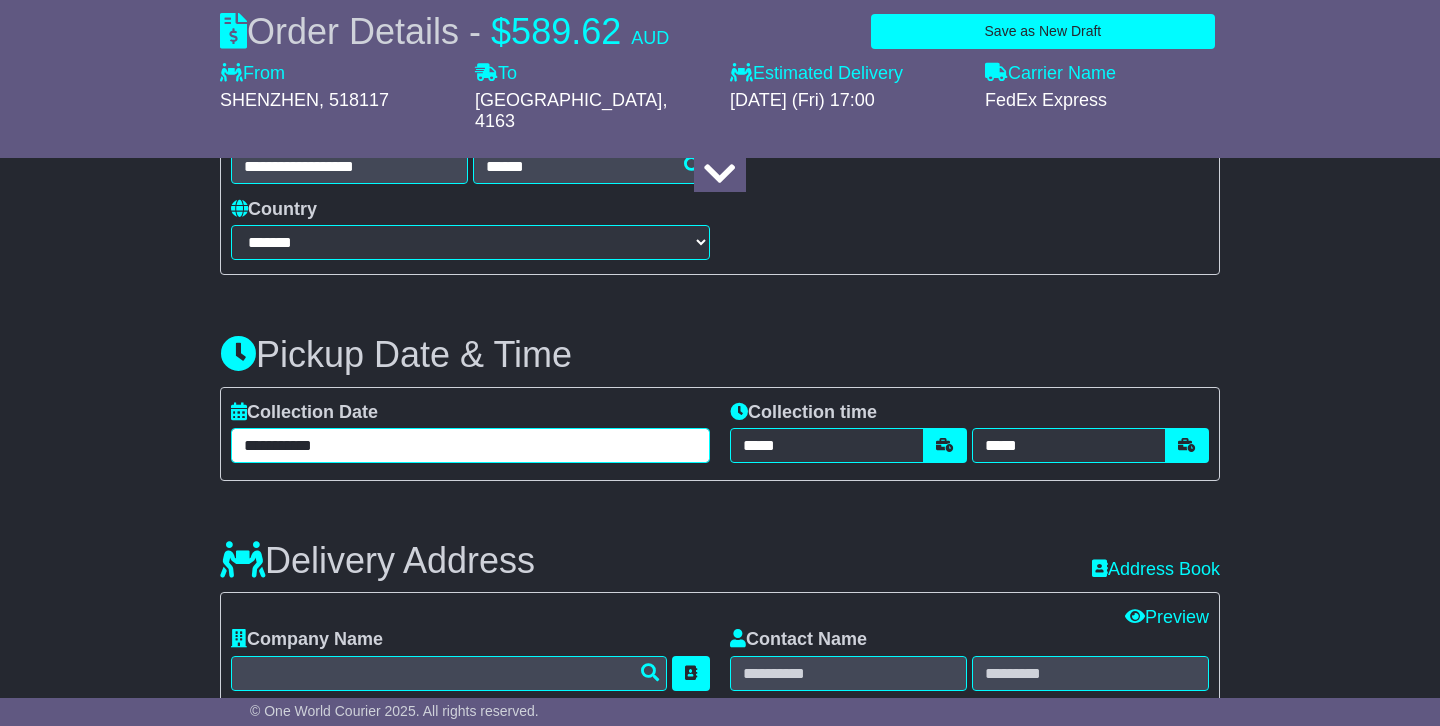 click on "**********" at bounding box center (470, 445) 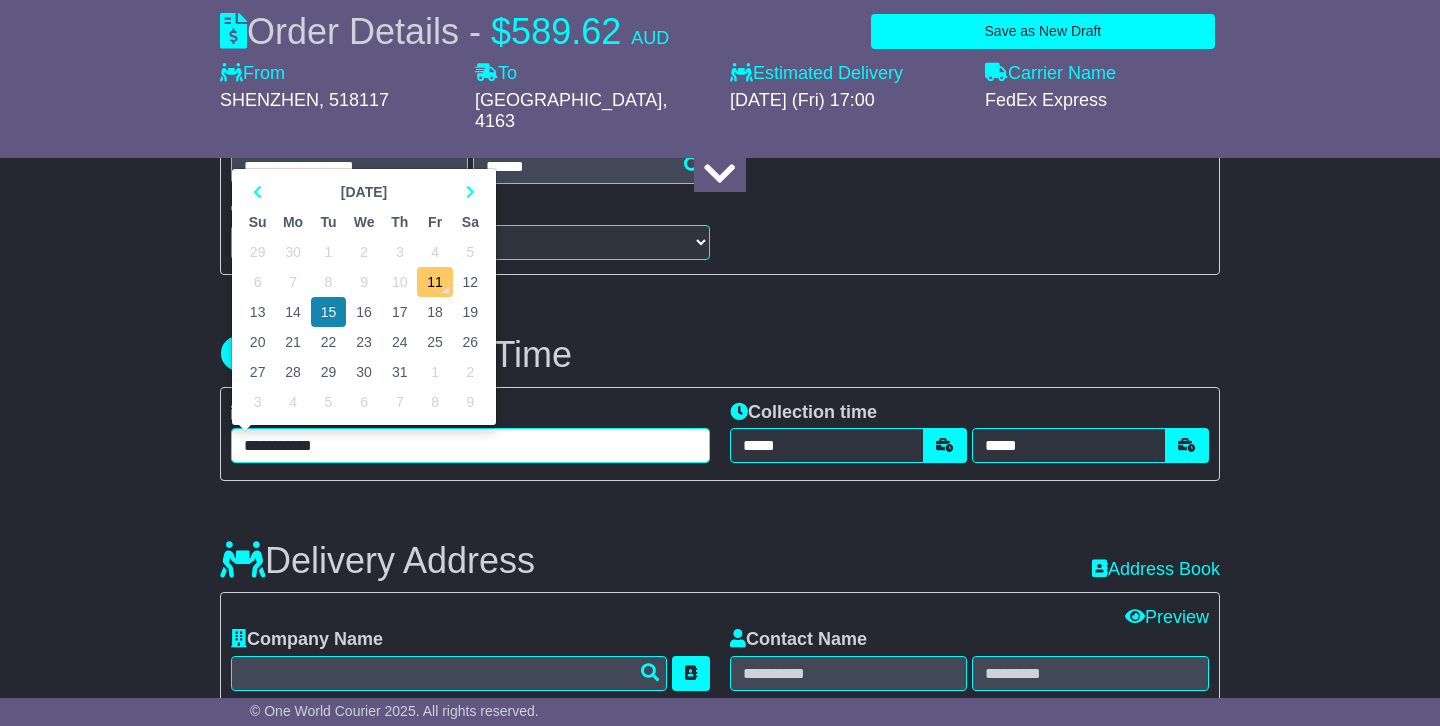 click on "11" at bounding box center [434, 282] 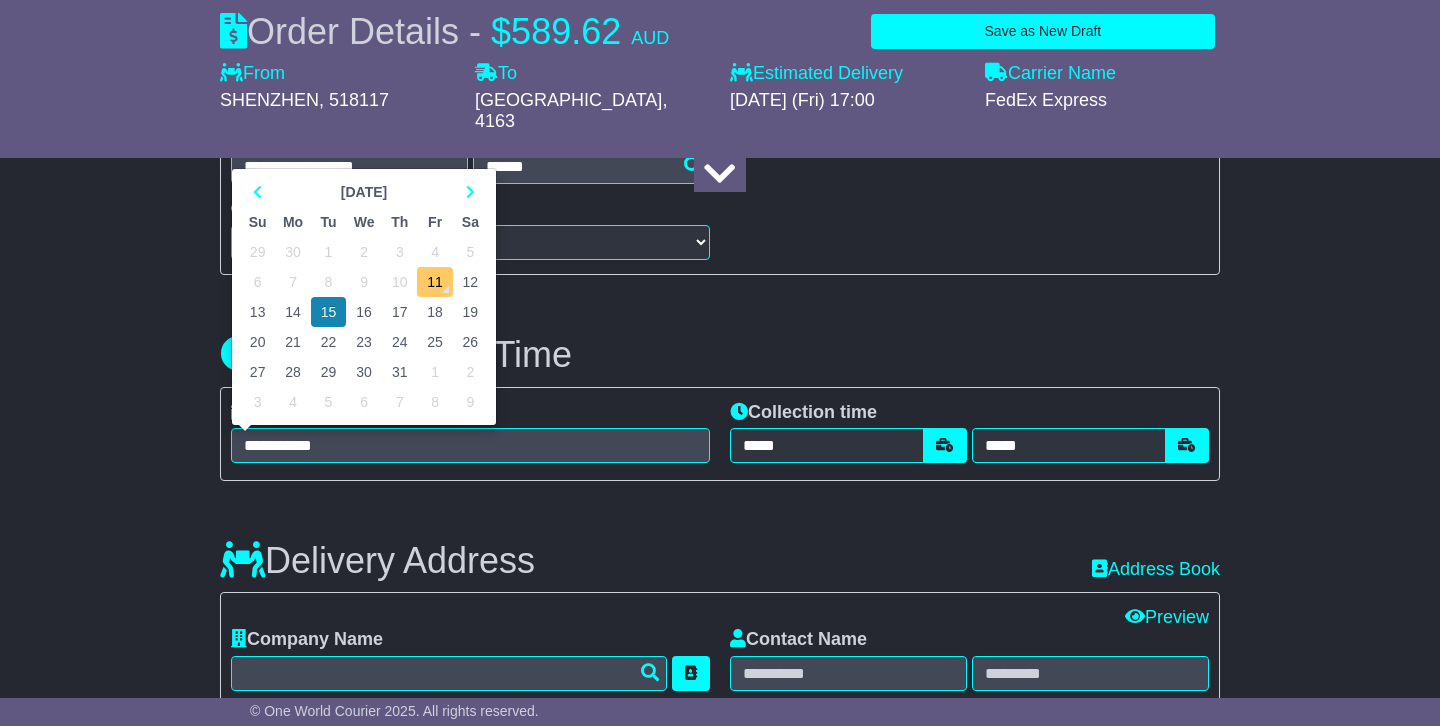 type on "**********" 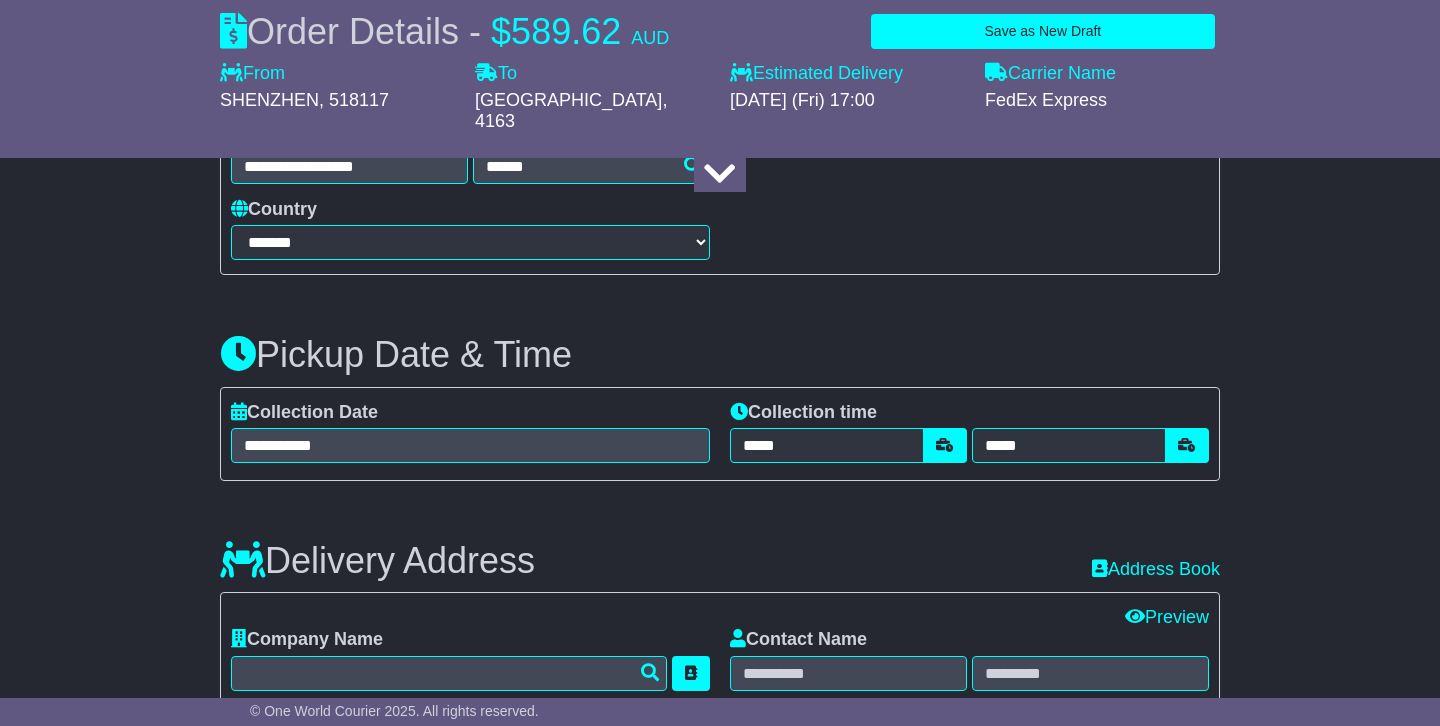 click on "Delivery Address
Recent:
Address Book" at bounding box center (720, 546) 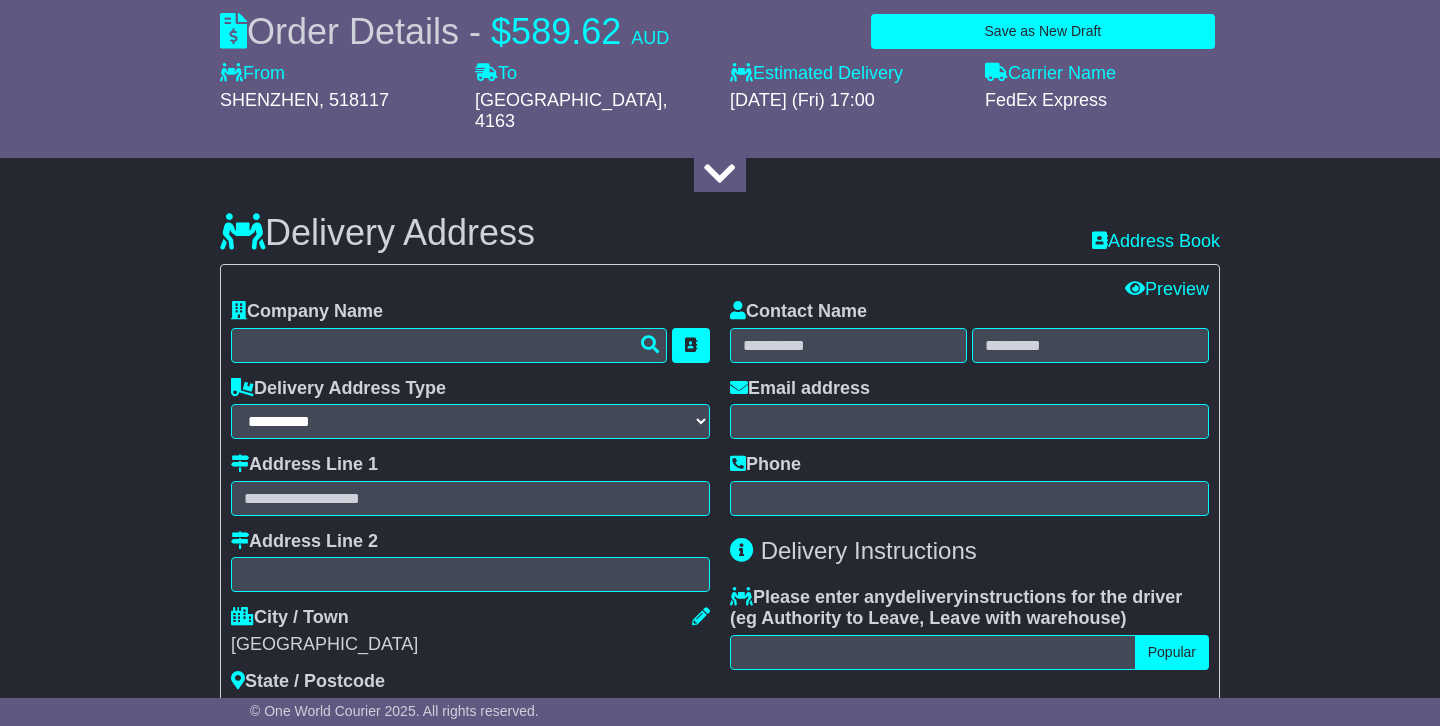 scroll, scrollTop: 1390, scrollLeft: 0, axis: vertical 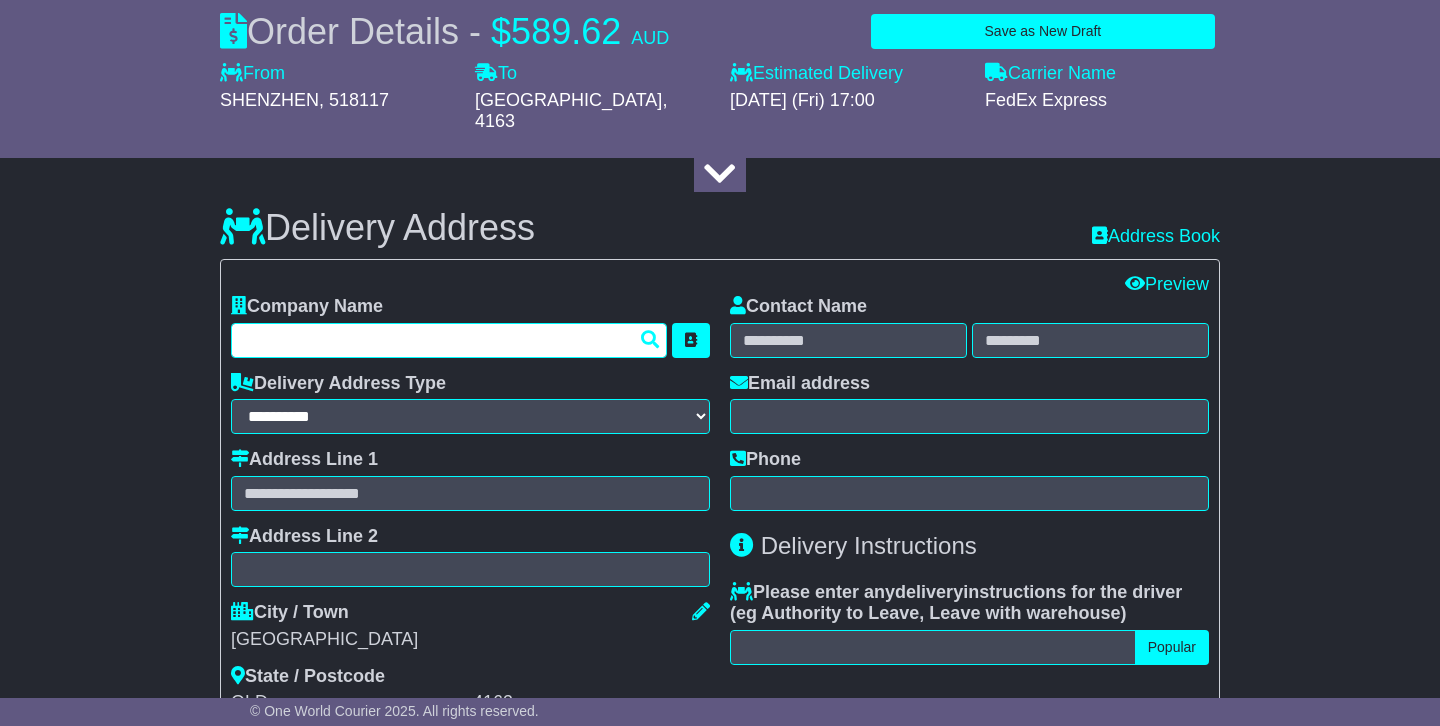 click at bounding box center (449, 340) 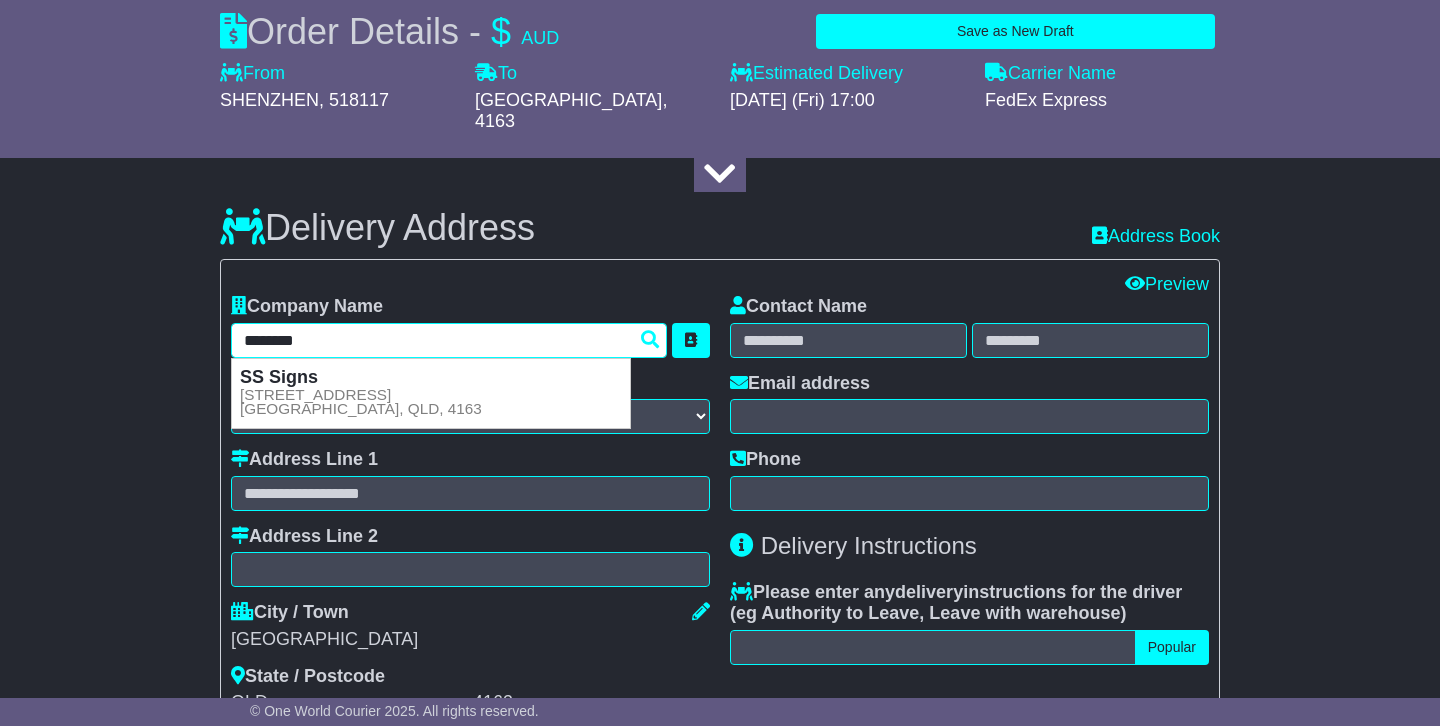 click on "31 Enterprise St   CLEVELAND, QLD, 4163" at bounding box center (361, 402) 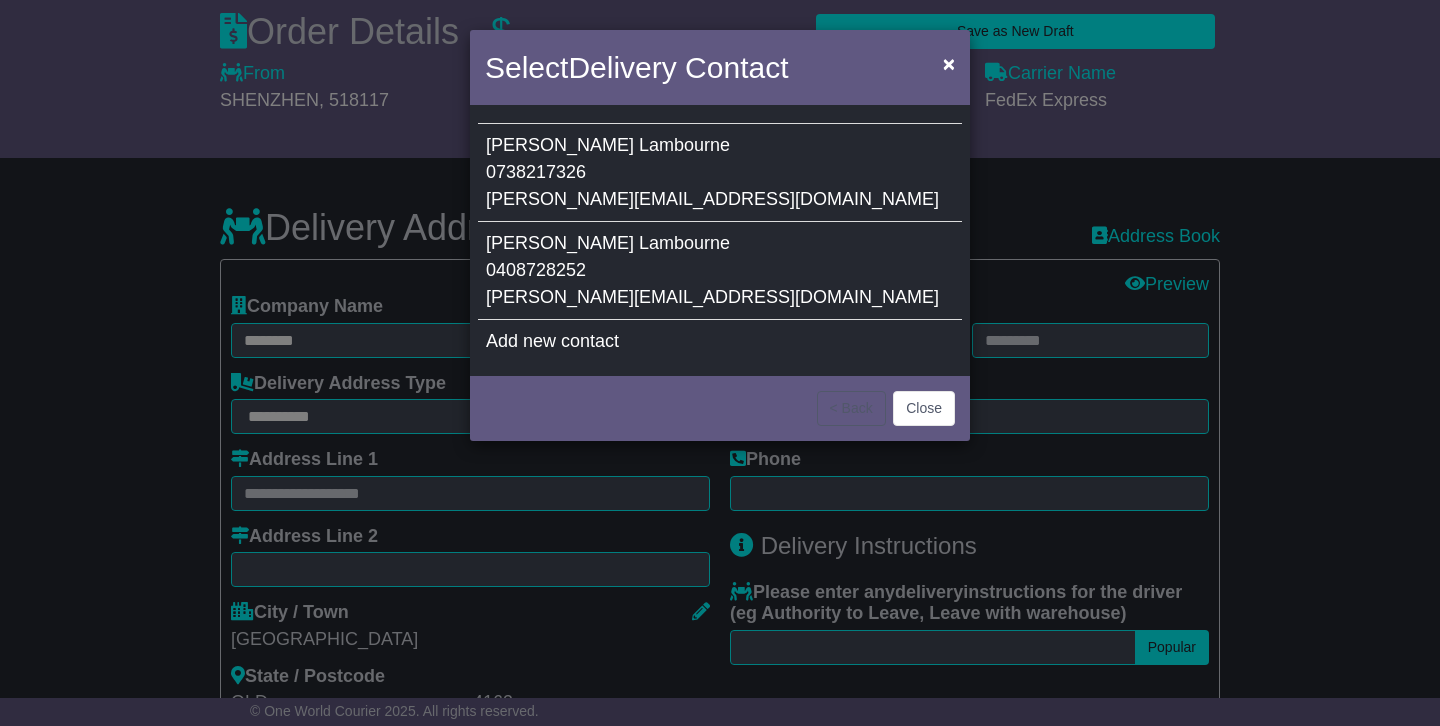 click on "Selina   Lambourne
0738217326
selina@sssigns.com.au" at bounding box center (720, 173) 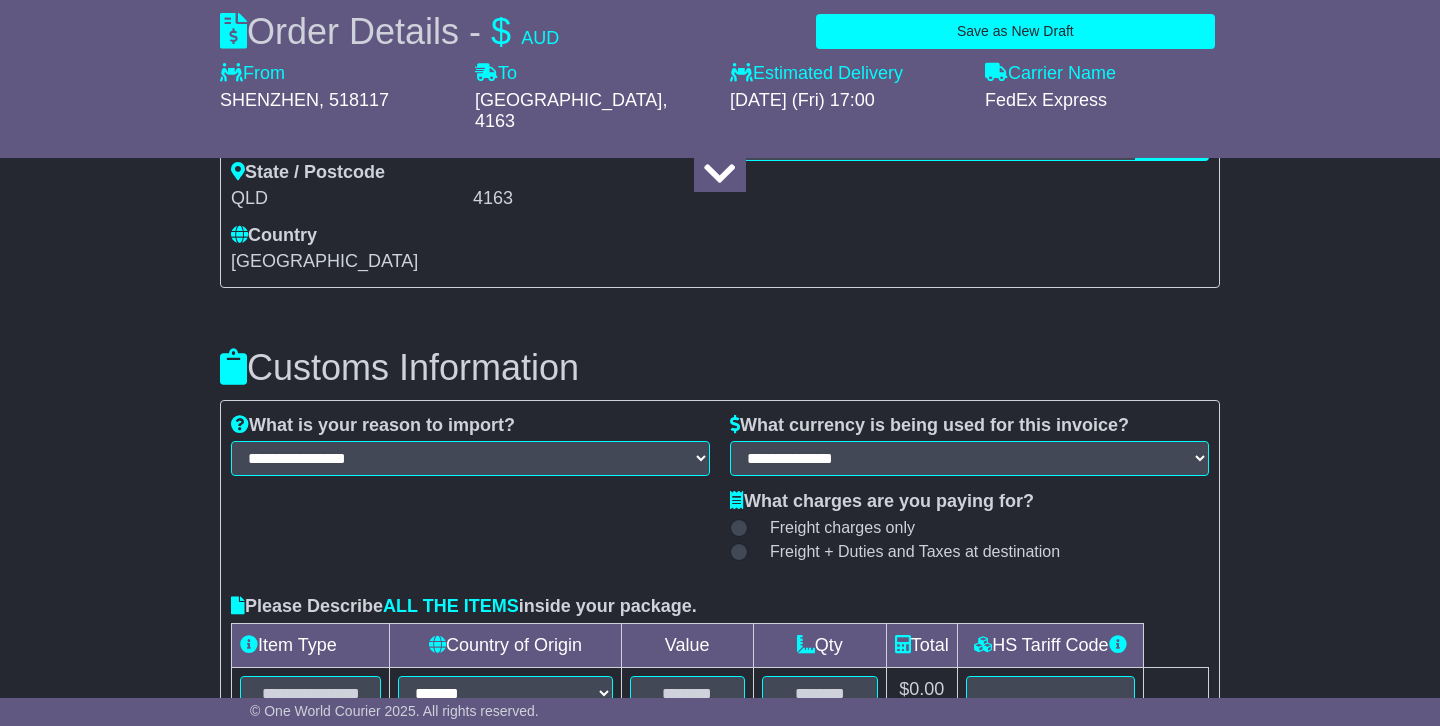 scroll, scrollTop: 1900, scrollLeft: 0, axis: vertical 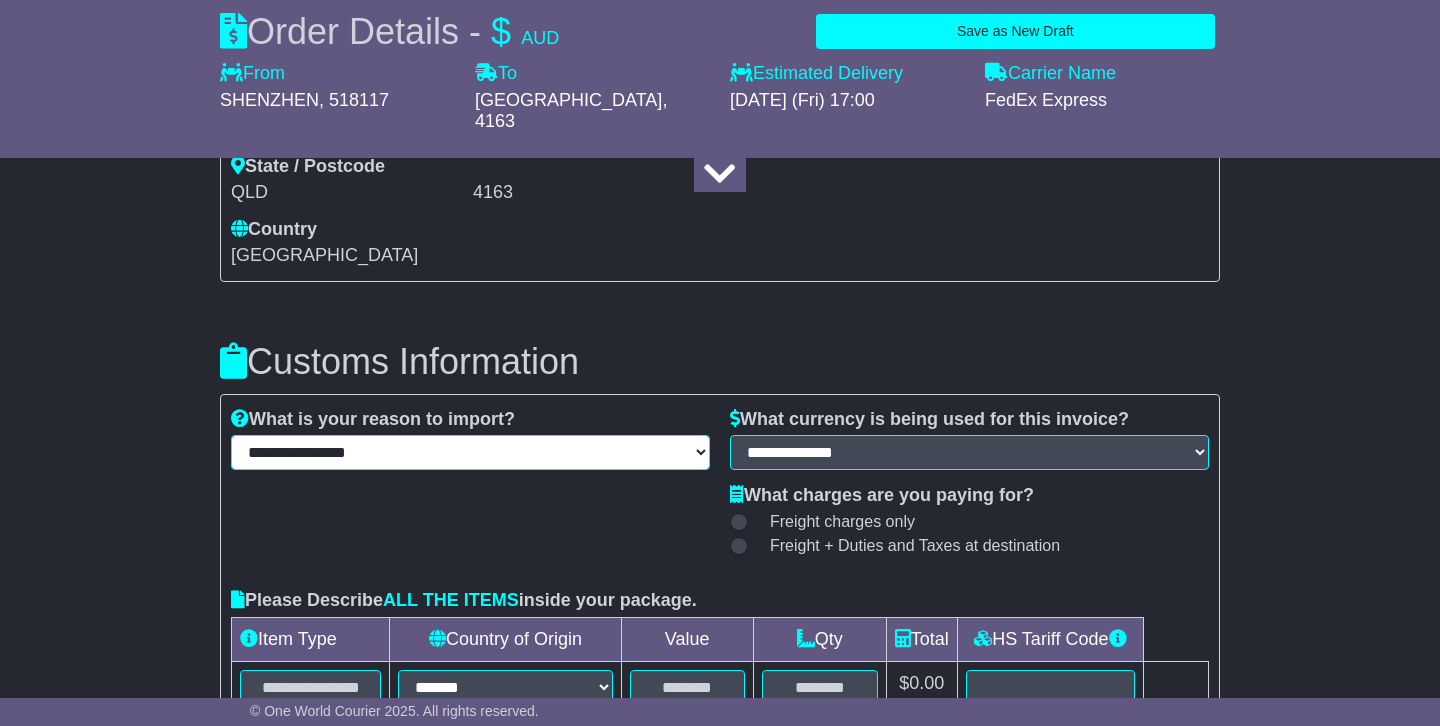 click on "**********" at bounding box center (470, 452) 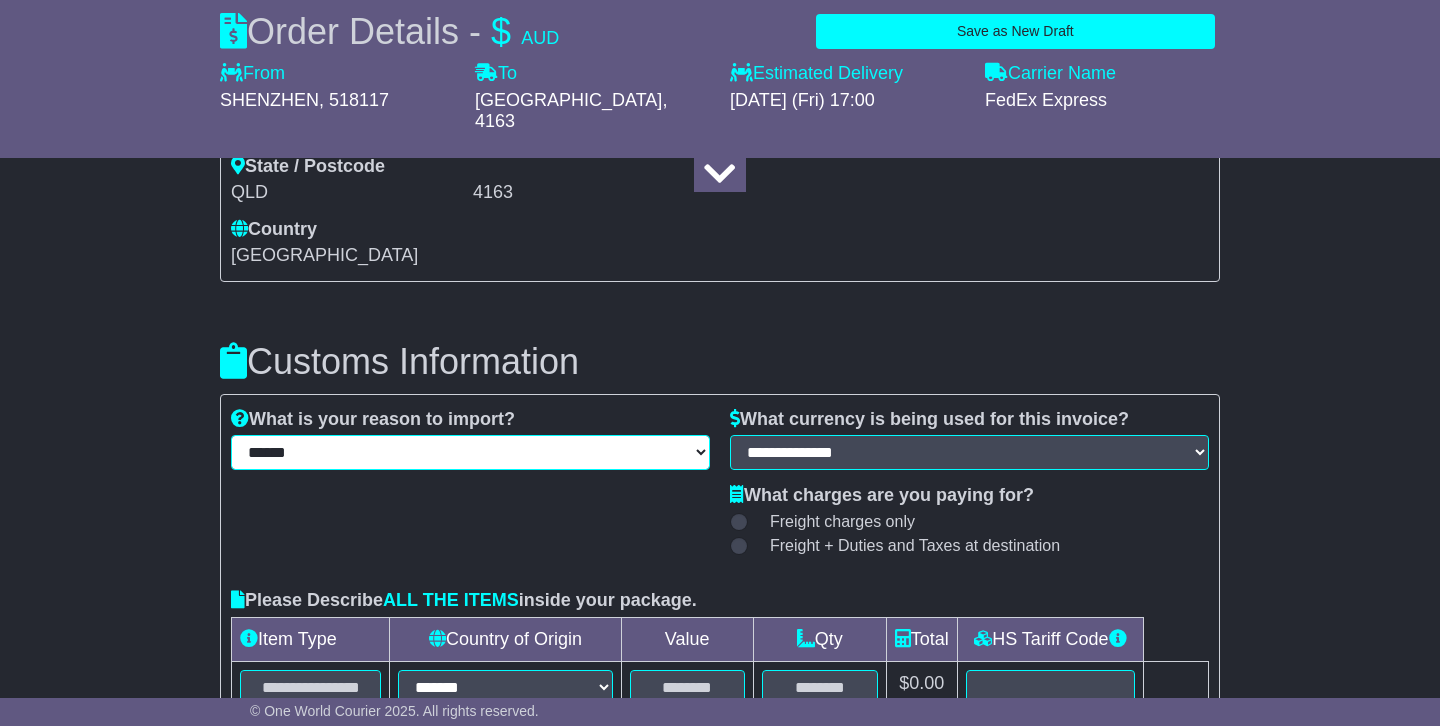 scroll, scrollTop: 1927, scrollLeft: 0, axis: vertical 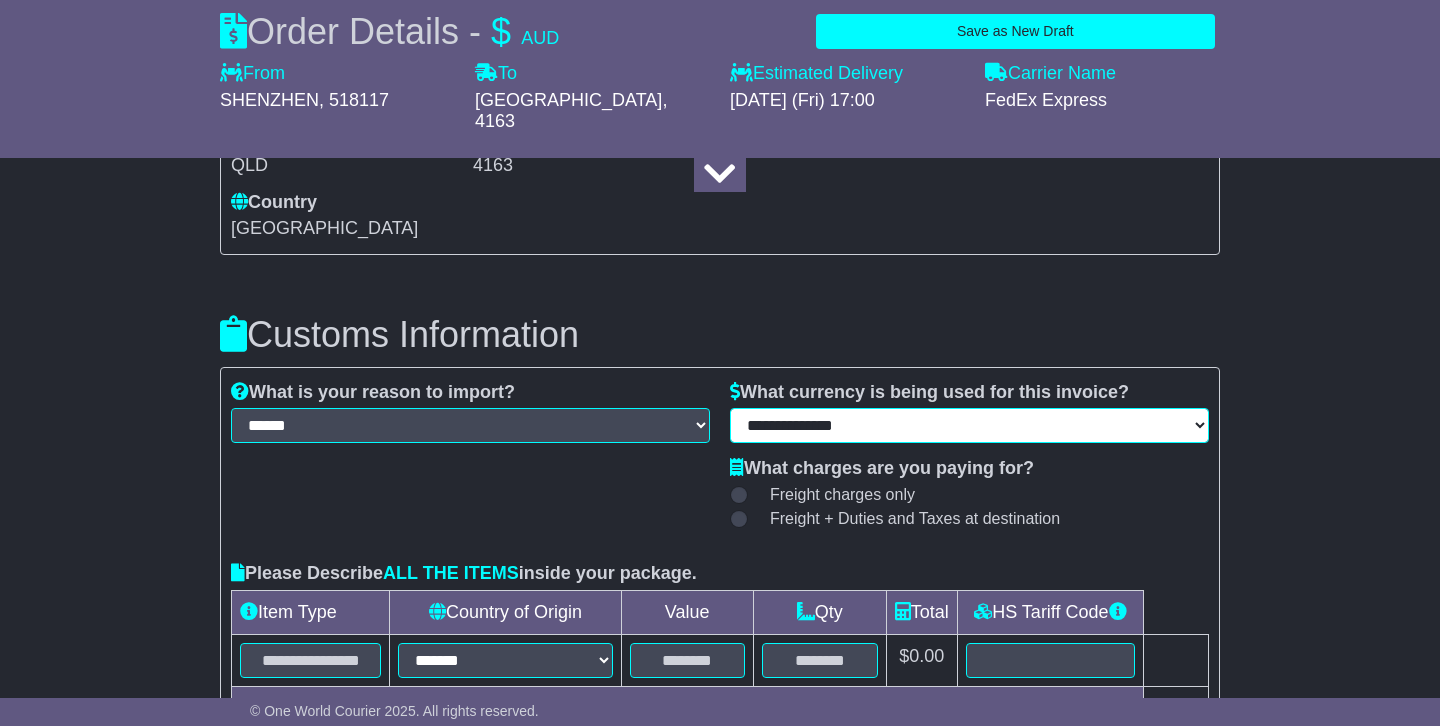 click on "**********" at bounding box center (969, 425) 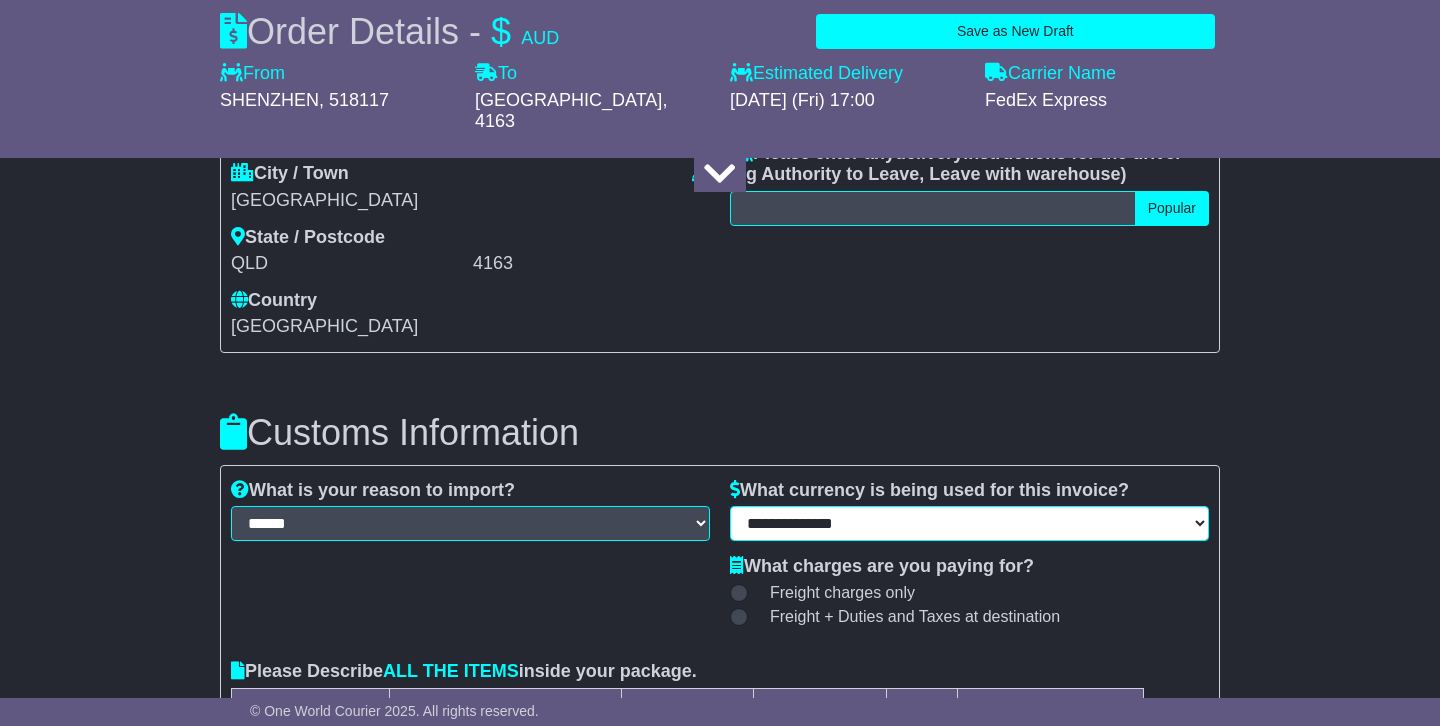 scroll, scrollTop: 1834, scrollLeft: 0, axis: vertical 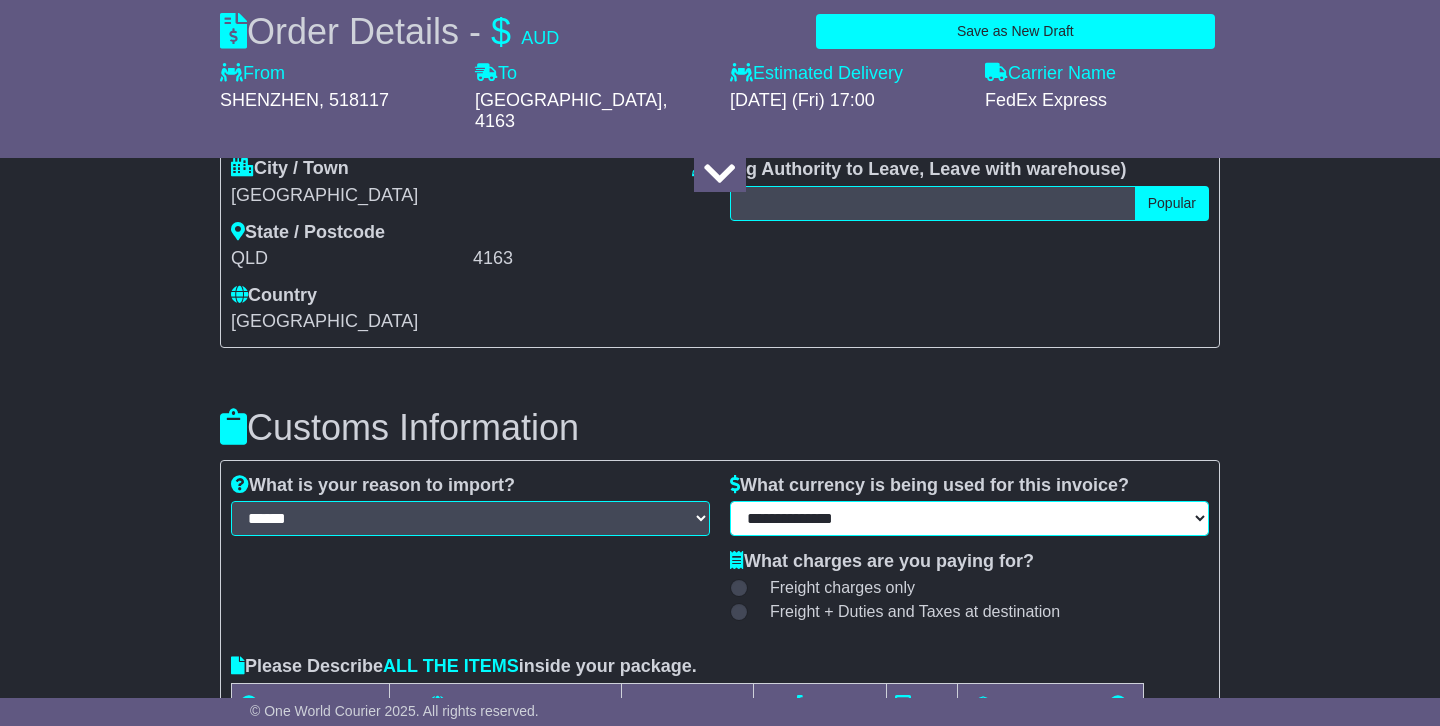 click on "**********" at bounding box center [969, 518] 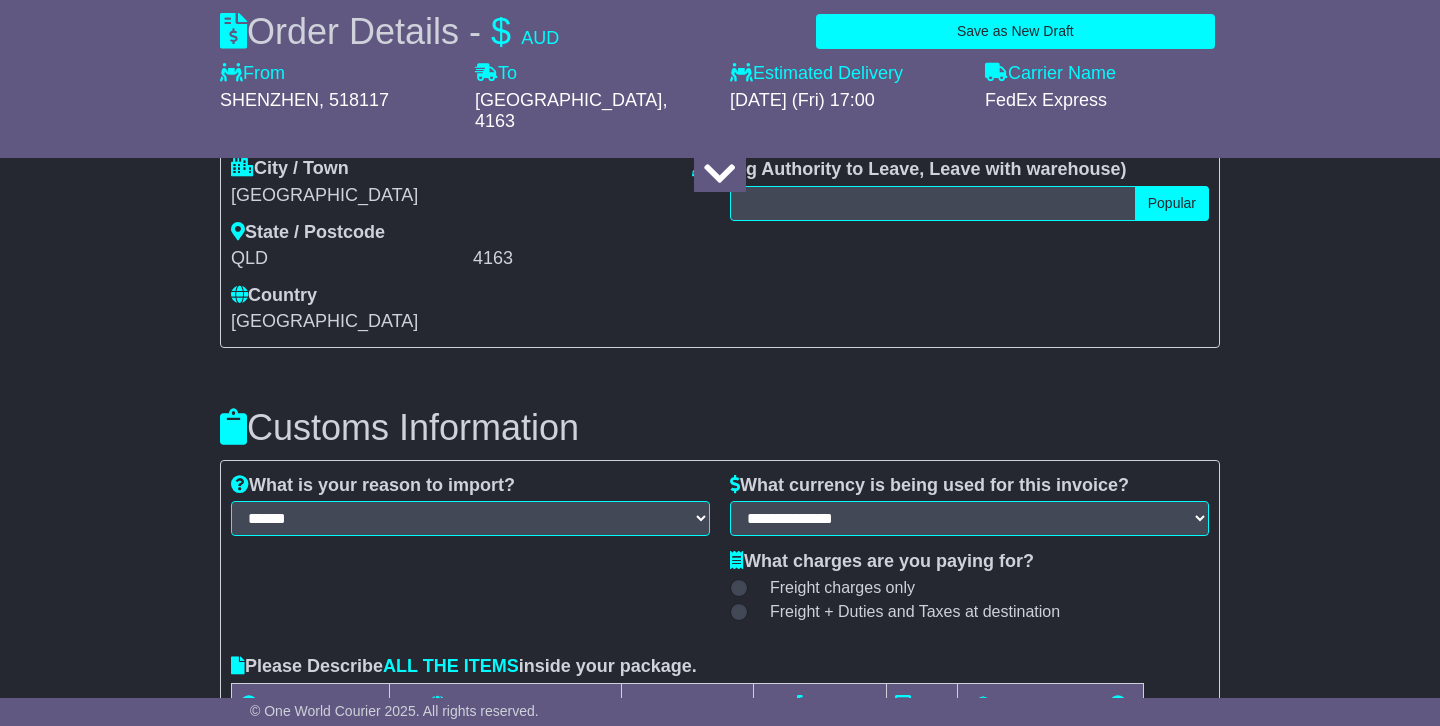 click on "Freight charges only" at bounding box center [969, 590] 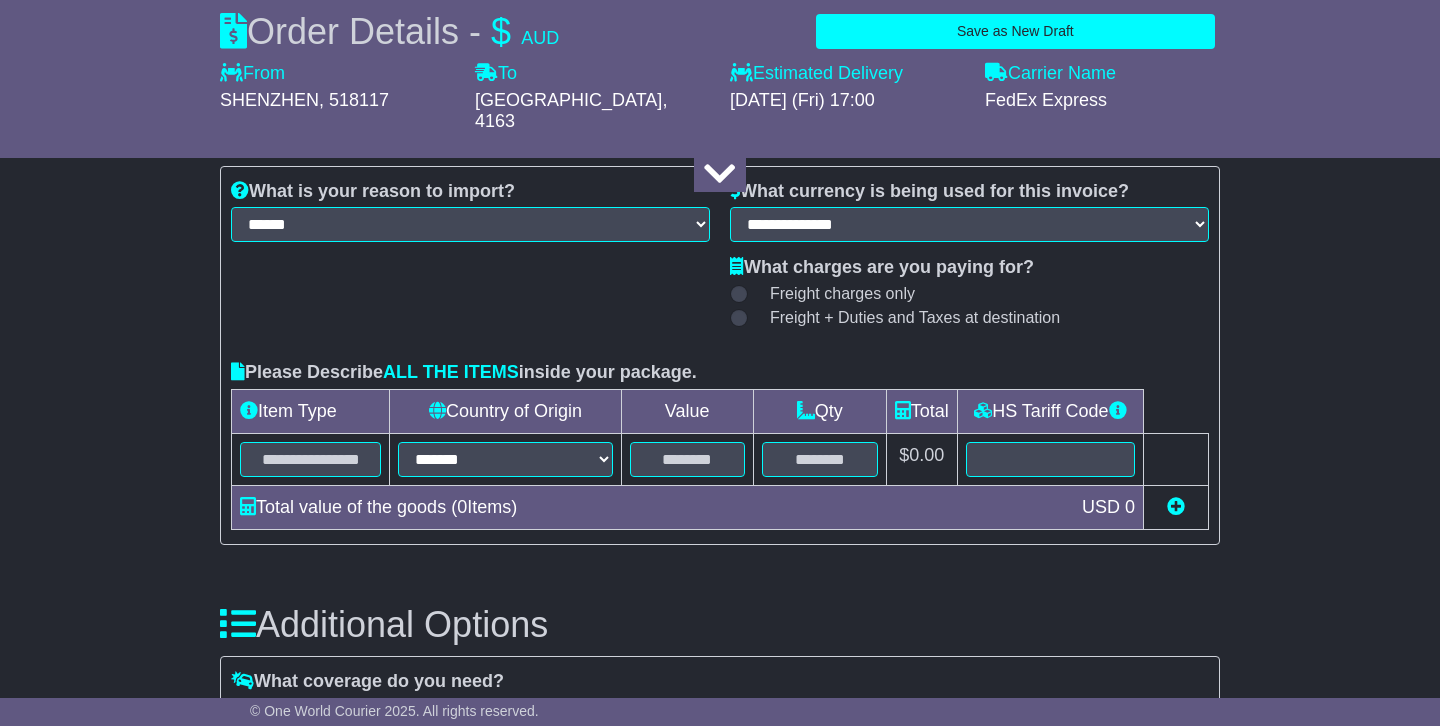 scroll, scrollTop: 2127, scrollLeft: 0, axis: vertical 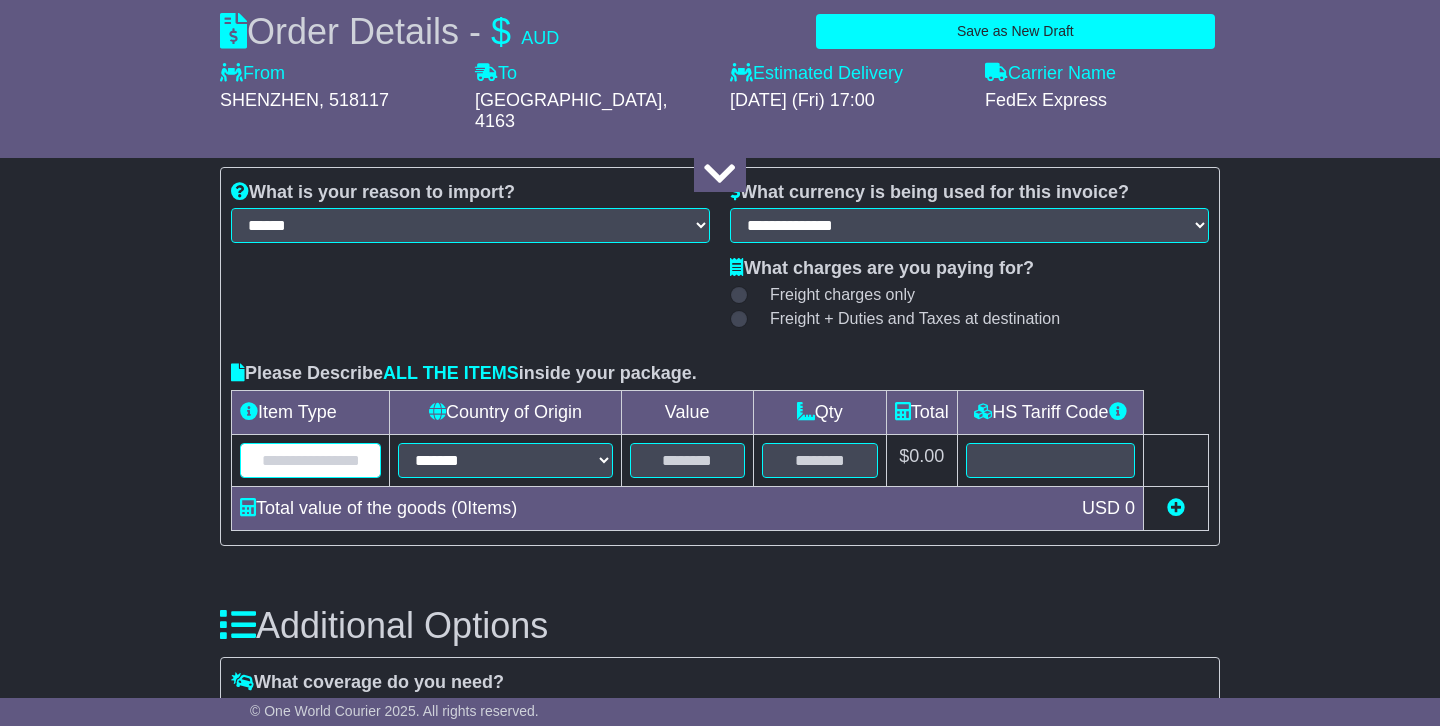click at bounding box center [310, 460] 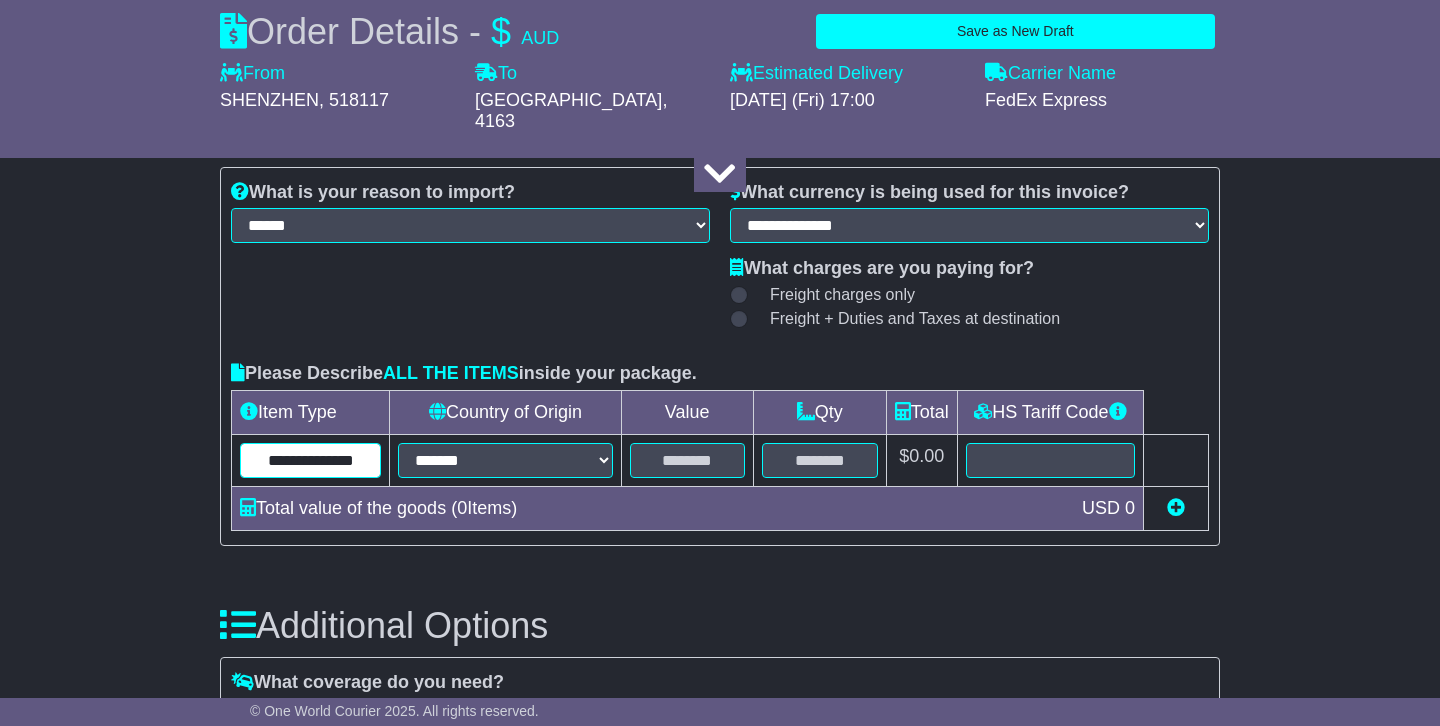 type on "**********" 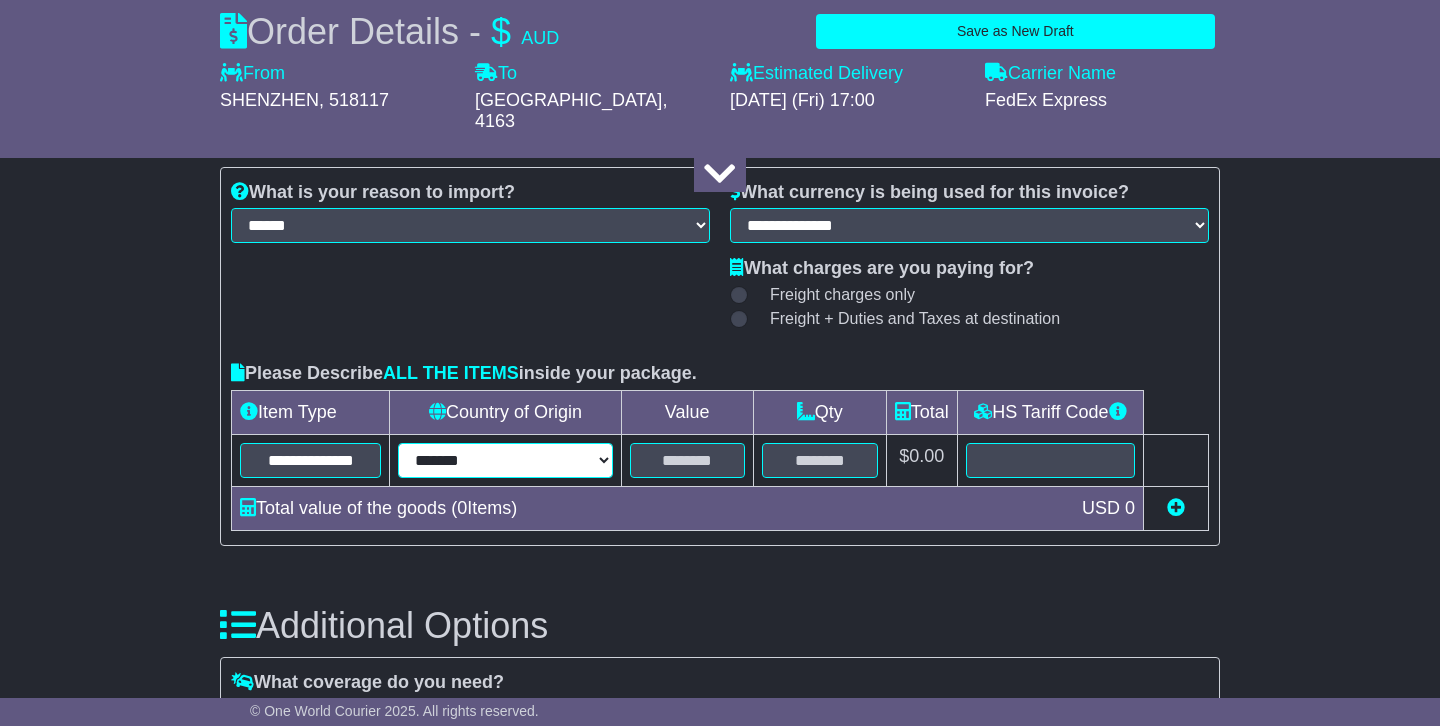 click on "**********" at bounding box center (505, 460) 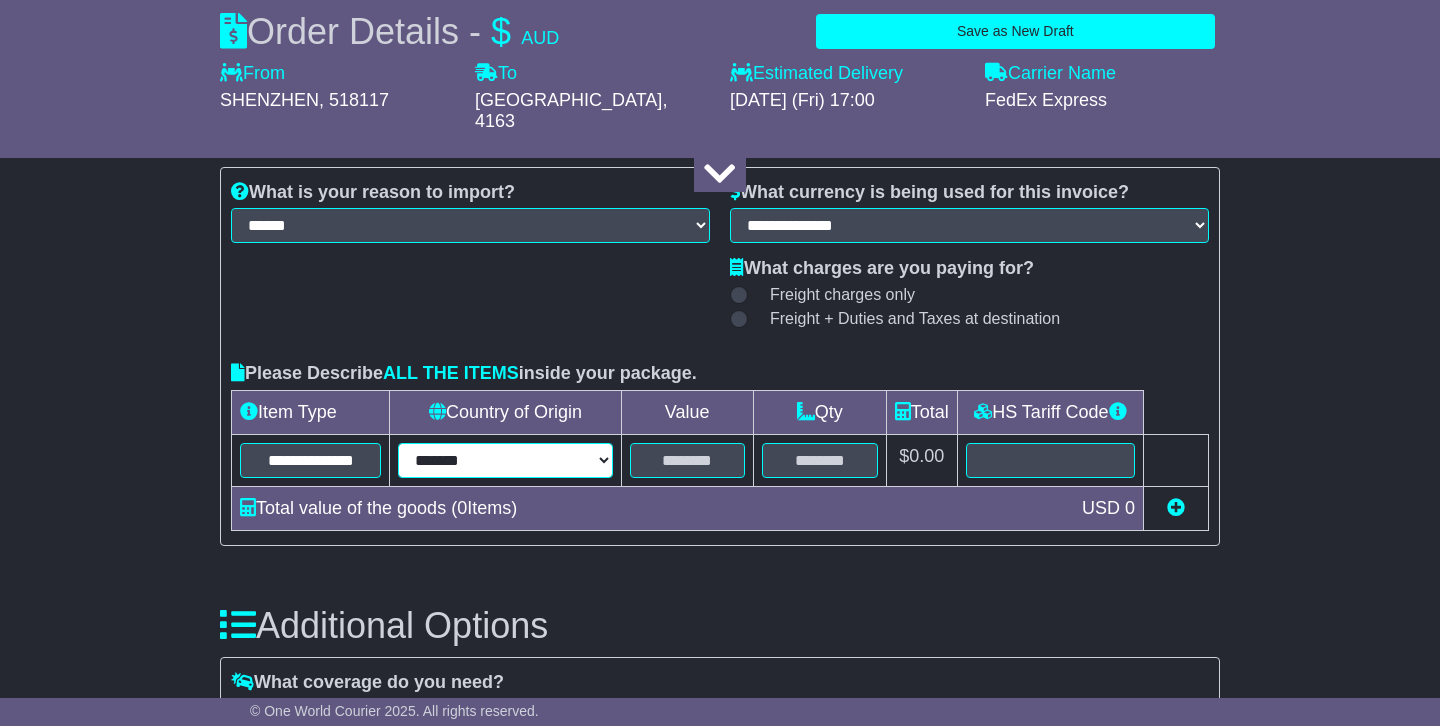 select on "**" 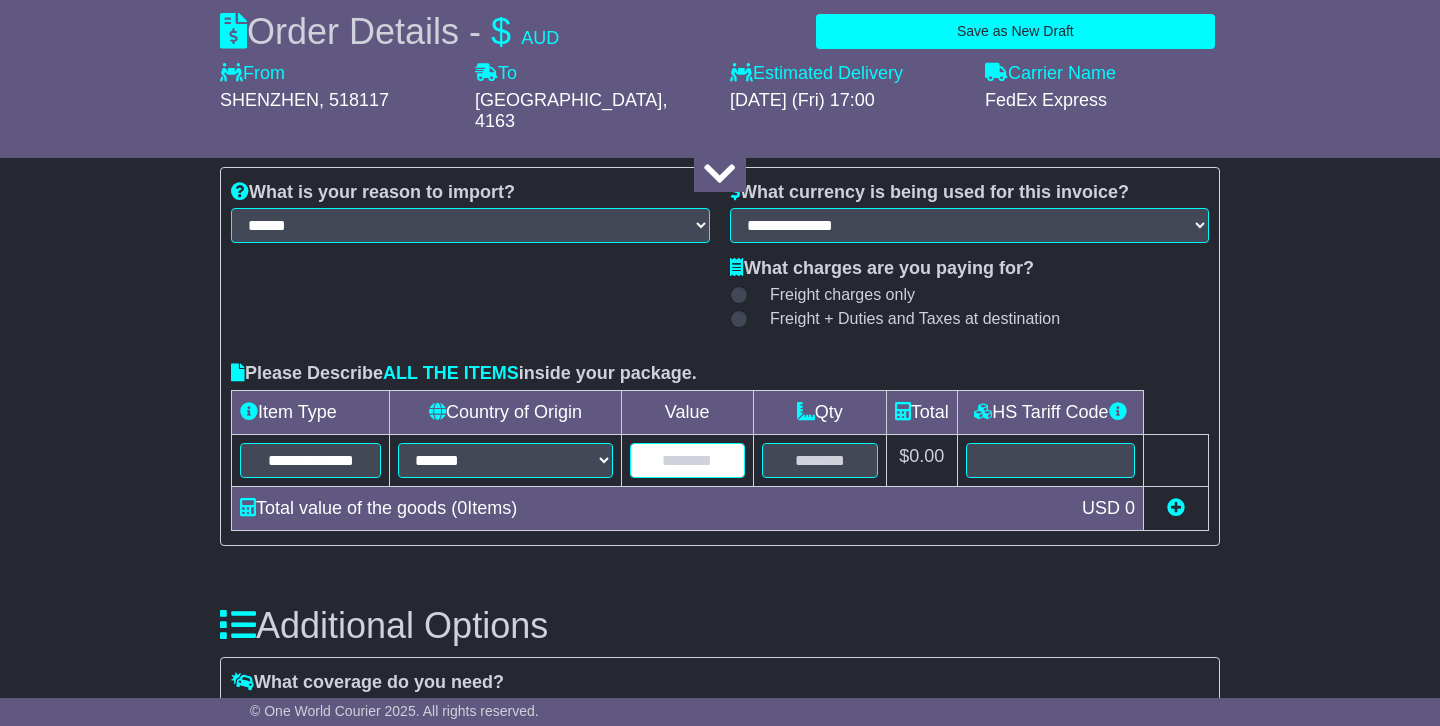 click at bounding box center (687, 460) 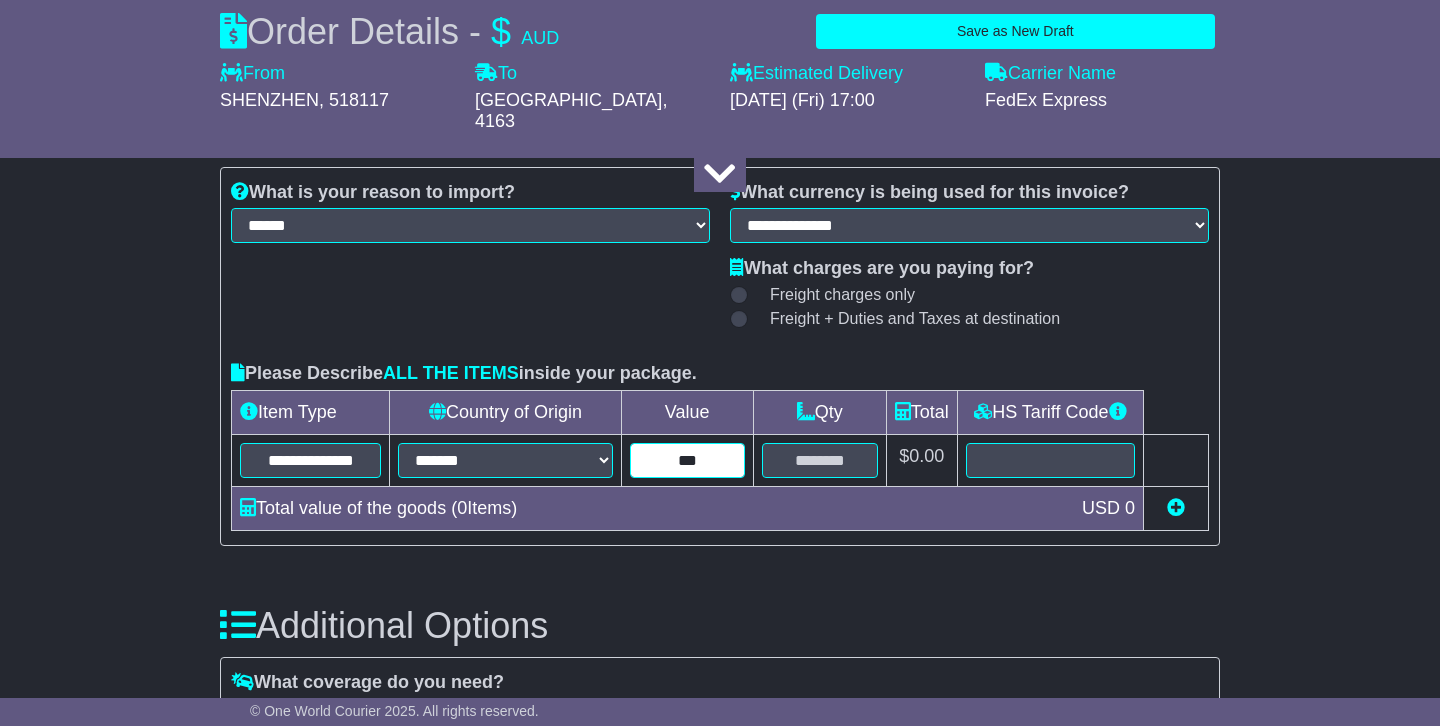 type on "***" 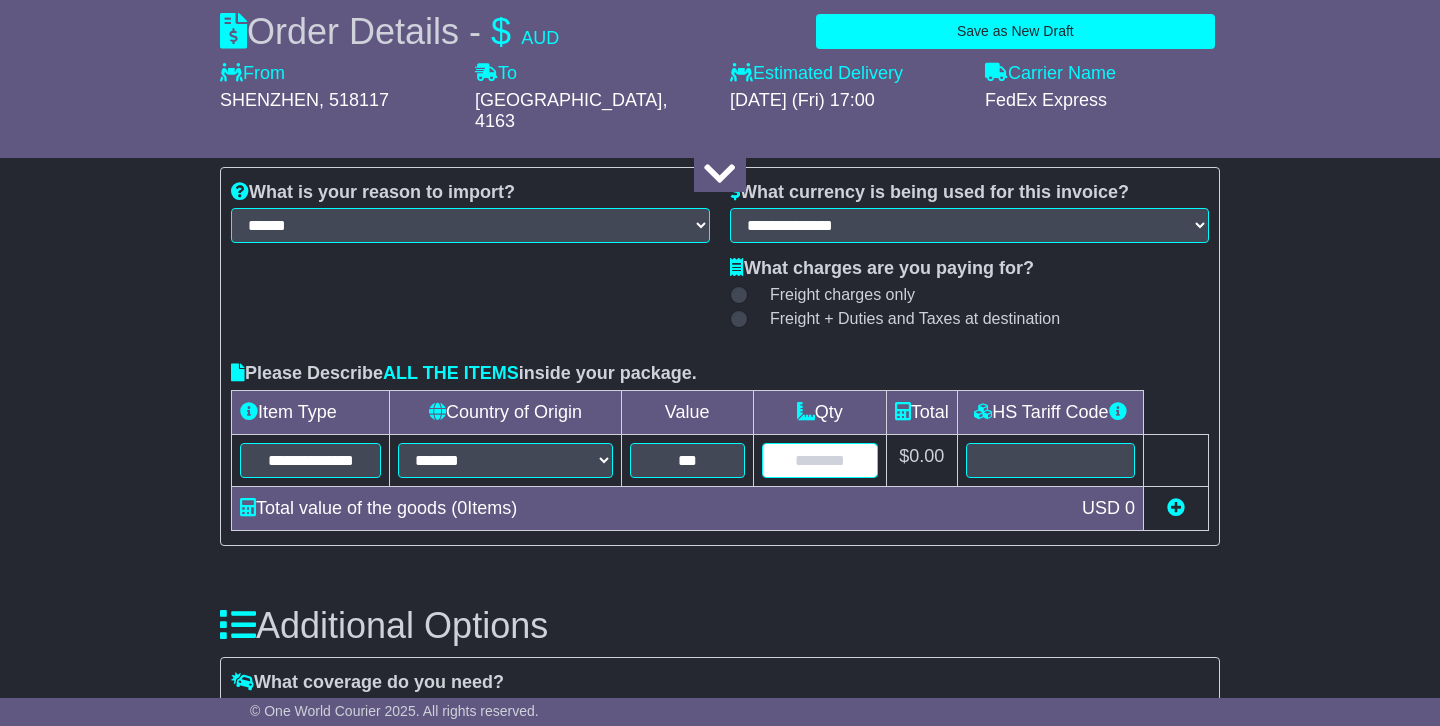 click at bounding box center (820, 460) 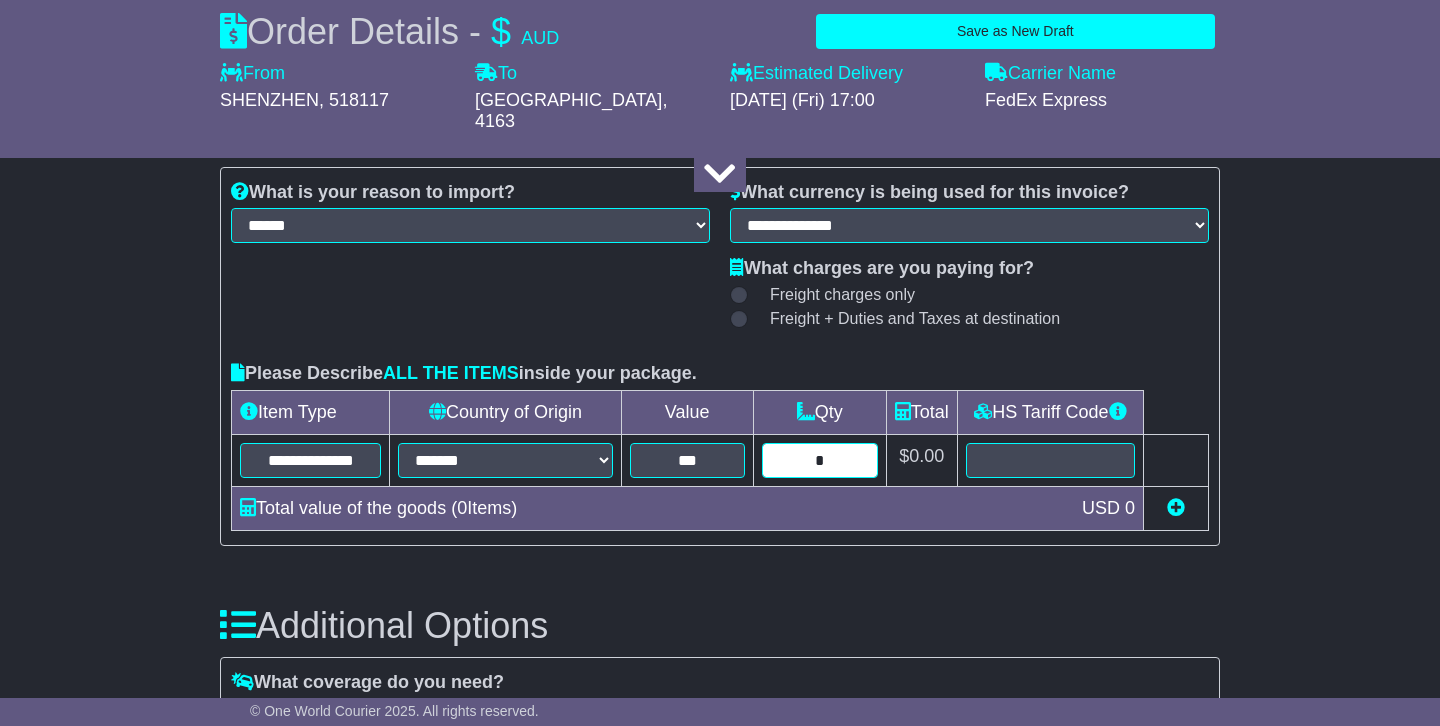 type on "*" 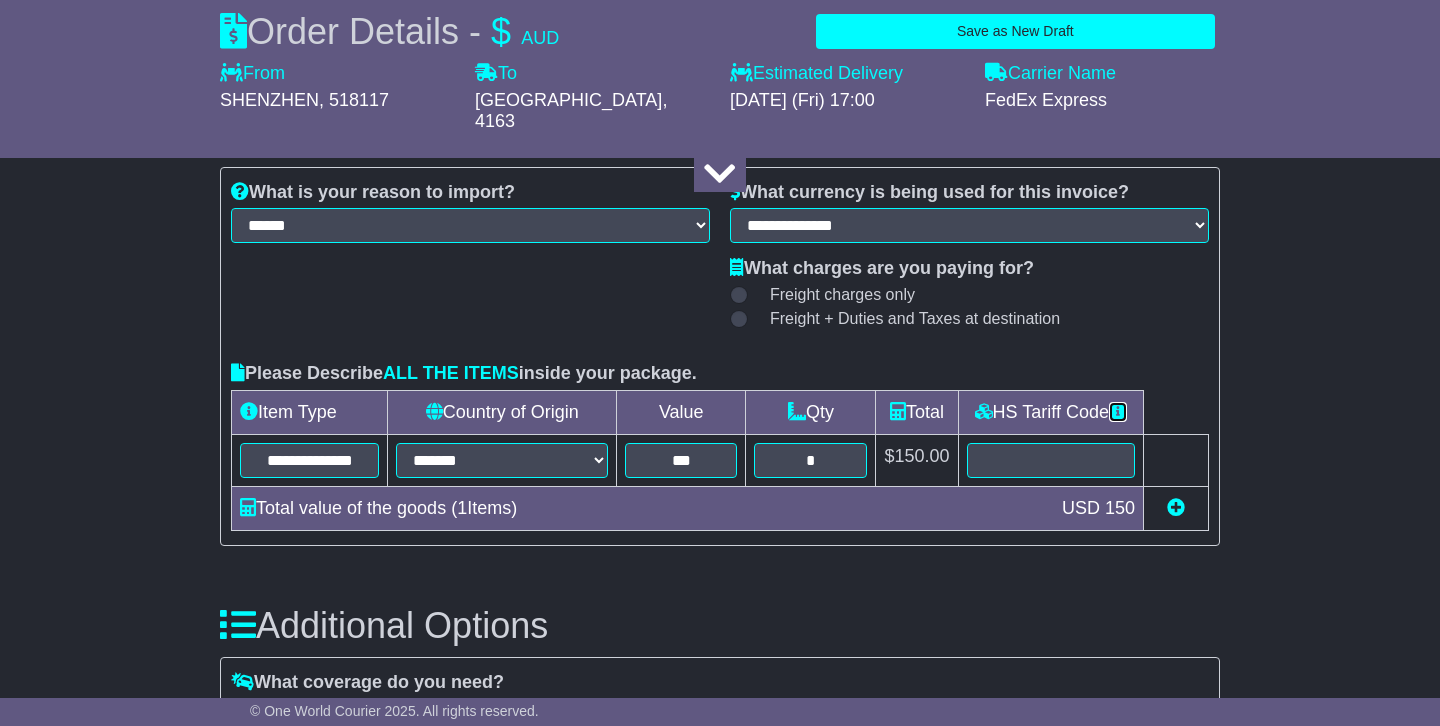 click at bounding box center (1118, 411) 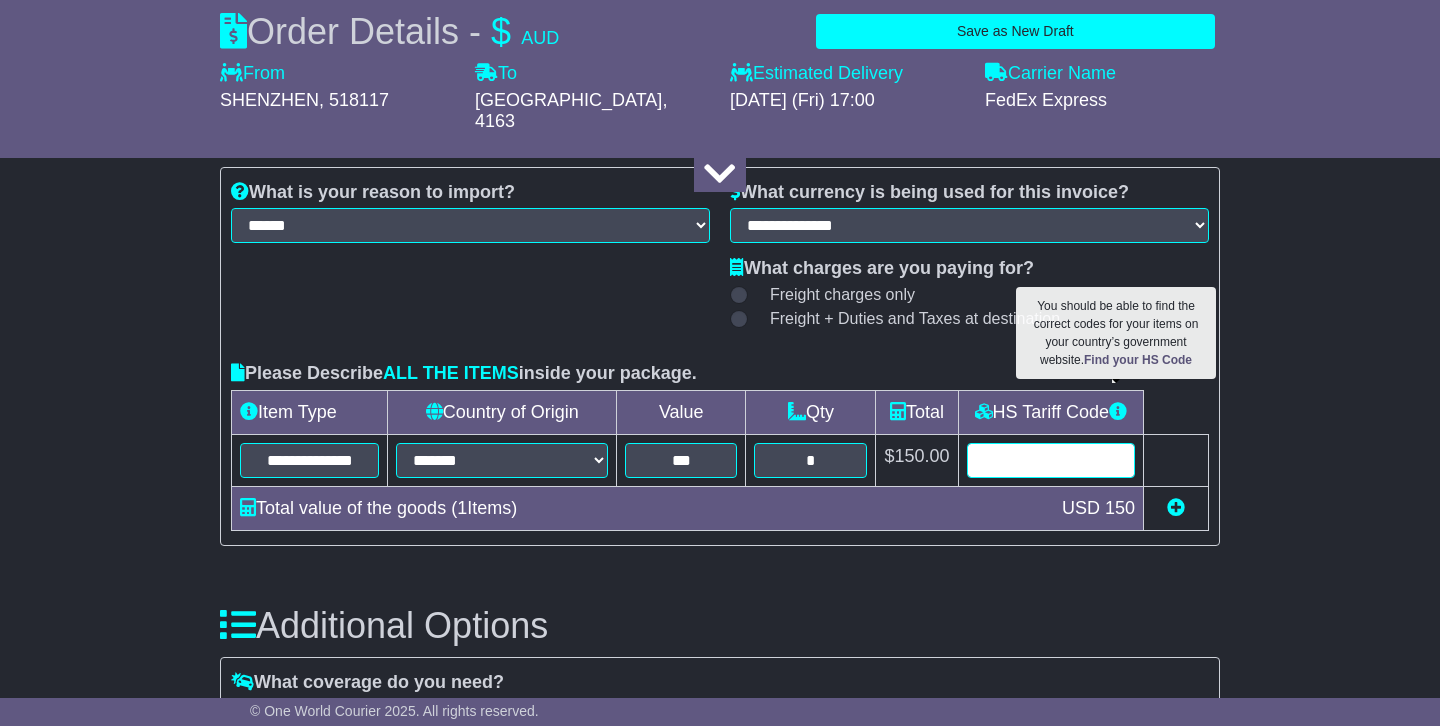 click at bounding box center [1051, 460] 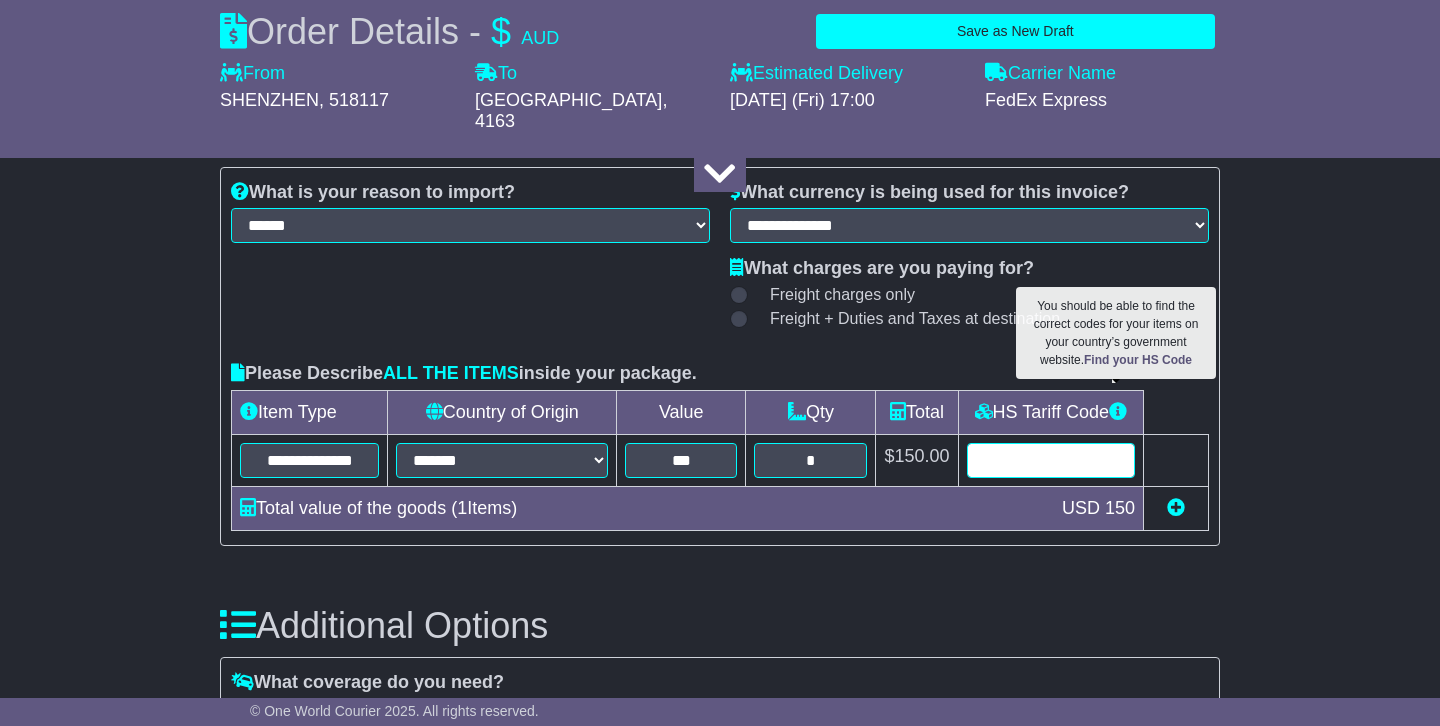 paste on "*******" 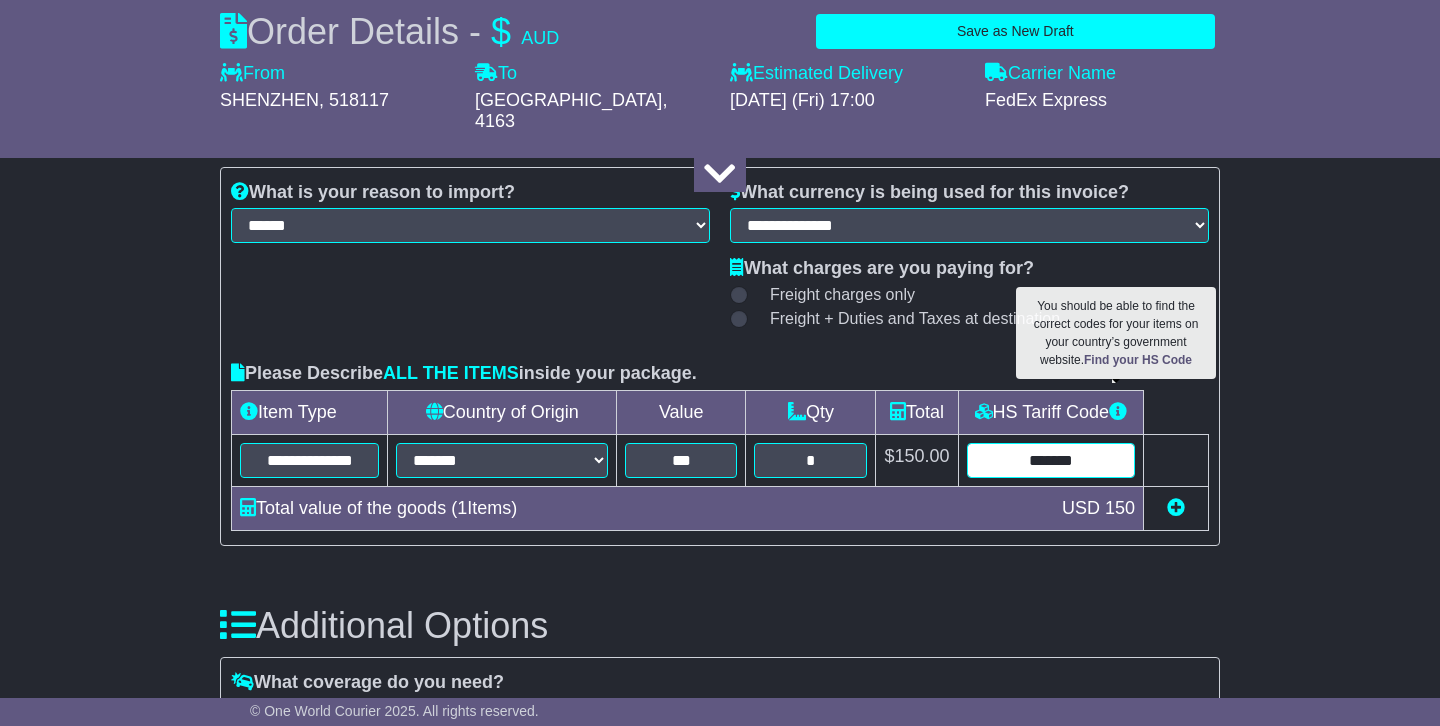 click on "*******" at bounding box center [1051, 460] 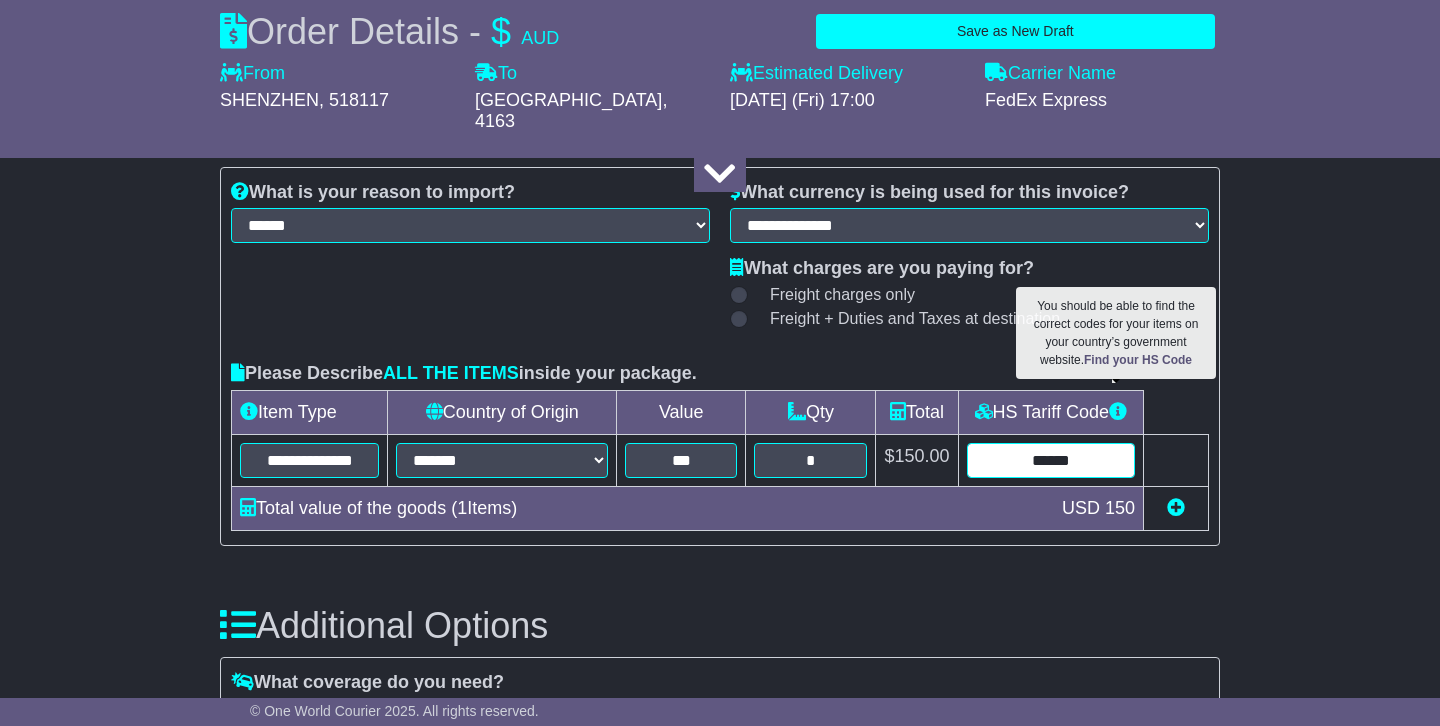 type on "******" 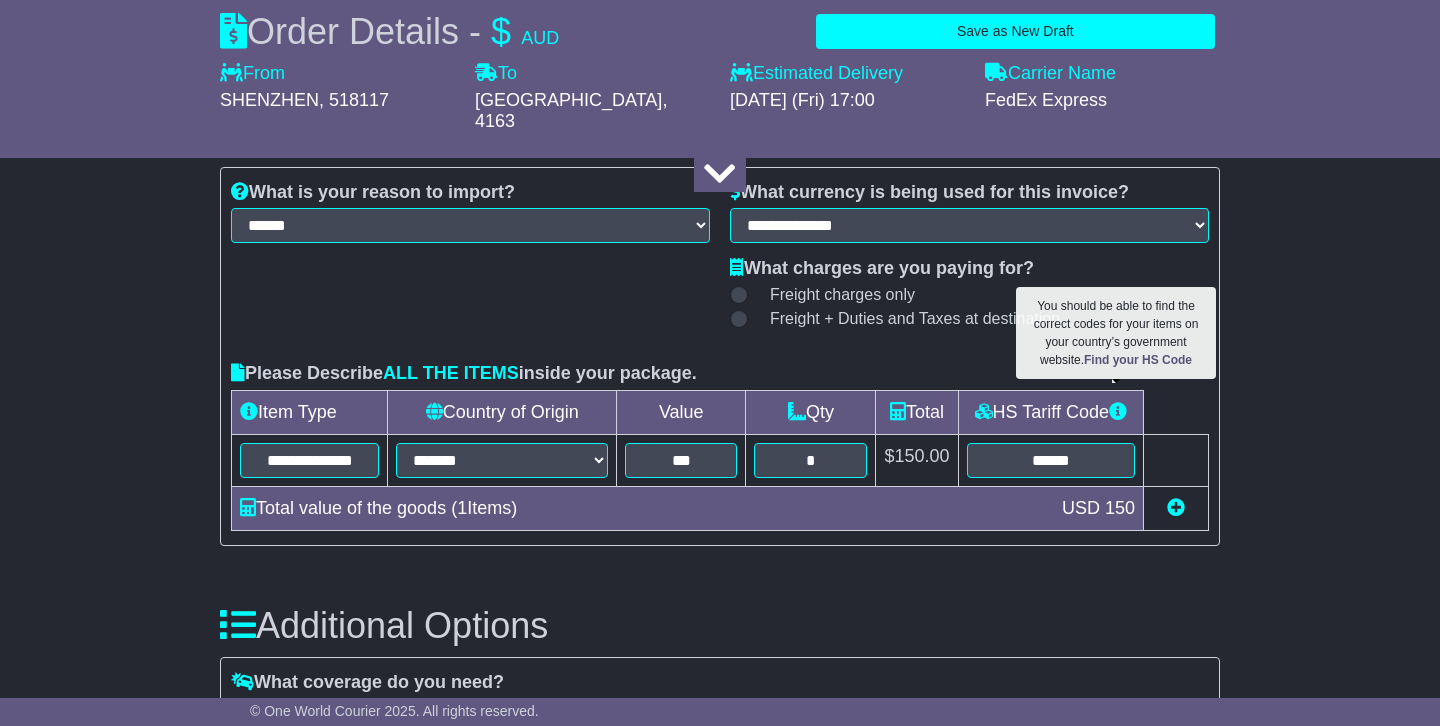click on "**********" at bounding box center (720, 670) 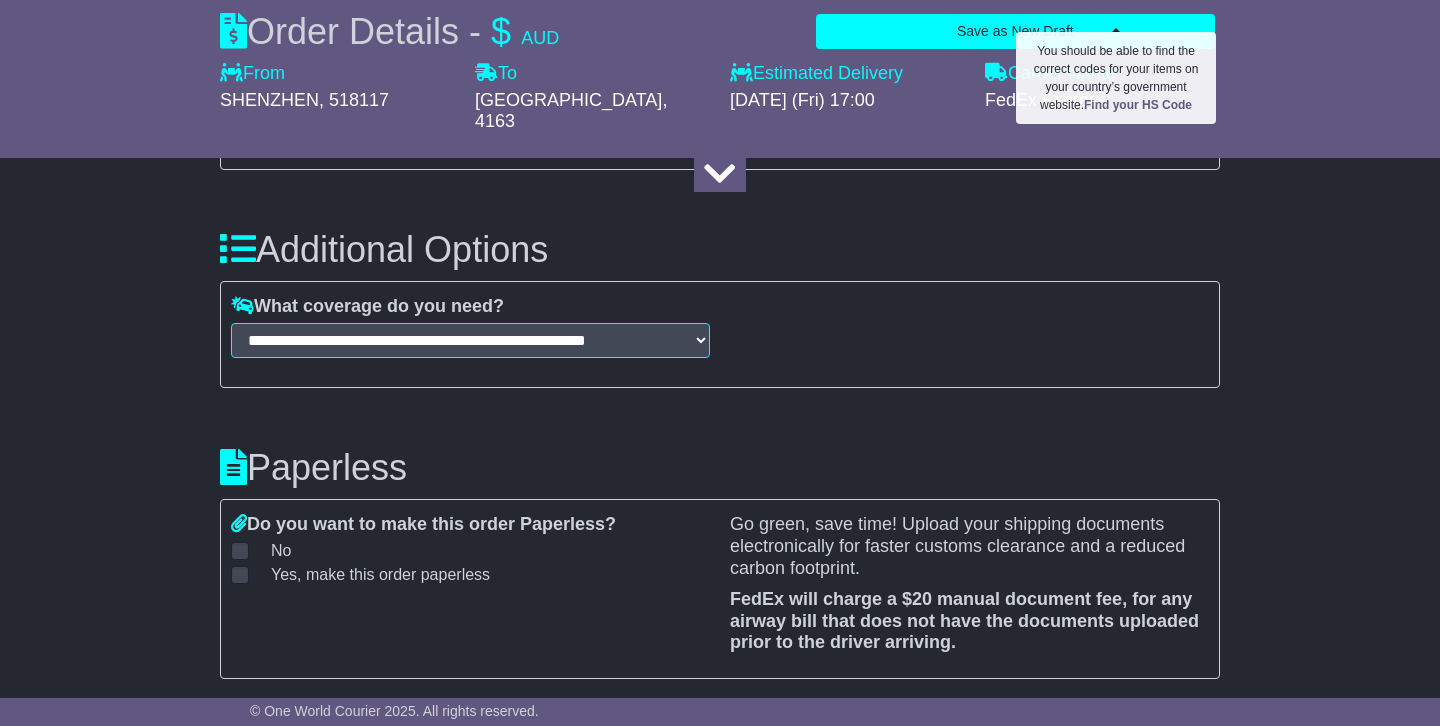 scroll, scrollTop: 2509, scrollLeft: 0, axis: vertical 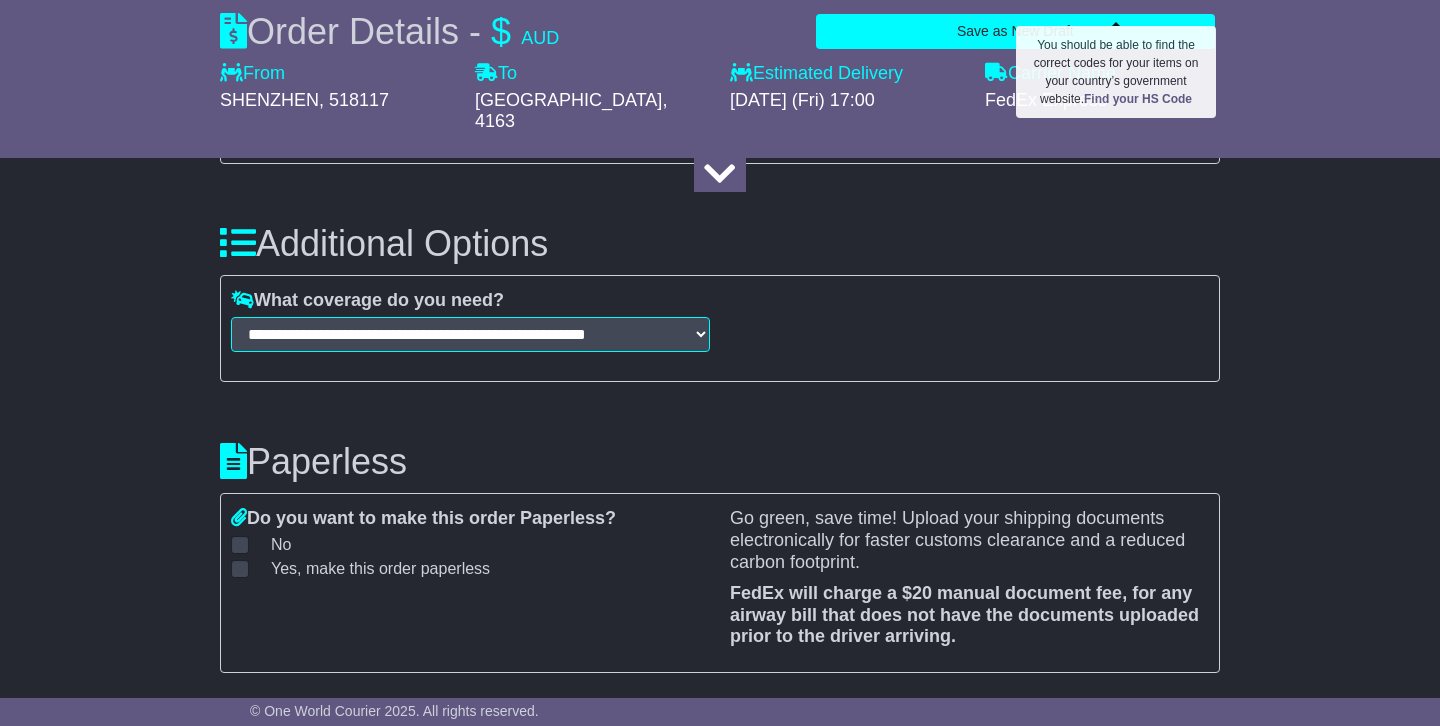 click at bounding box center (240, 569) 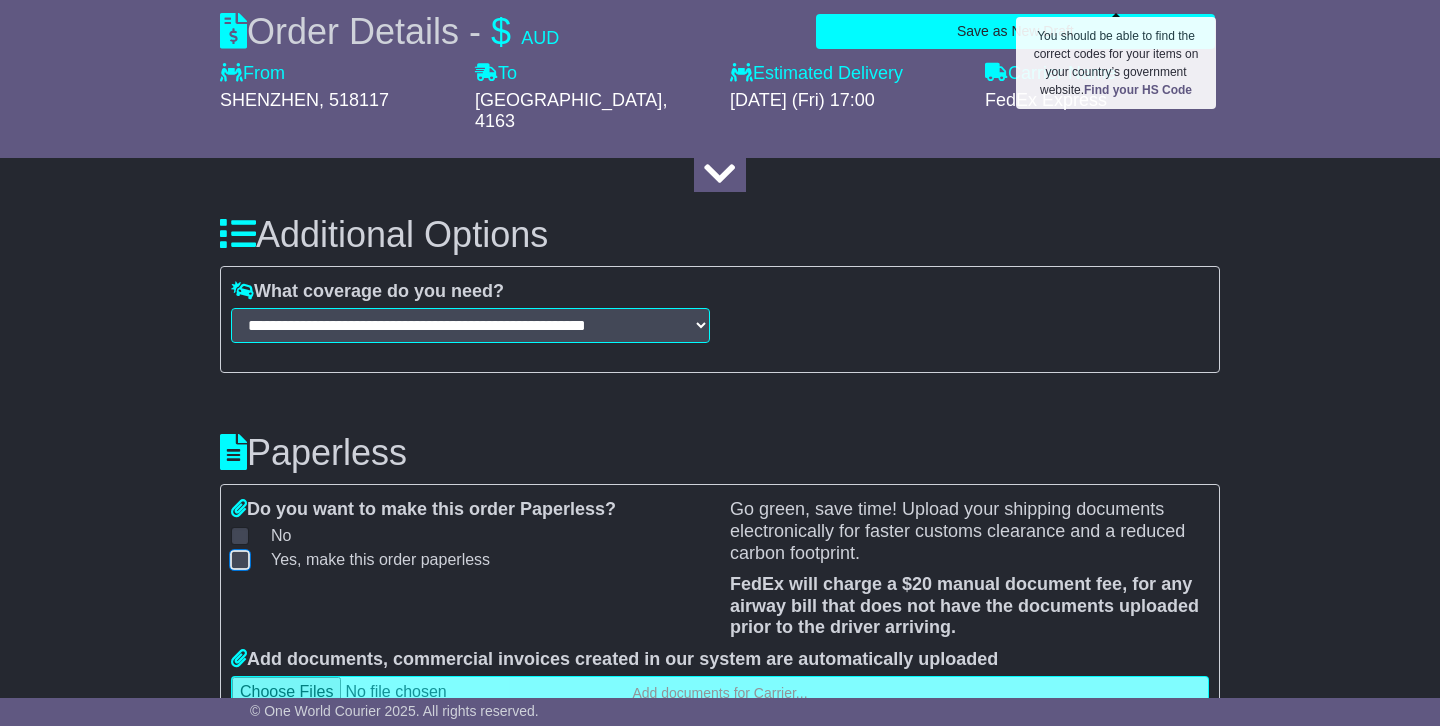 scroll, scrollTop: 2544, scrollLeft: 0, axis: vertical 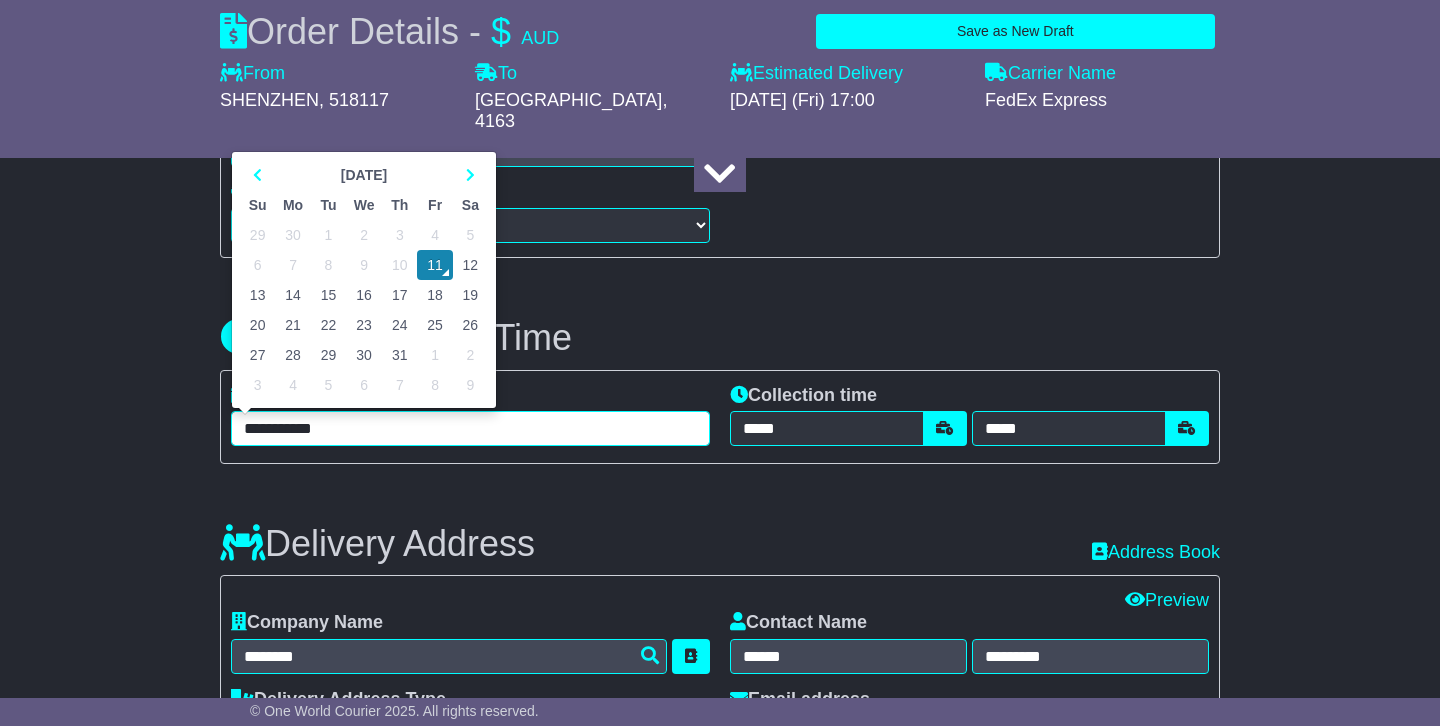 click on "**********" at bounding box center (470, 428) 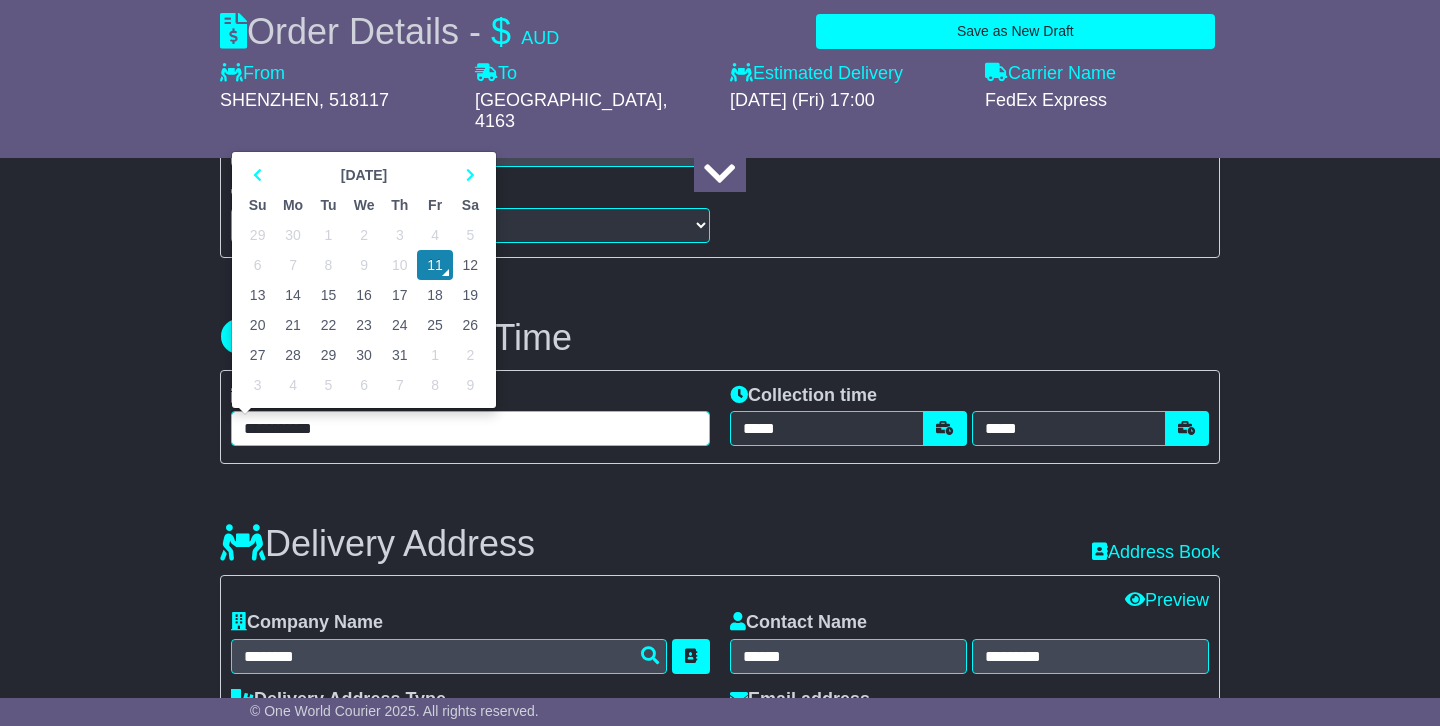 click on "14" at bounding box center [293, 295] 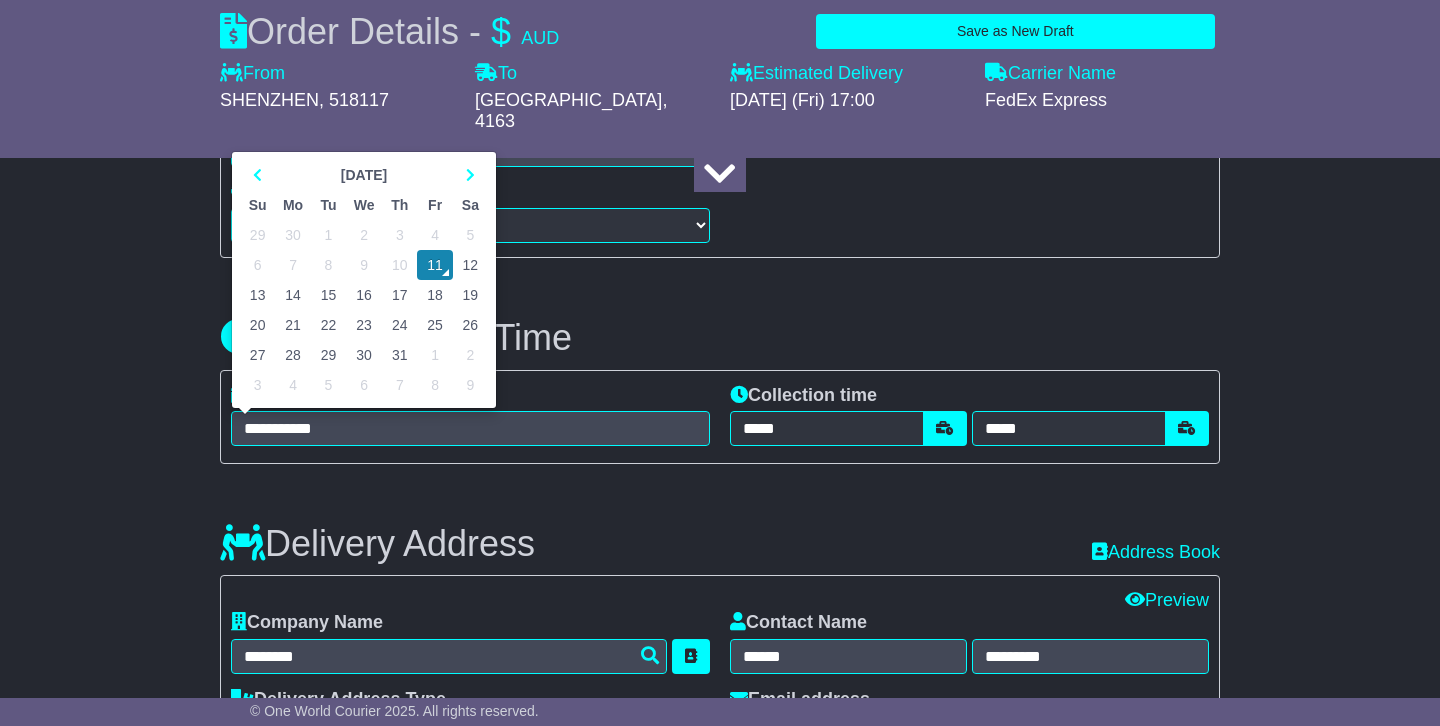 type on "**********" 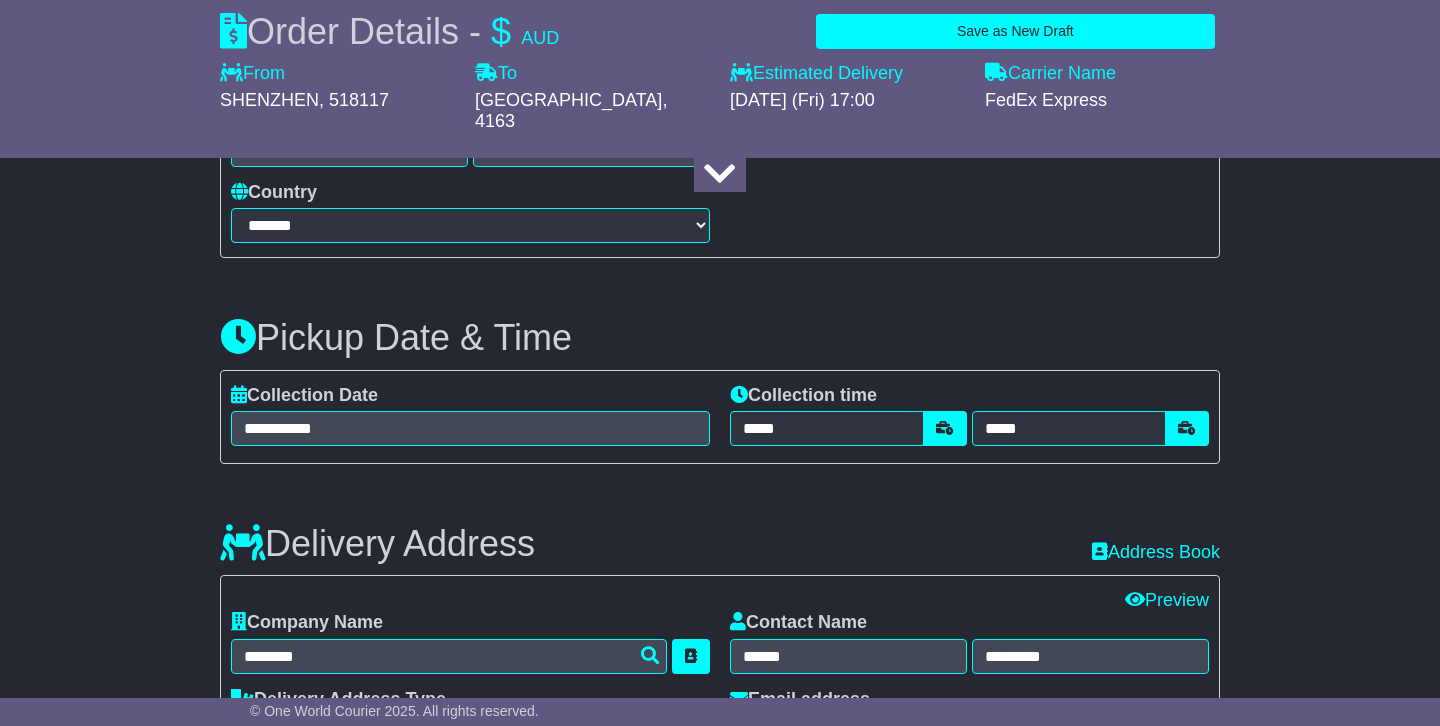 click on "Delivery Address" at bounding box center [377, 529] 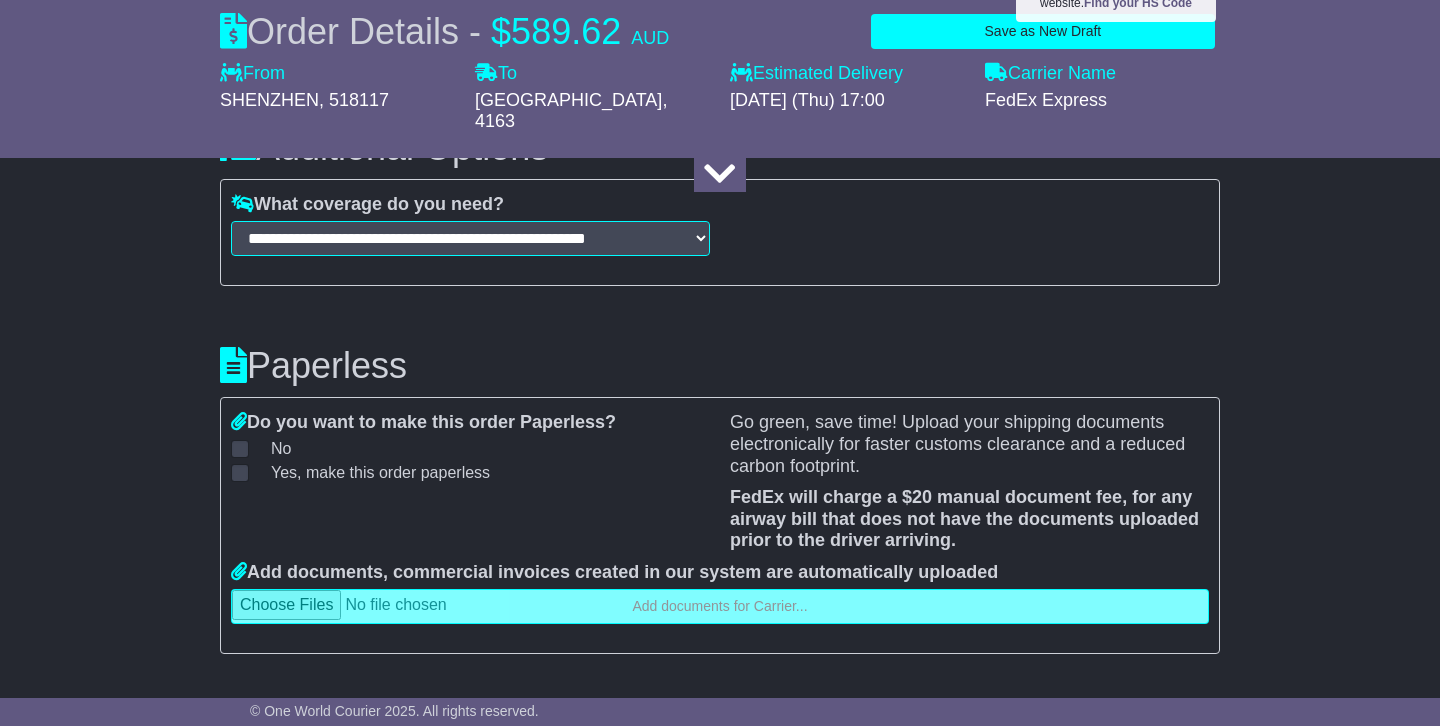 scroll, scrollTop: 2617, scrollLeft: 0, axis: vertical 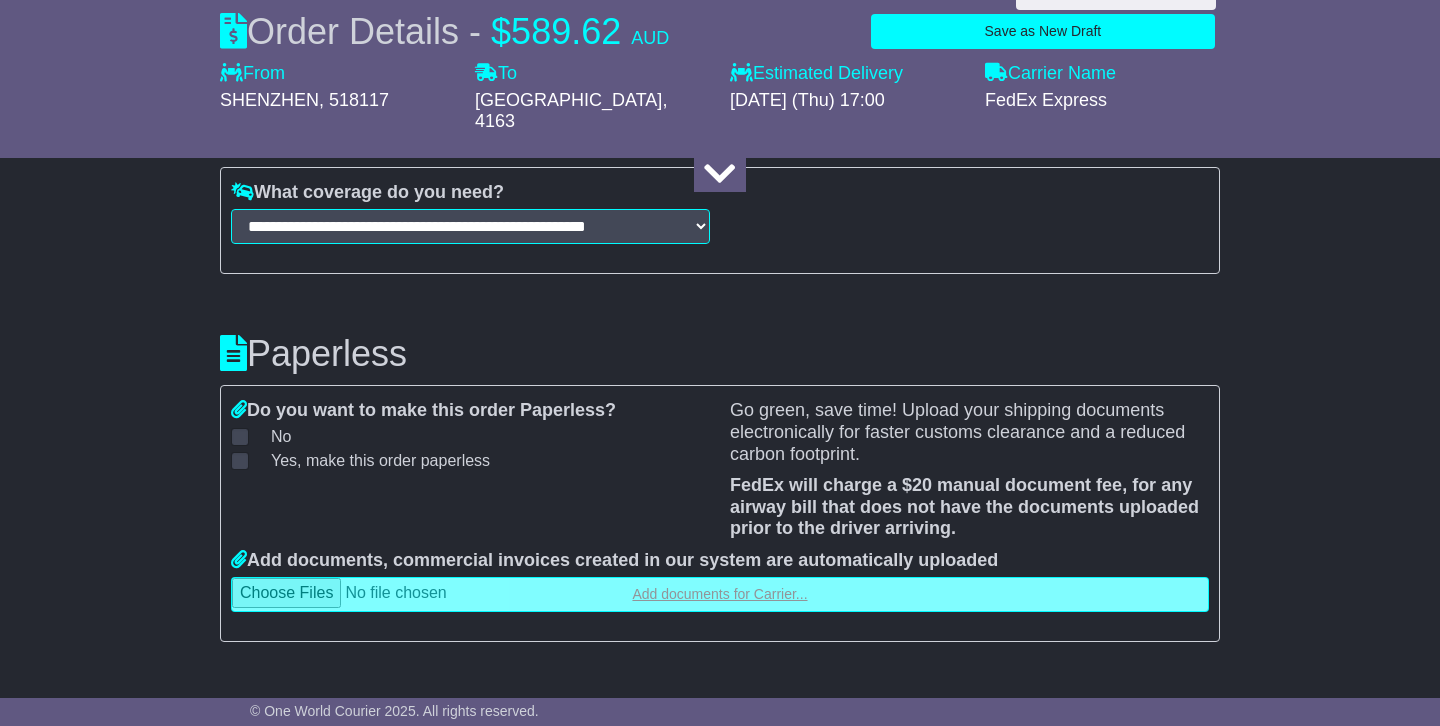 click at bounding box center (720, 594) 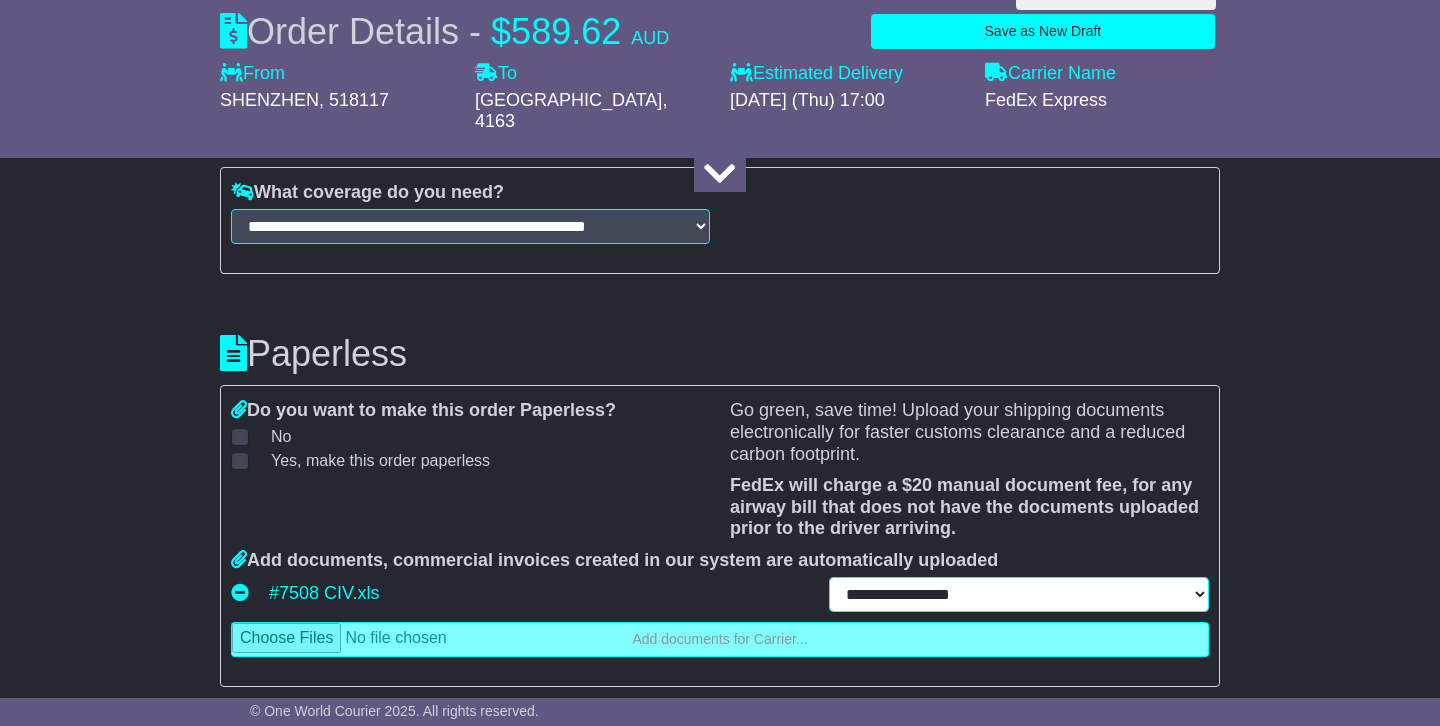 click on "**********" at bounding box center [1019, 594] 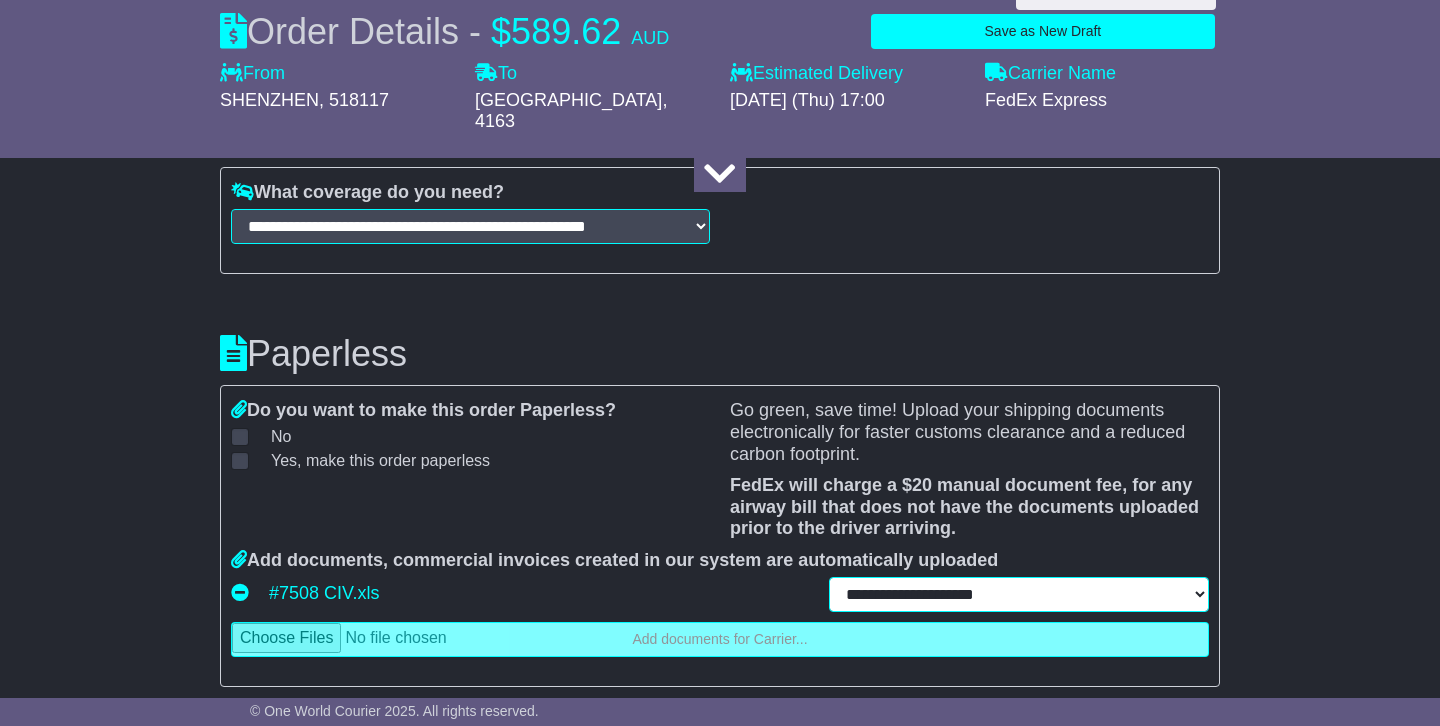 click on "**********" at bounding box center (1019, 594) 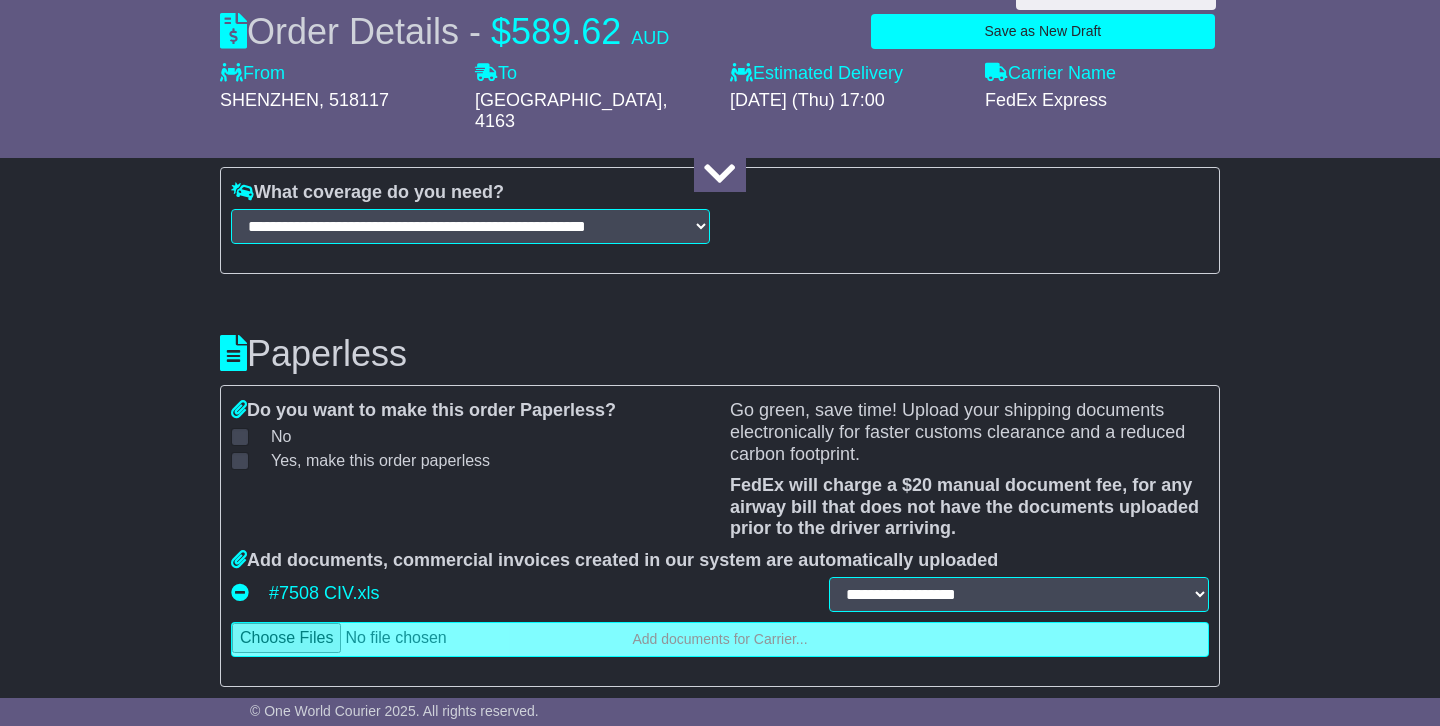 click on "#7508 CIV.xls" at bounding box center (539, 593) 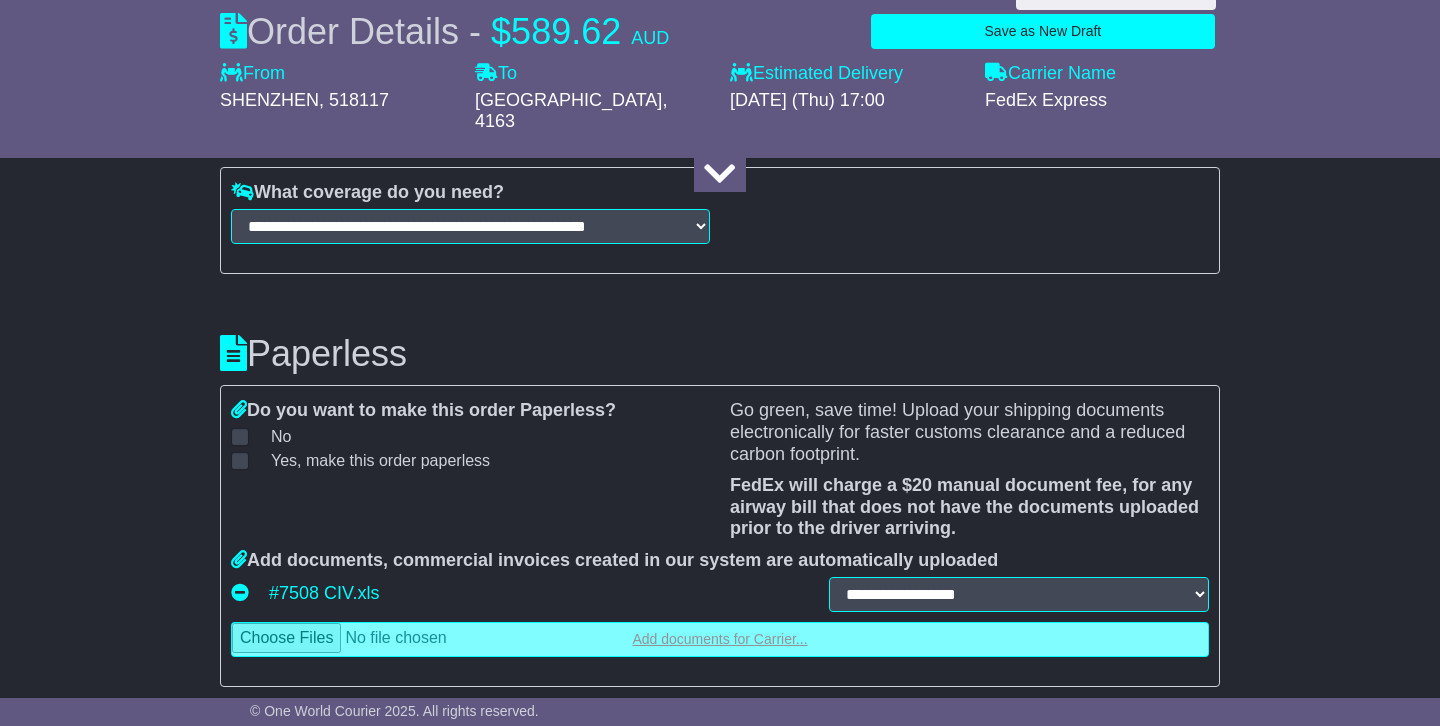 click at bounding box center (720, 639) 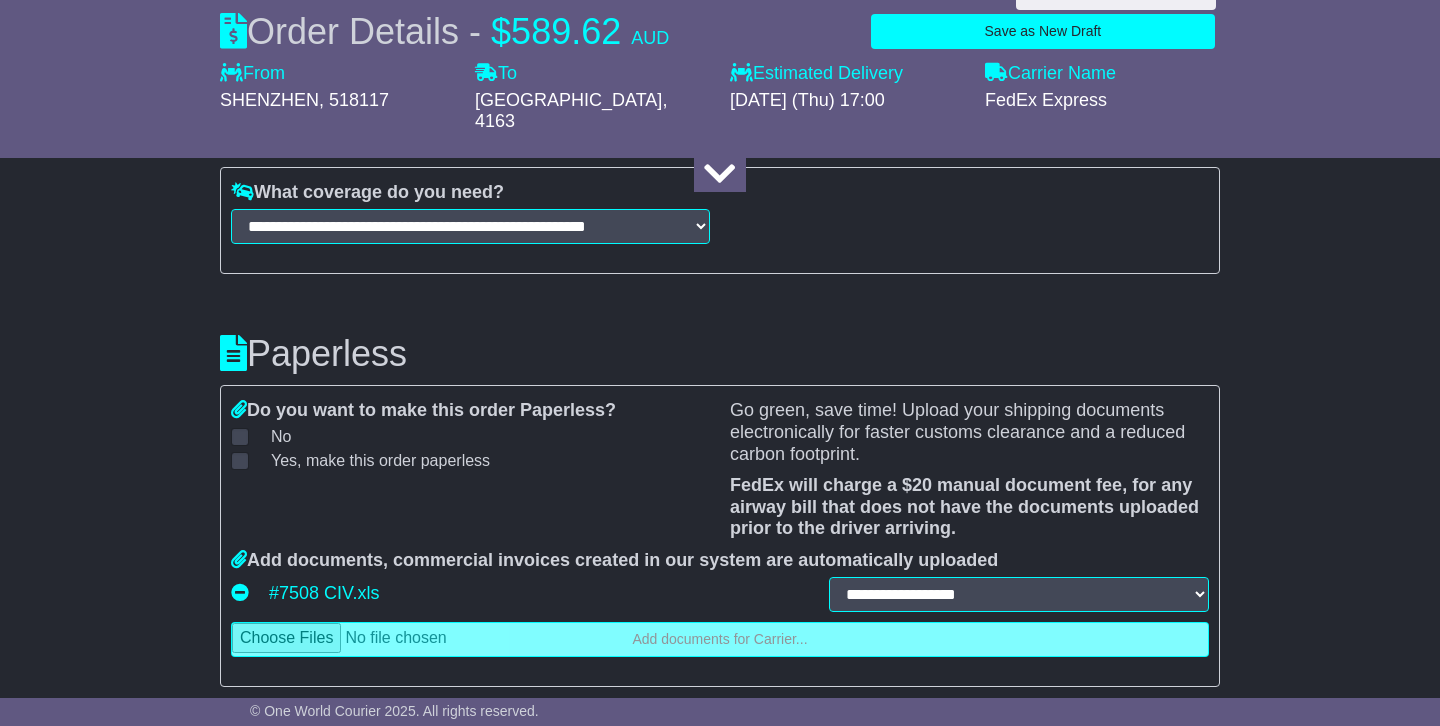 type 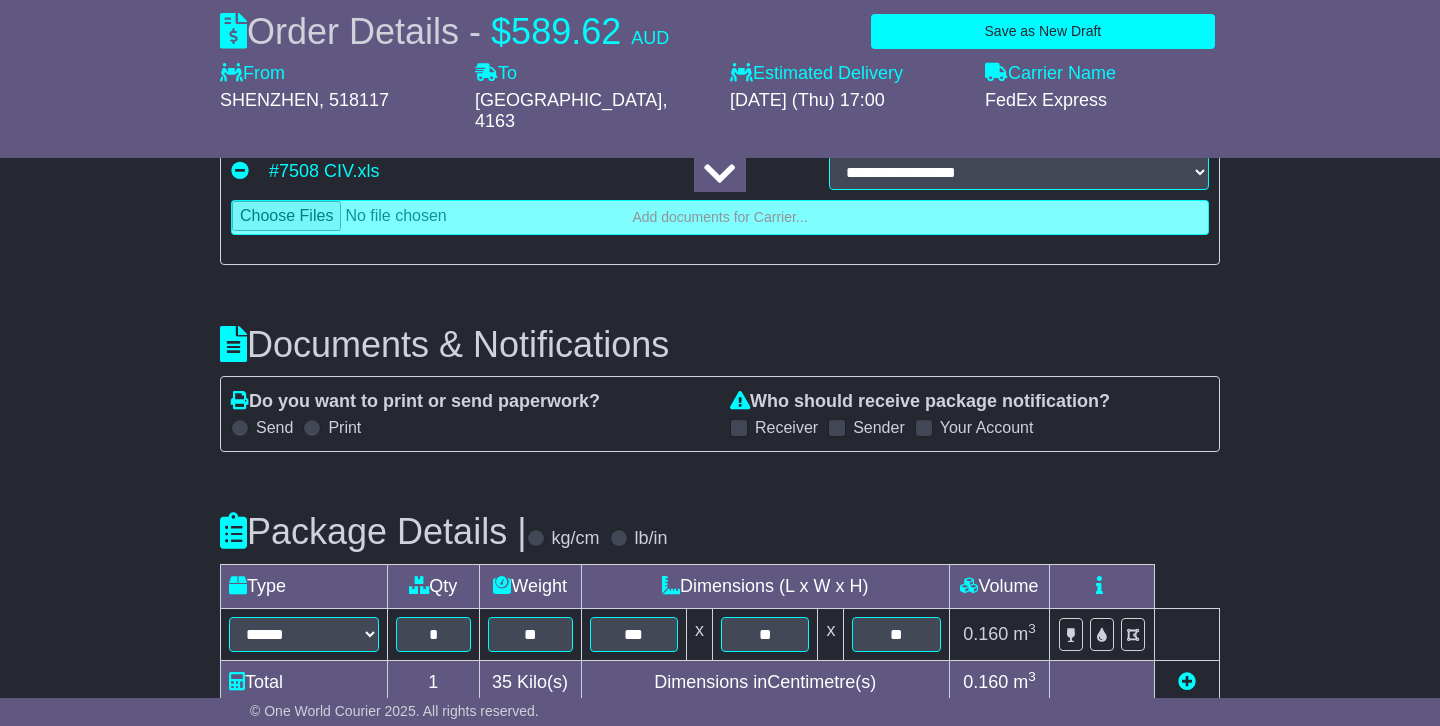 scroll, scrollTop: 3044, scrollLeft: 0, axis: vertical 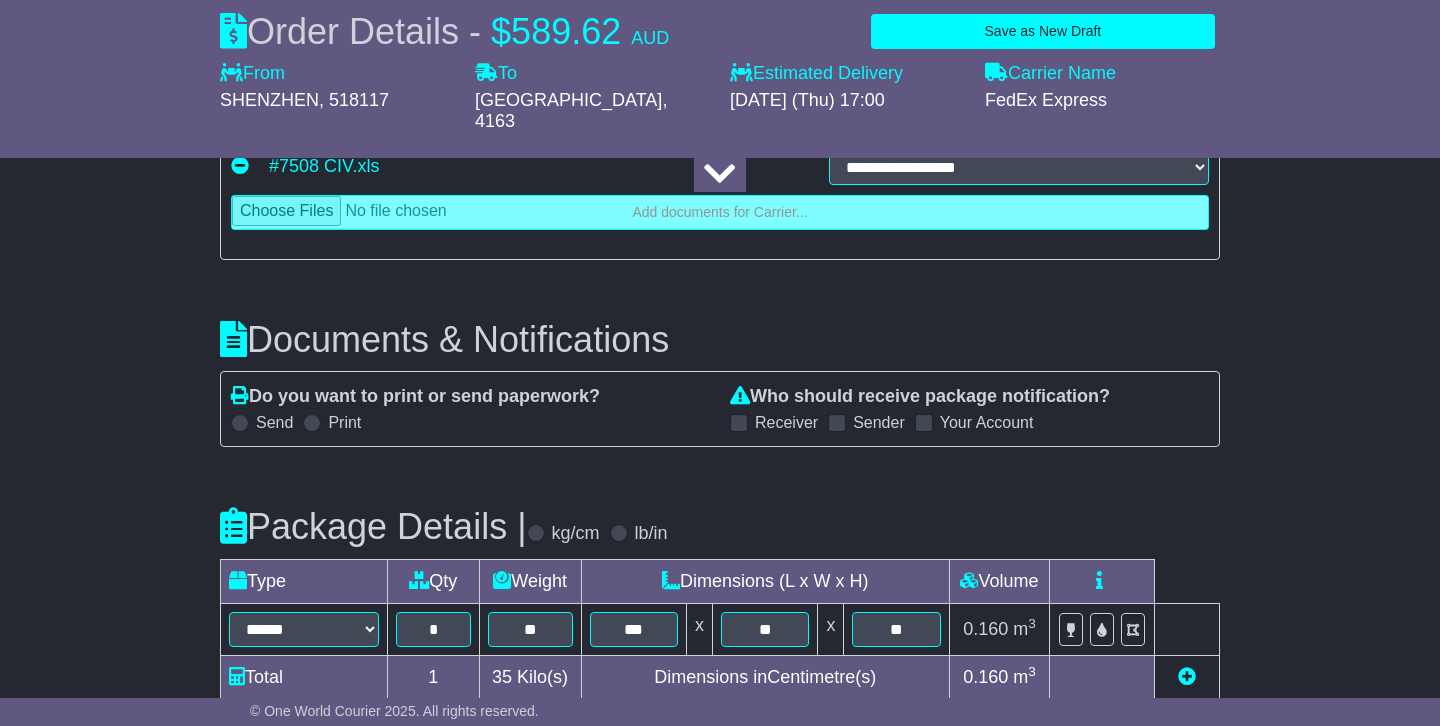 click at bounding box center (240, 423) 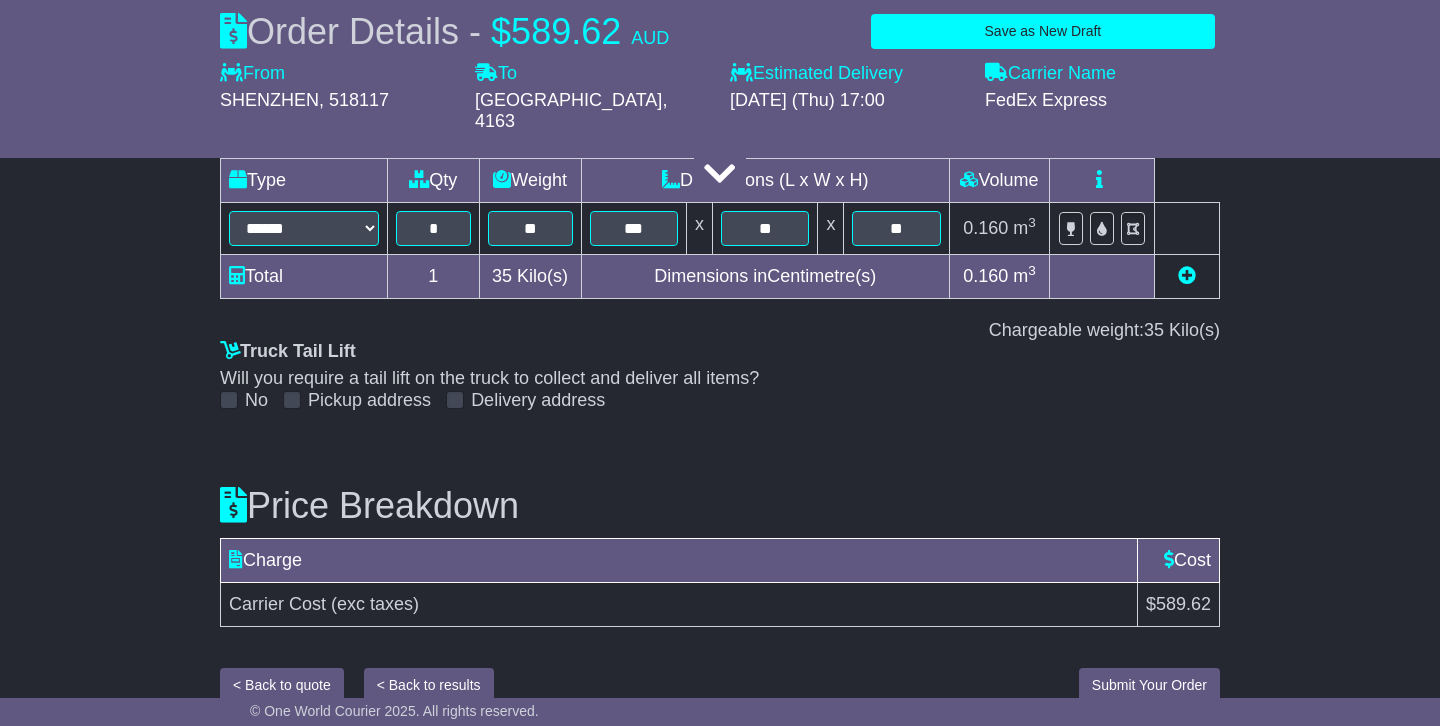 scroll, scrollTop: 3455, scrollLeft: 0, axis: vertical 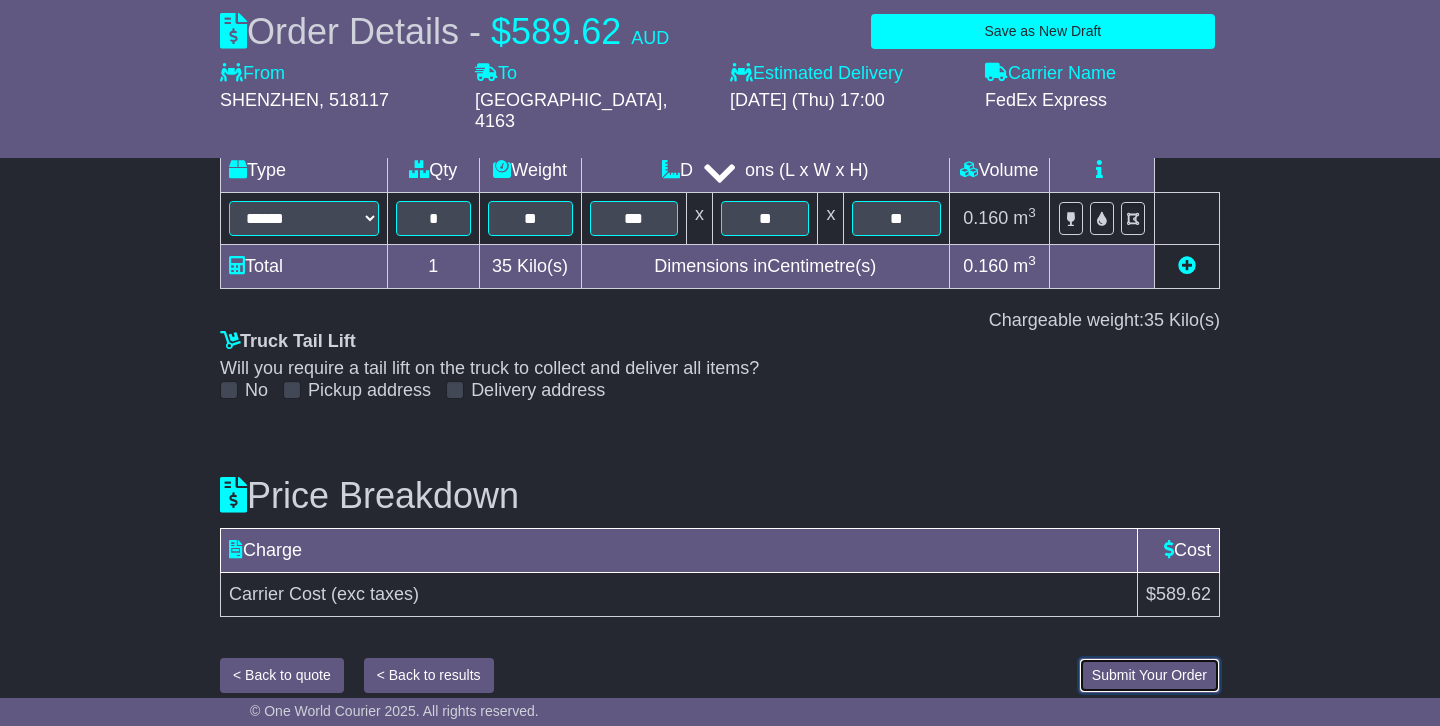 click on "Submit Your Order" at bounding box center [1149, 675] 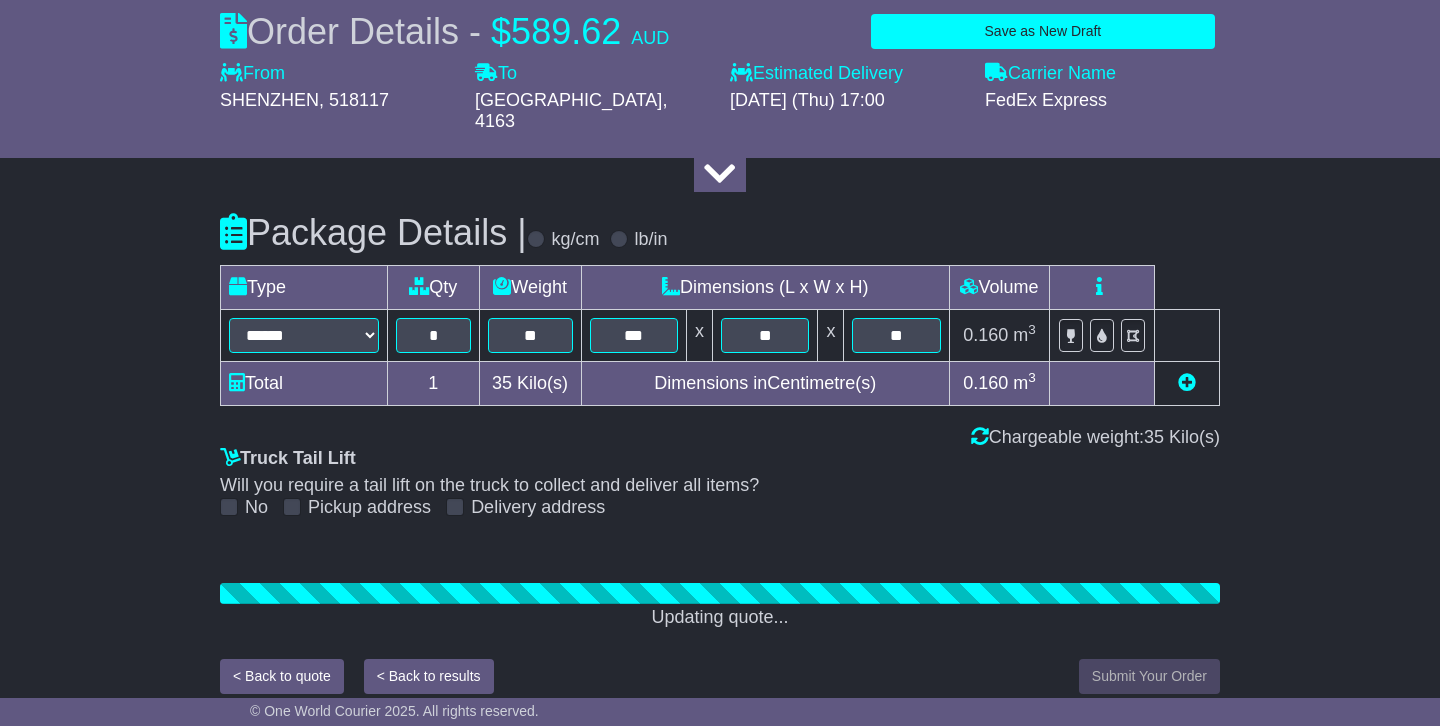 scroll, scrollTop: 3455, scrollLeft: 0, axis: vertical 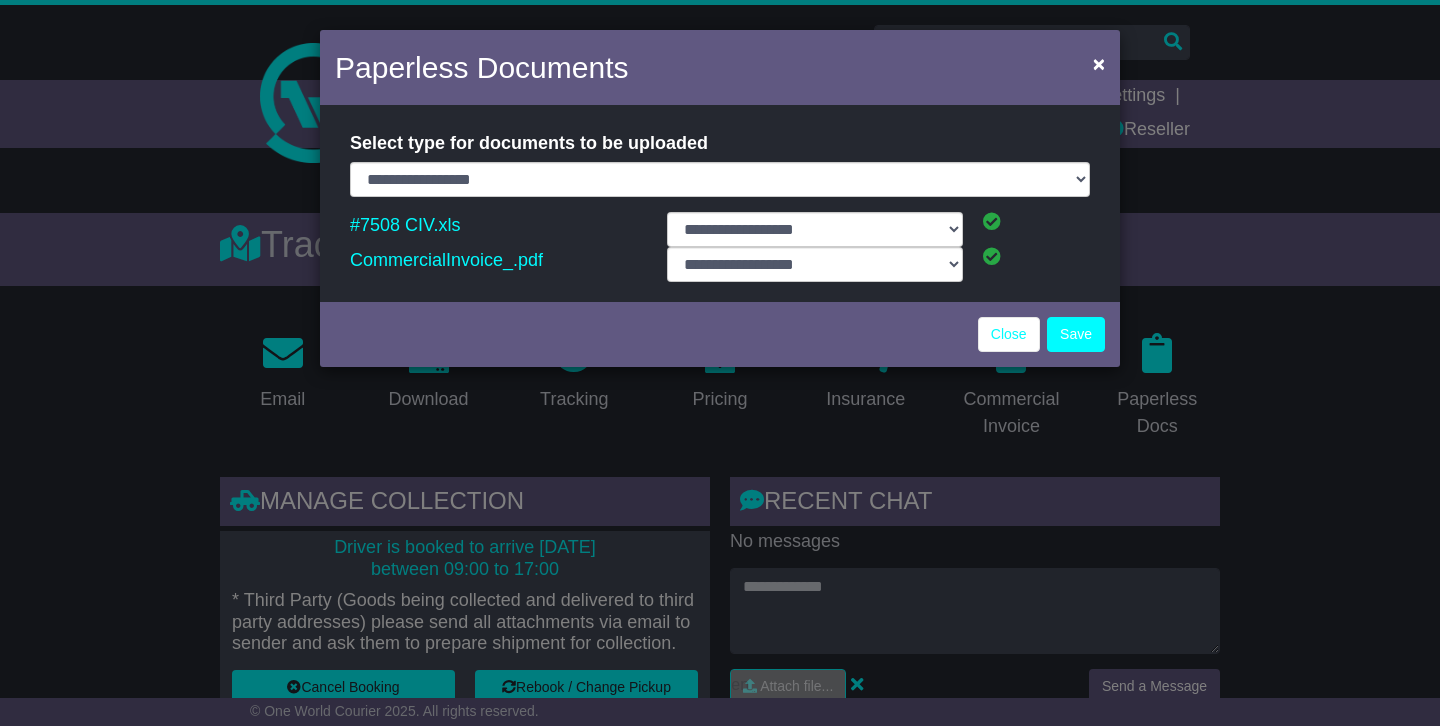 select on "**********" 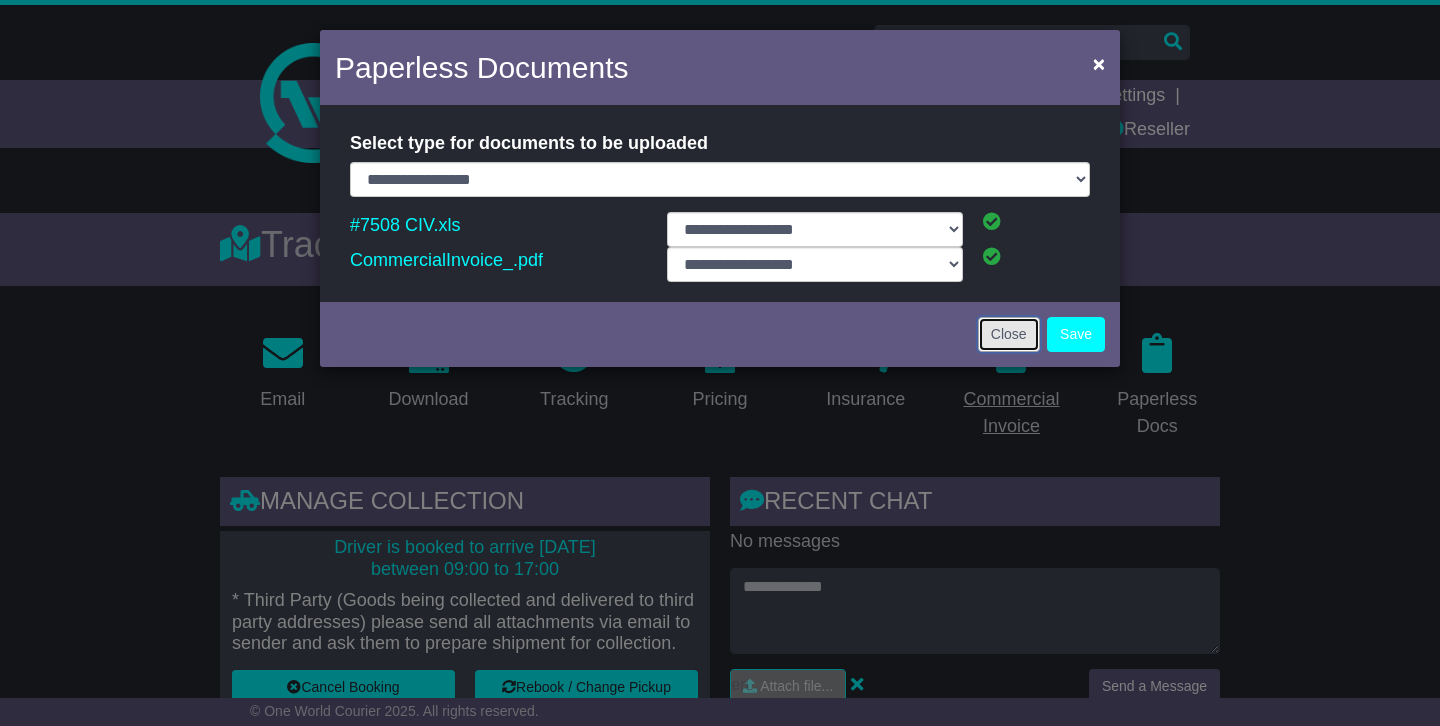 click on "Close" at bounding box center (1009, 334) 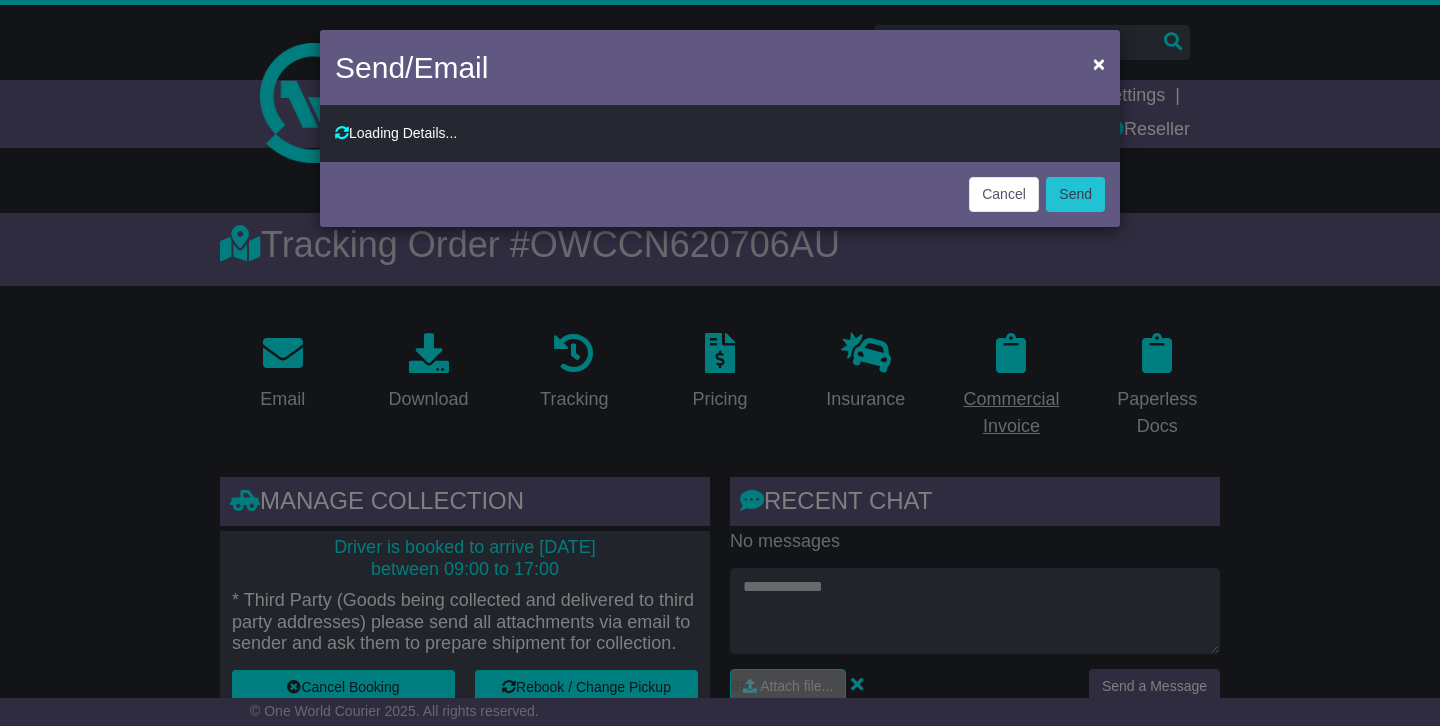 type on "**********" 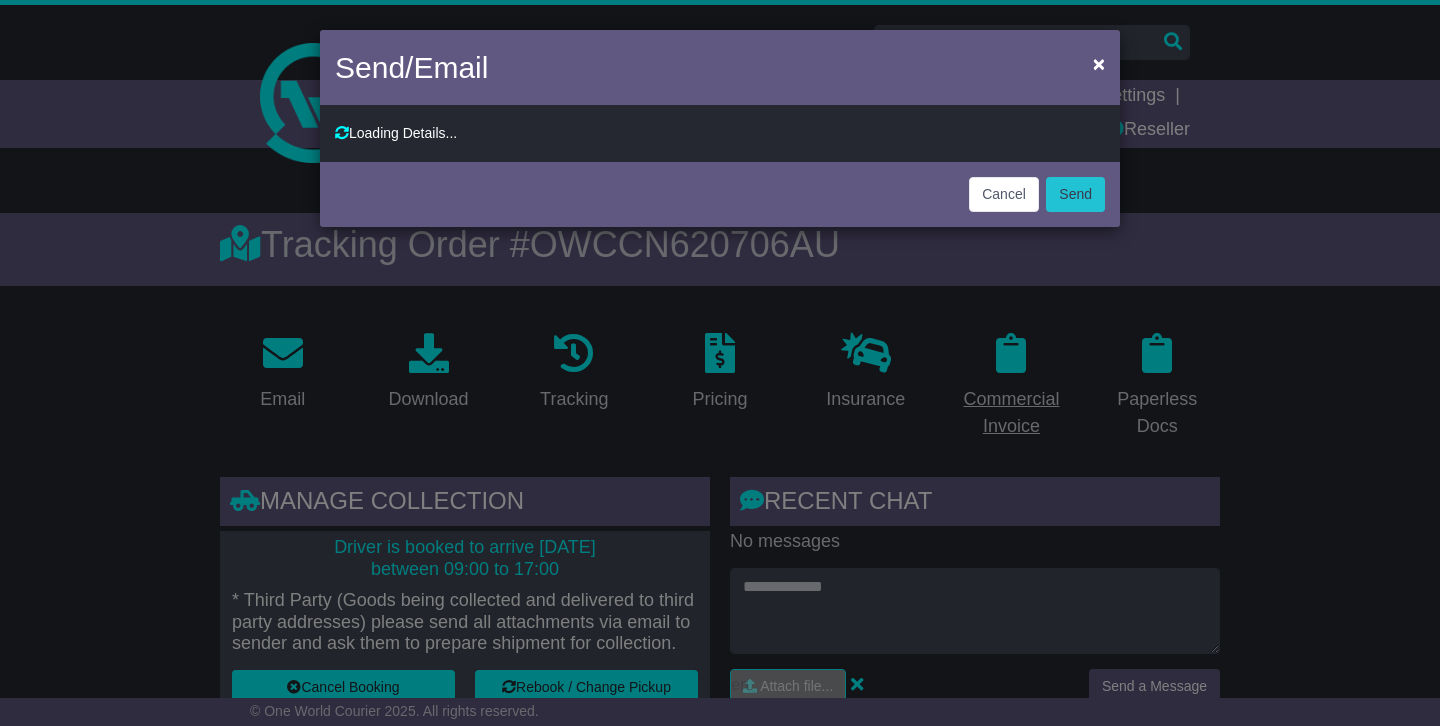 type on "**********" 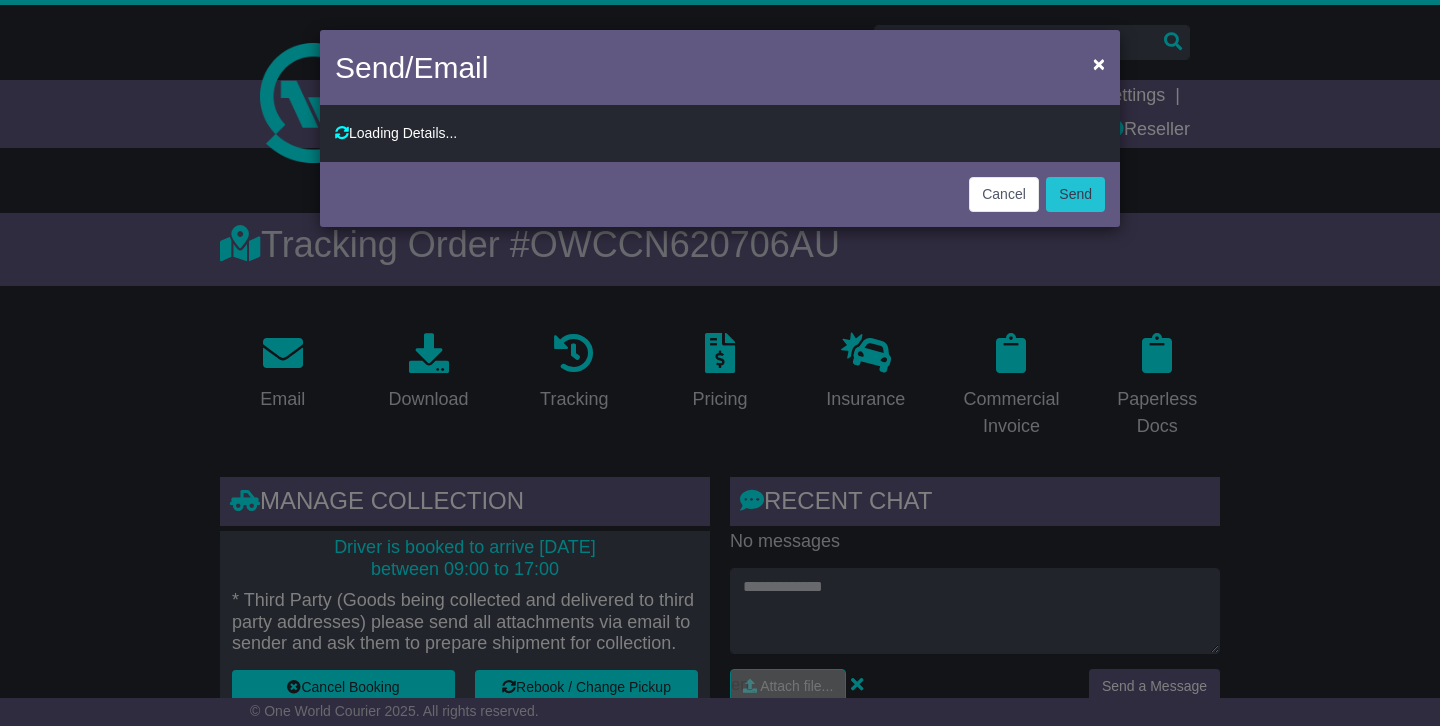scroll, scrollTop: 0, scrollLeft: 0, axis: both 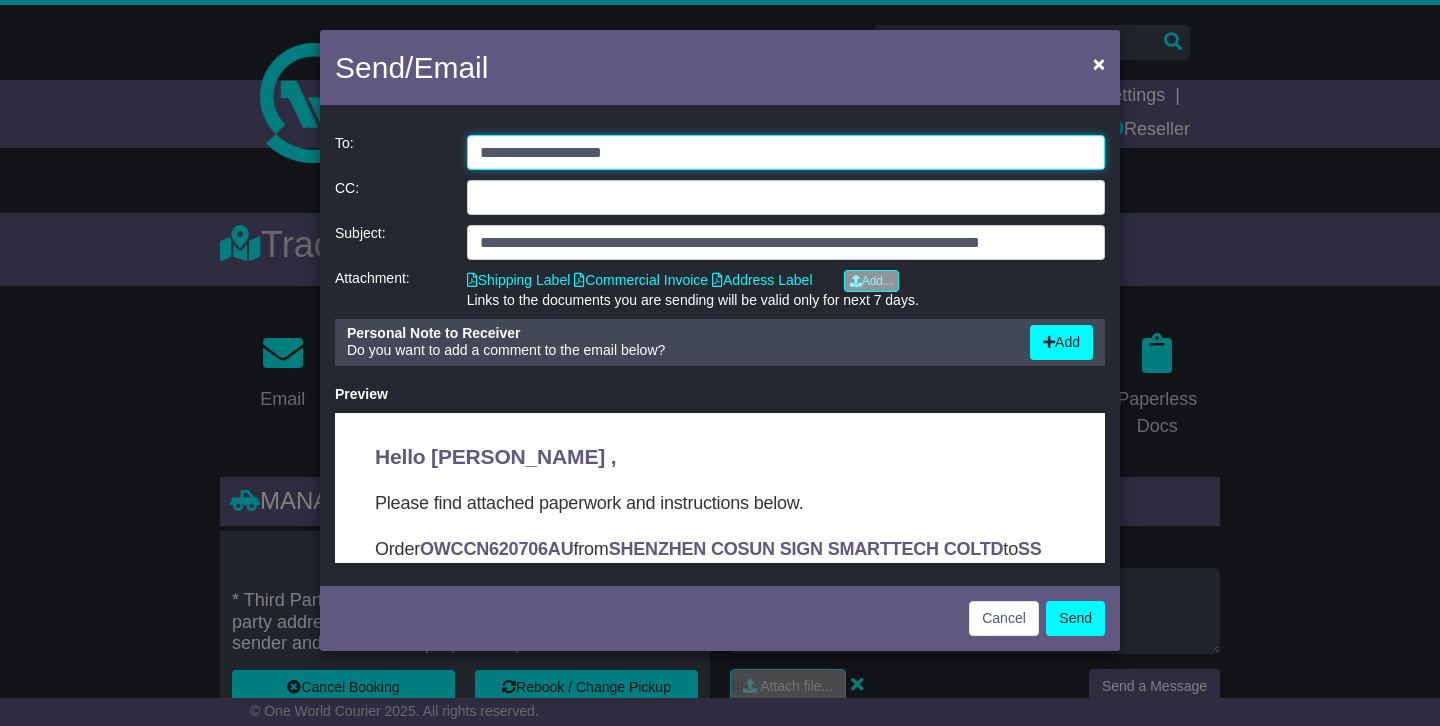 drag, startPoint x: 654, startPoint y: 150, endPoint x: 422, endPoint y: 146, distance: 232.03448 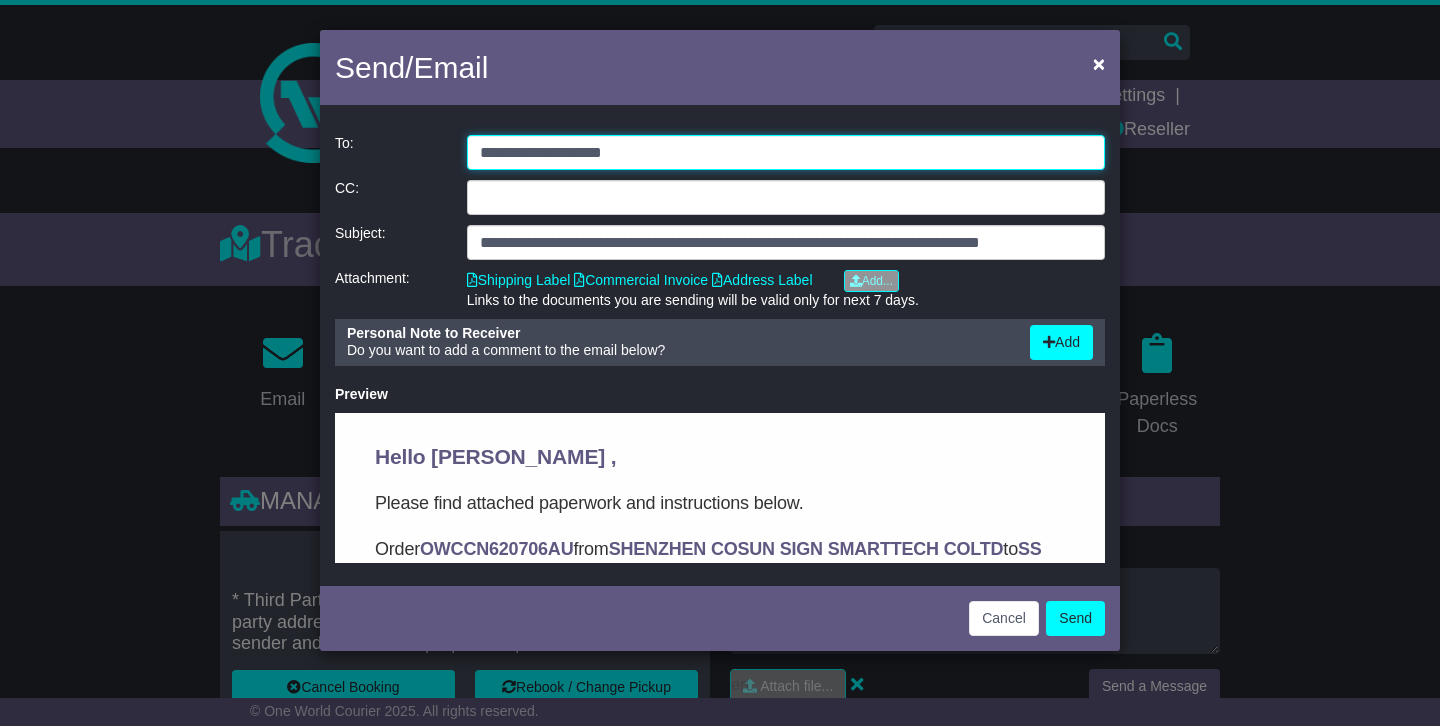 click on "**********" 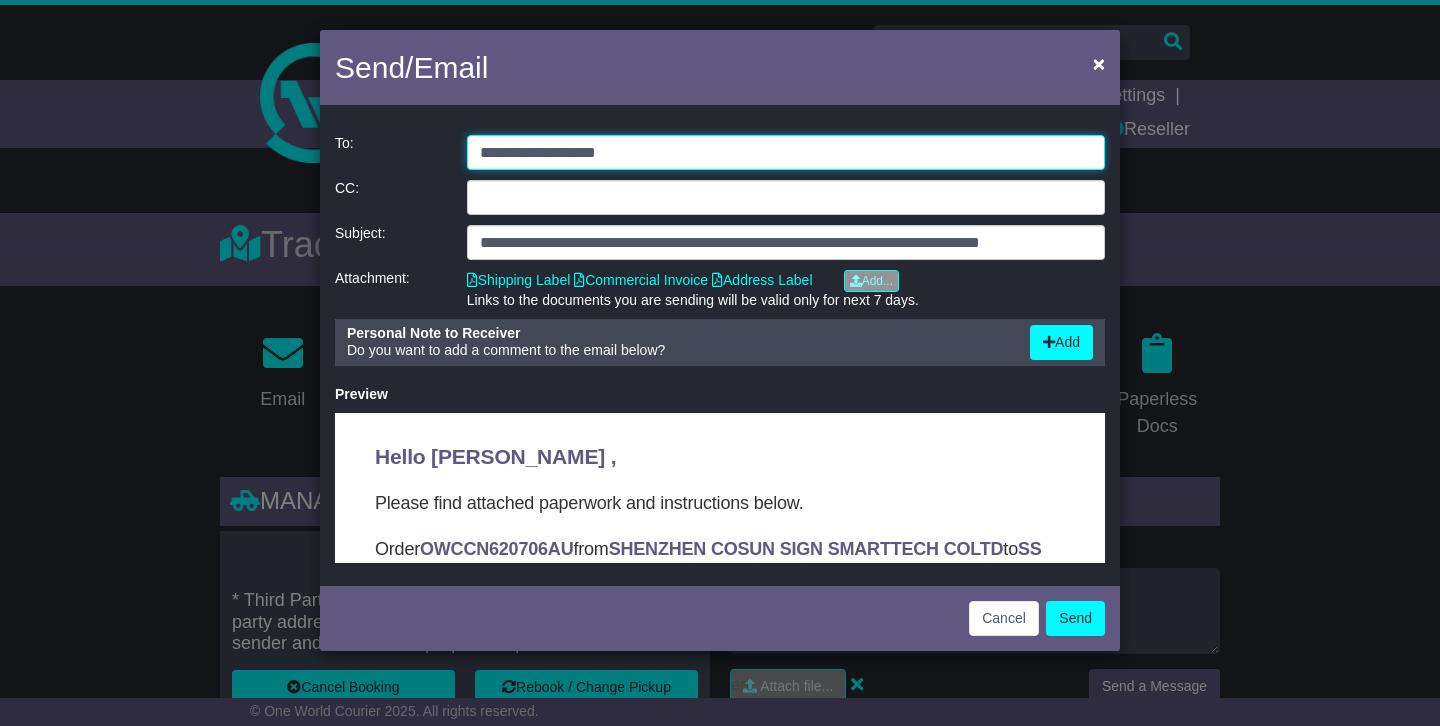 type on "**********" 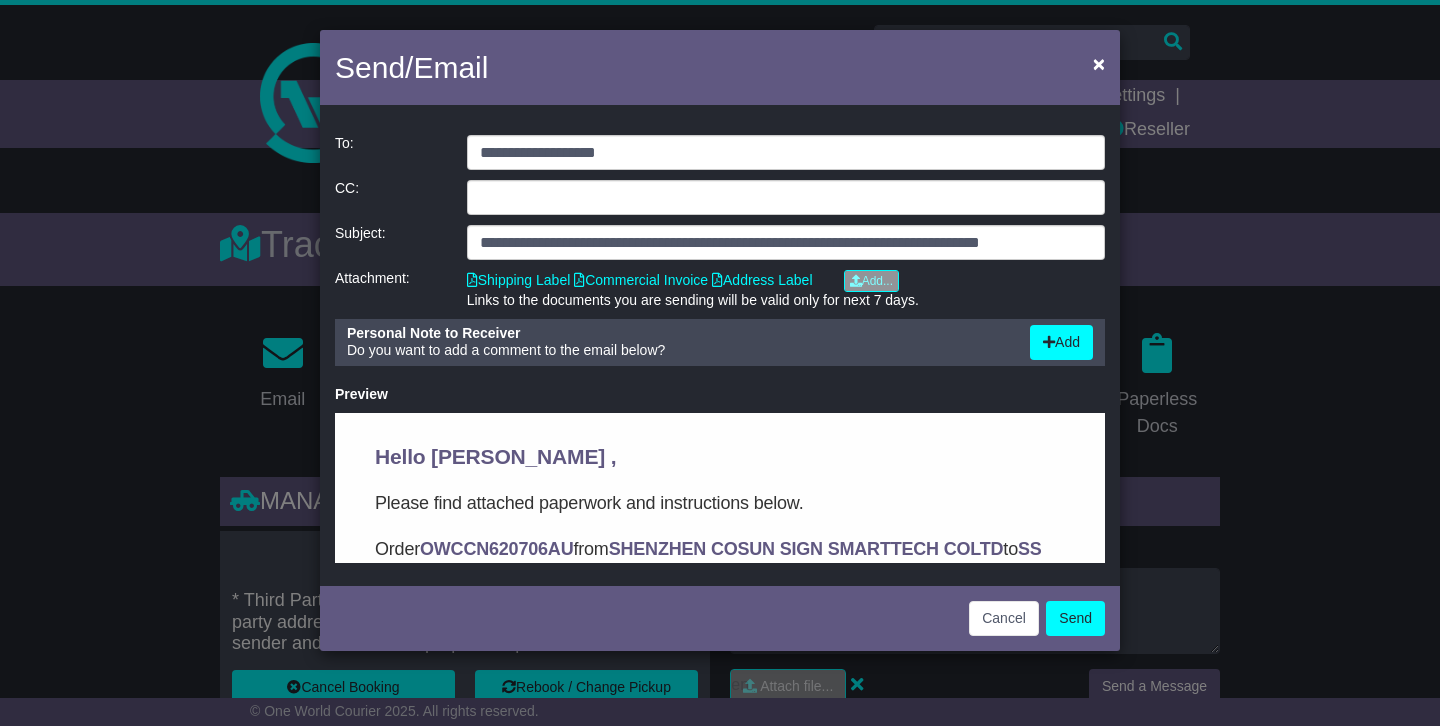 click on "Subject:" 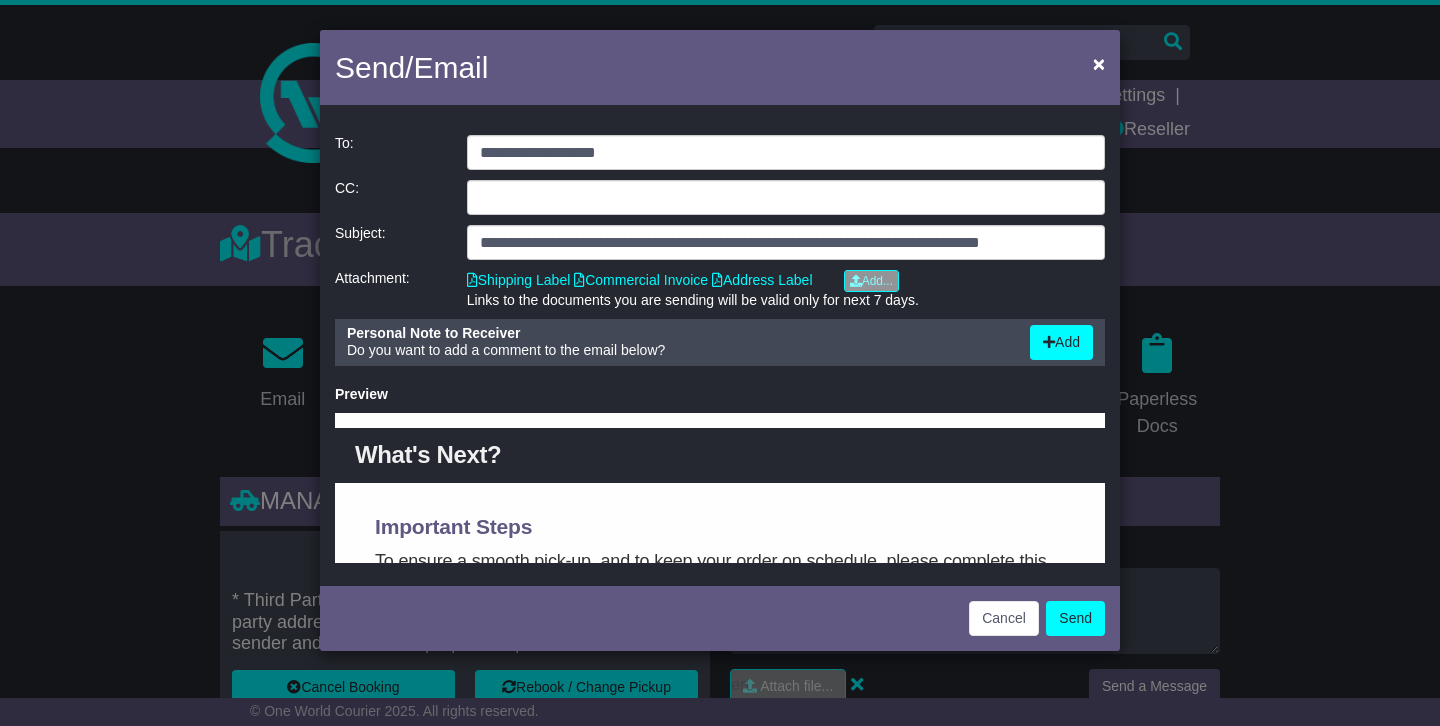 scroll, scrollTop: 231, scrollLeft: 0, axis: vertical 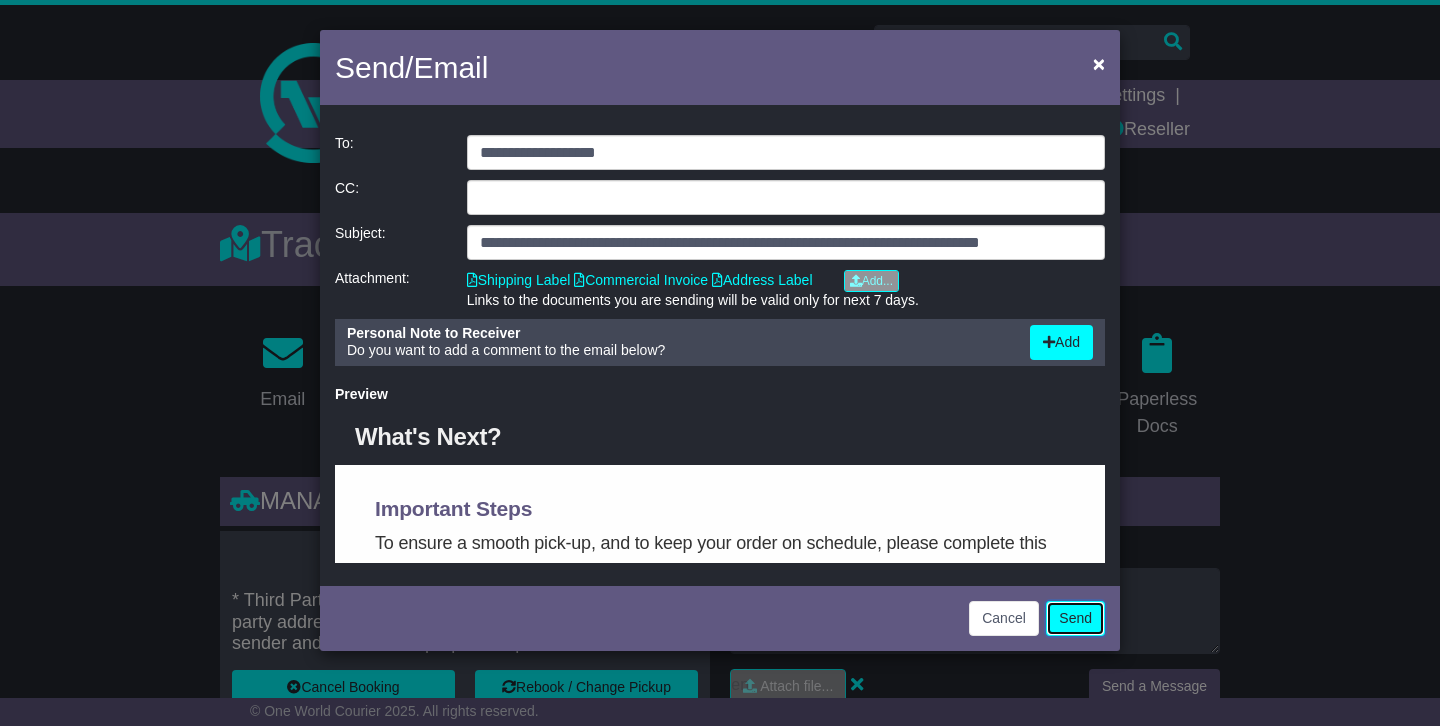 click on "Send" 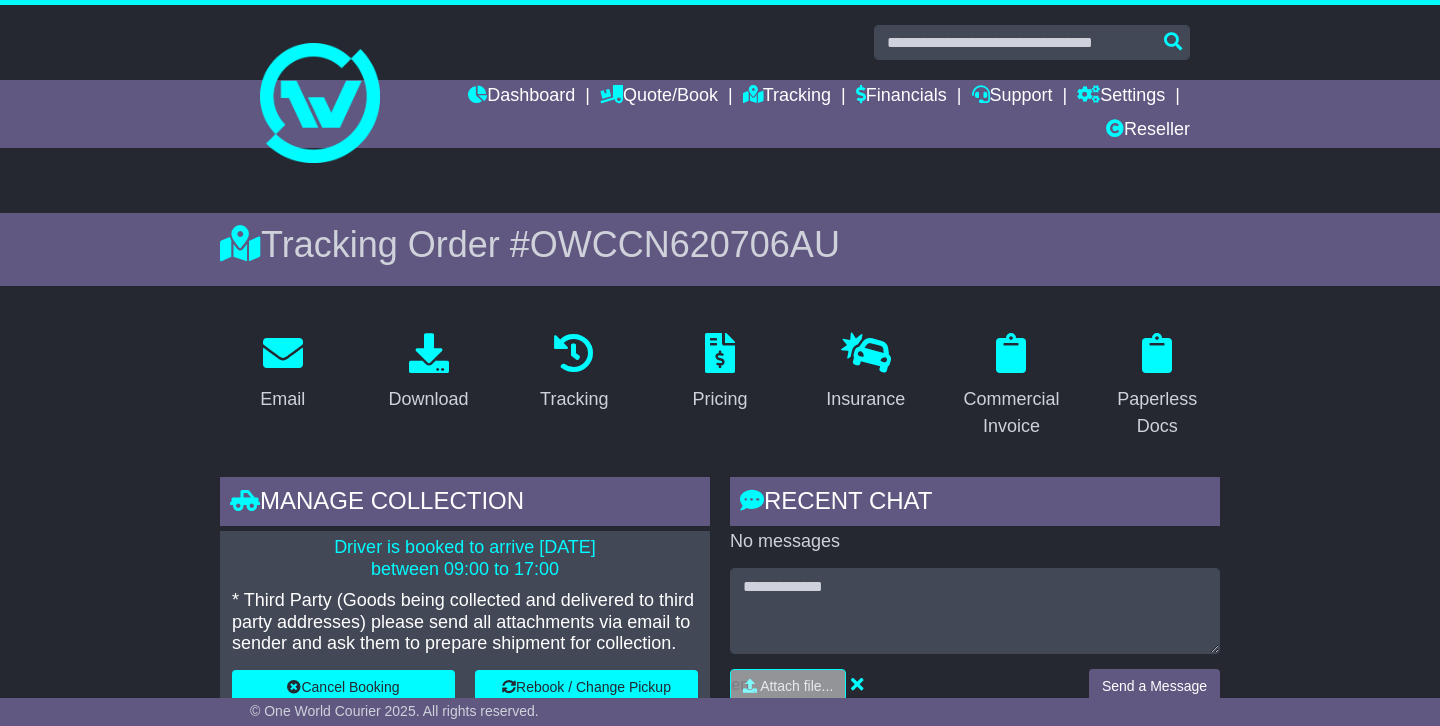 click on "**********" at bounding box center (720, 1584) 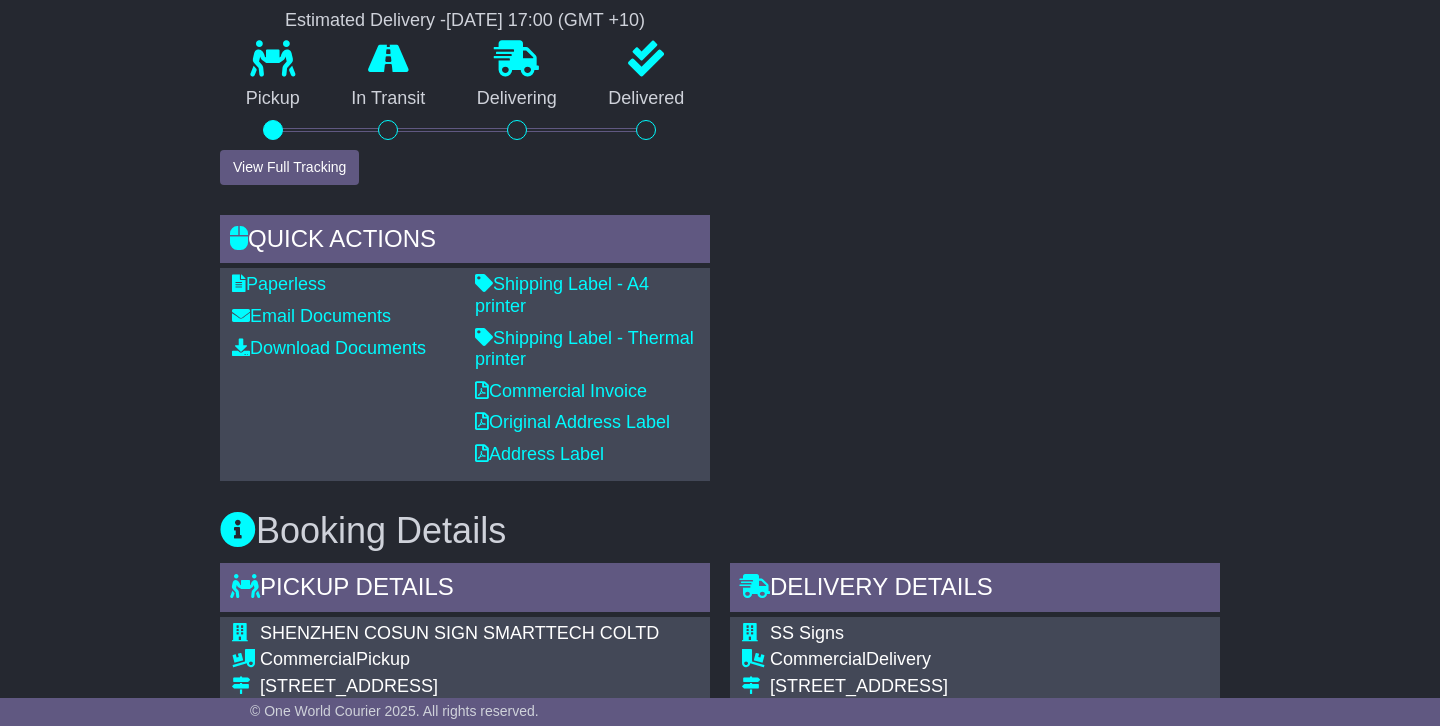 scroll, scrollTop: 0, scrollLeft: 0, axis: both 